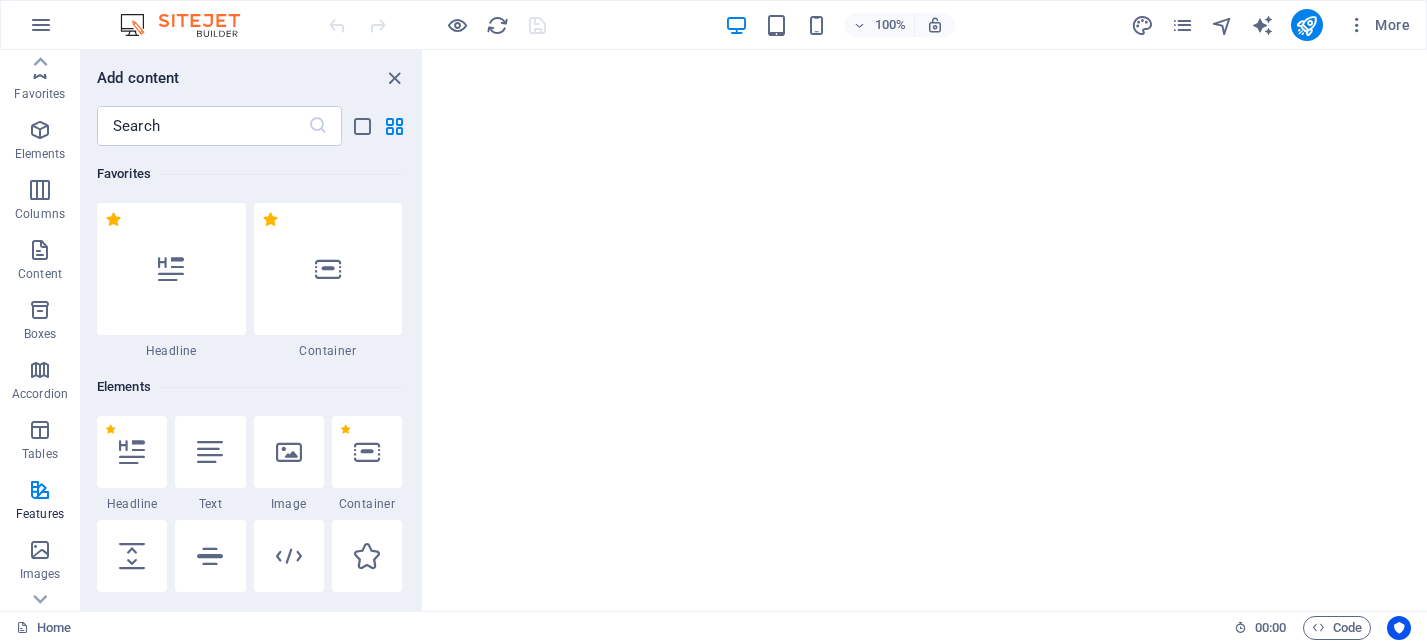 scroll, scrollTop: 0, scrollLeft: 0, axis: both 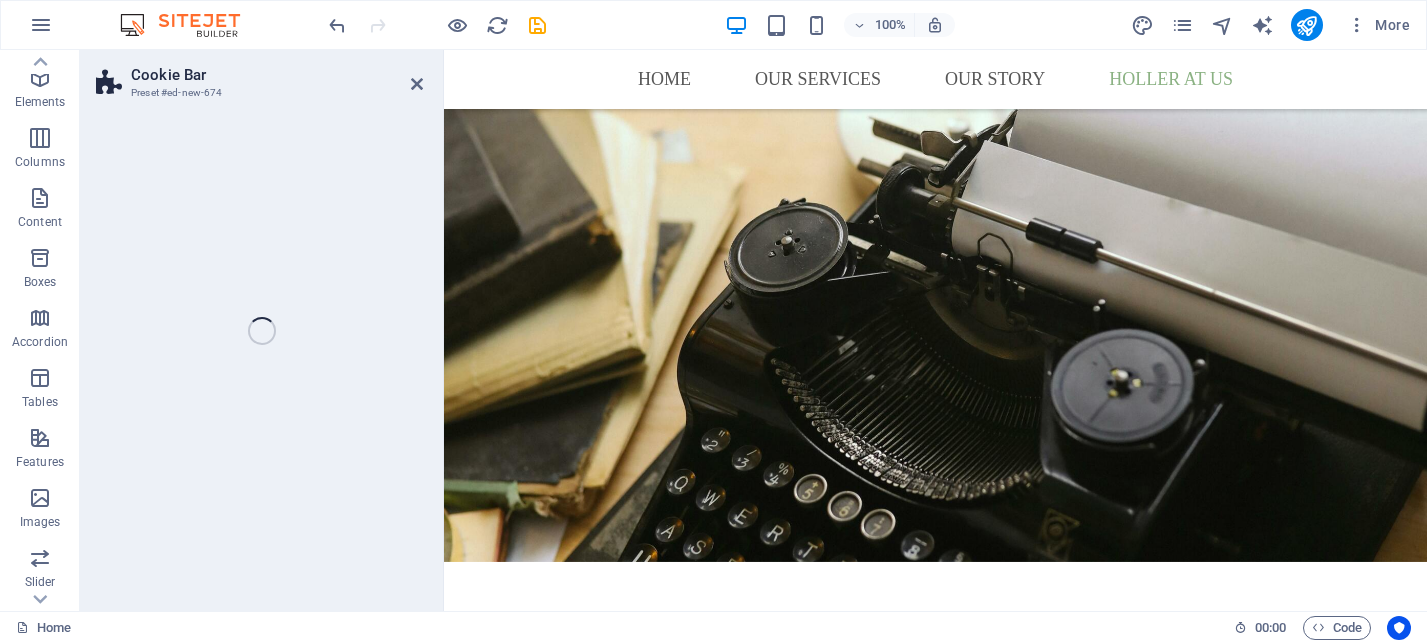 select on "px" 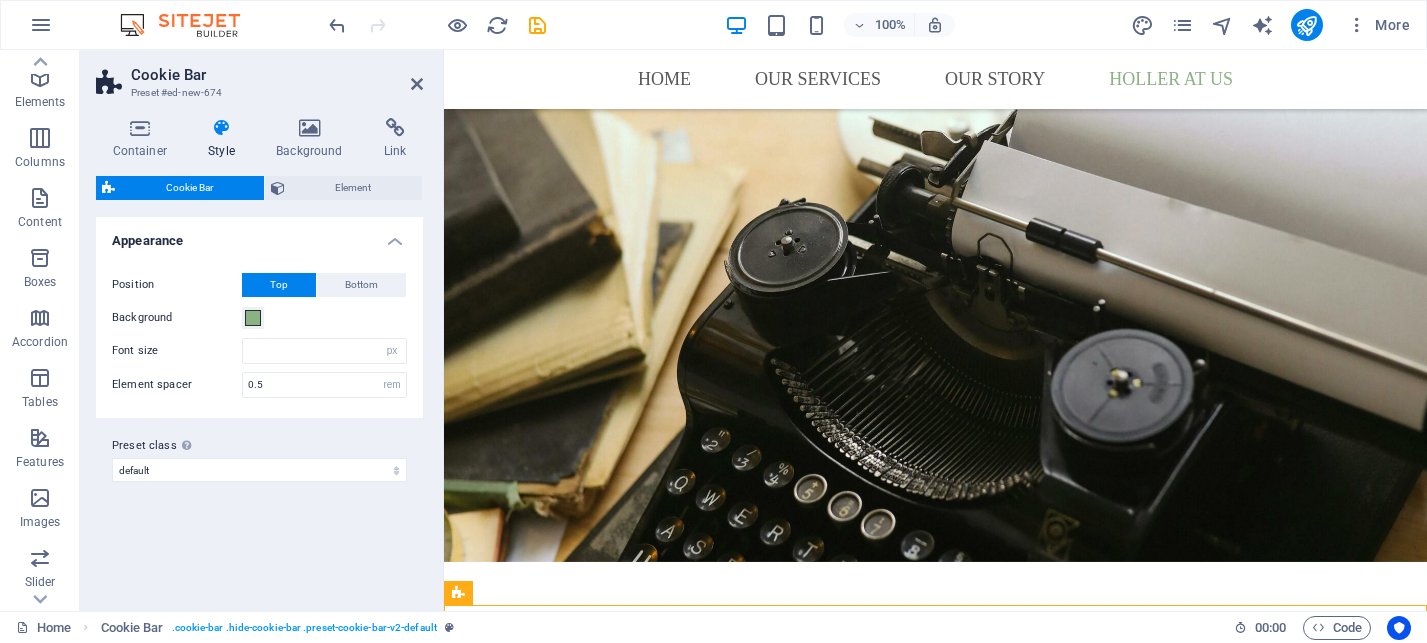 type 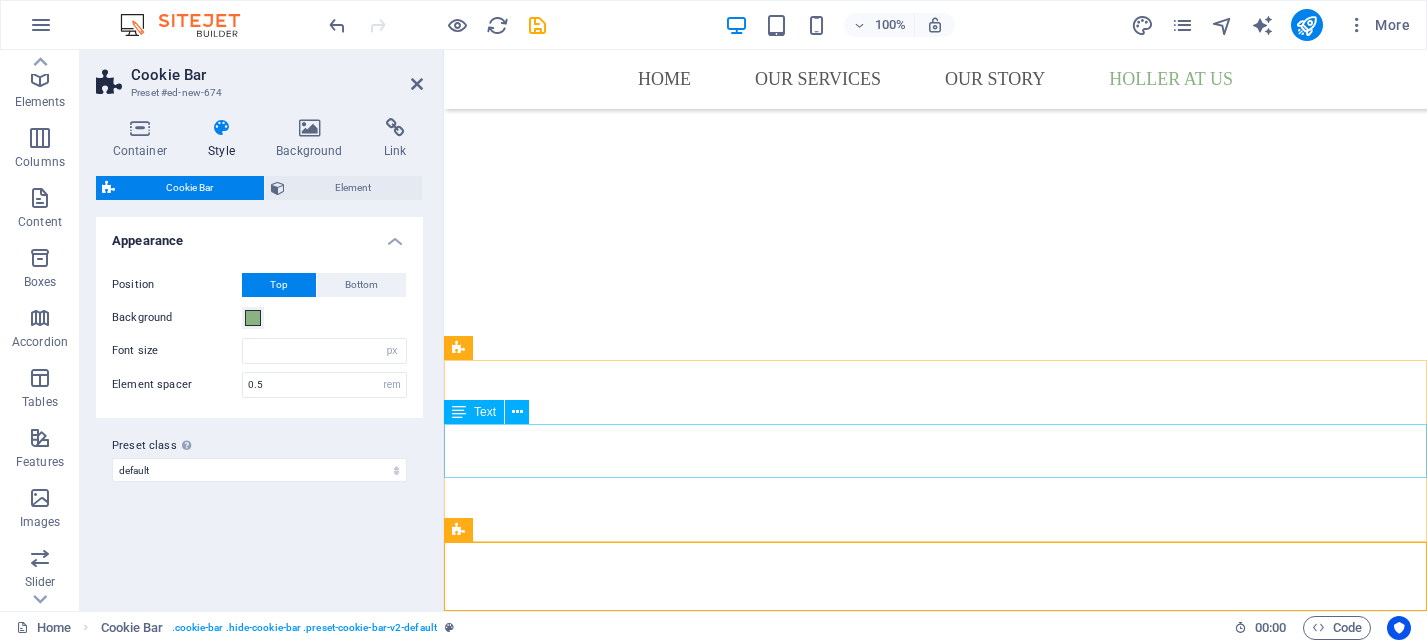 scroll, scrollTop: 5222, scrollLeft: 0, axis: vertical 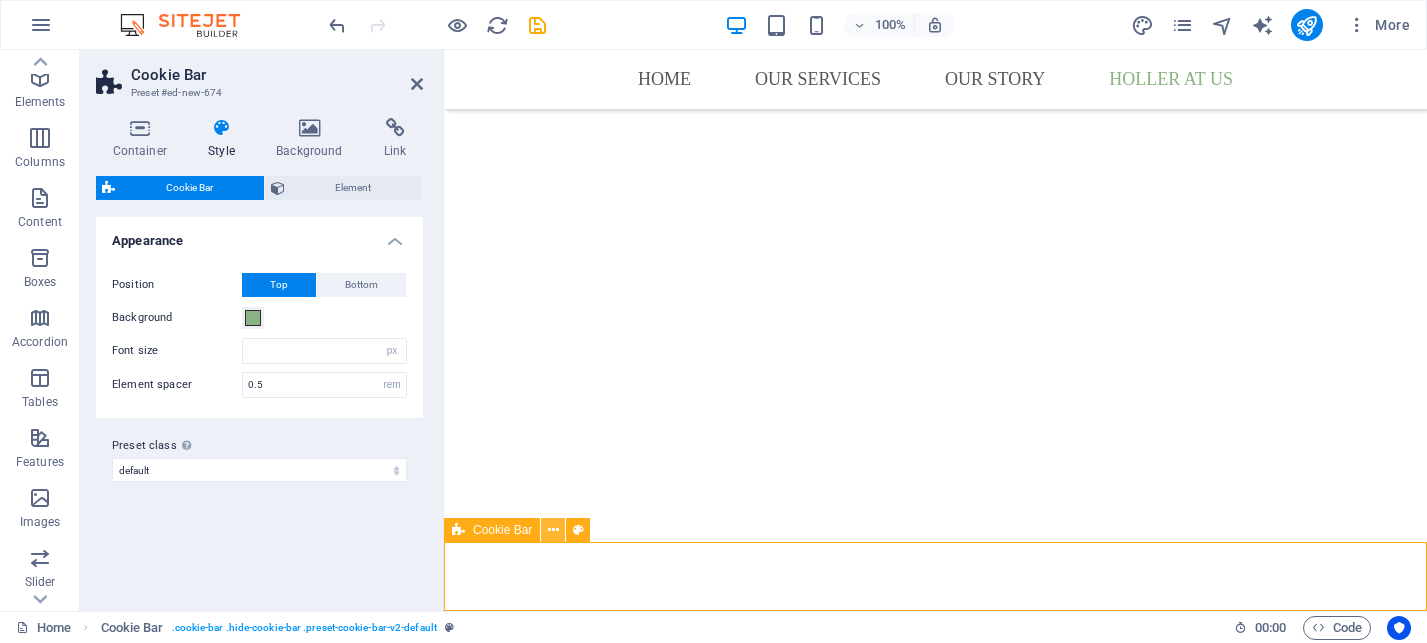 click at bounding box center [553, 530] 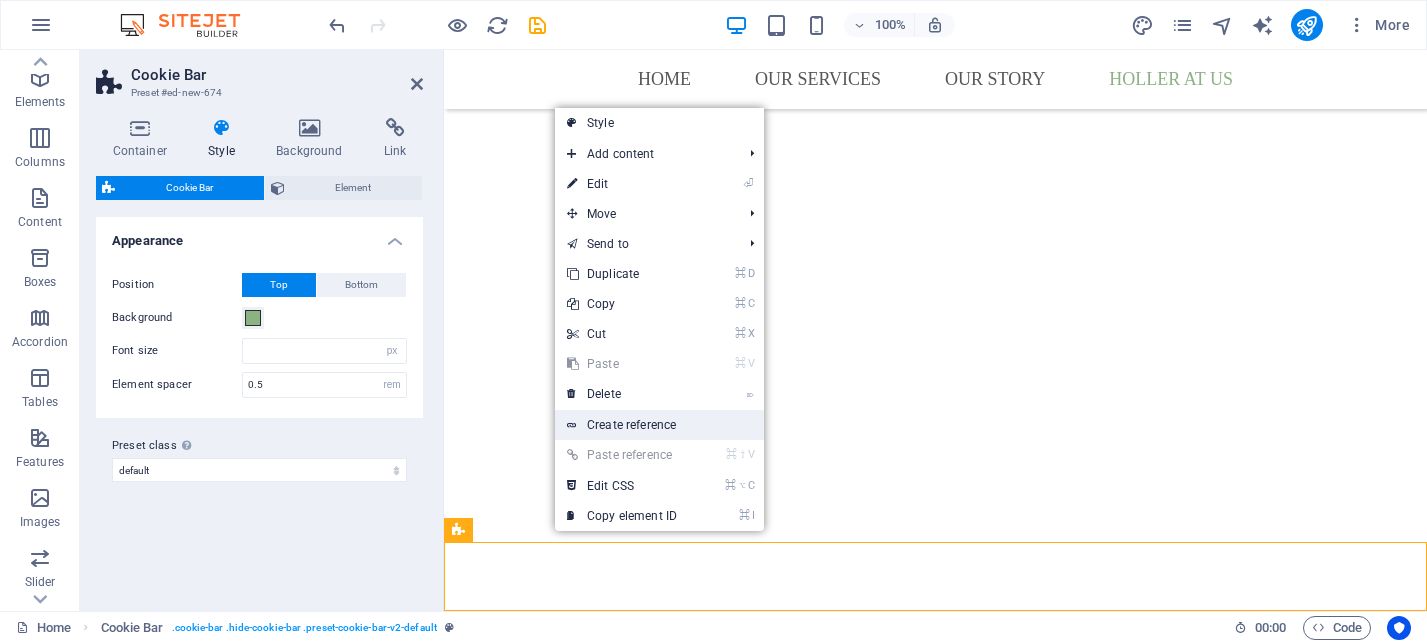 click on "Create reference" at bounding box center (659, 425) 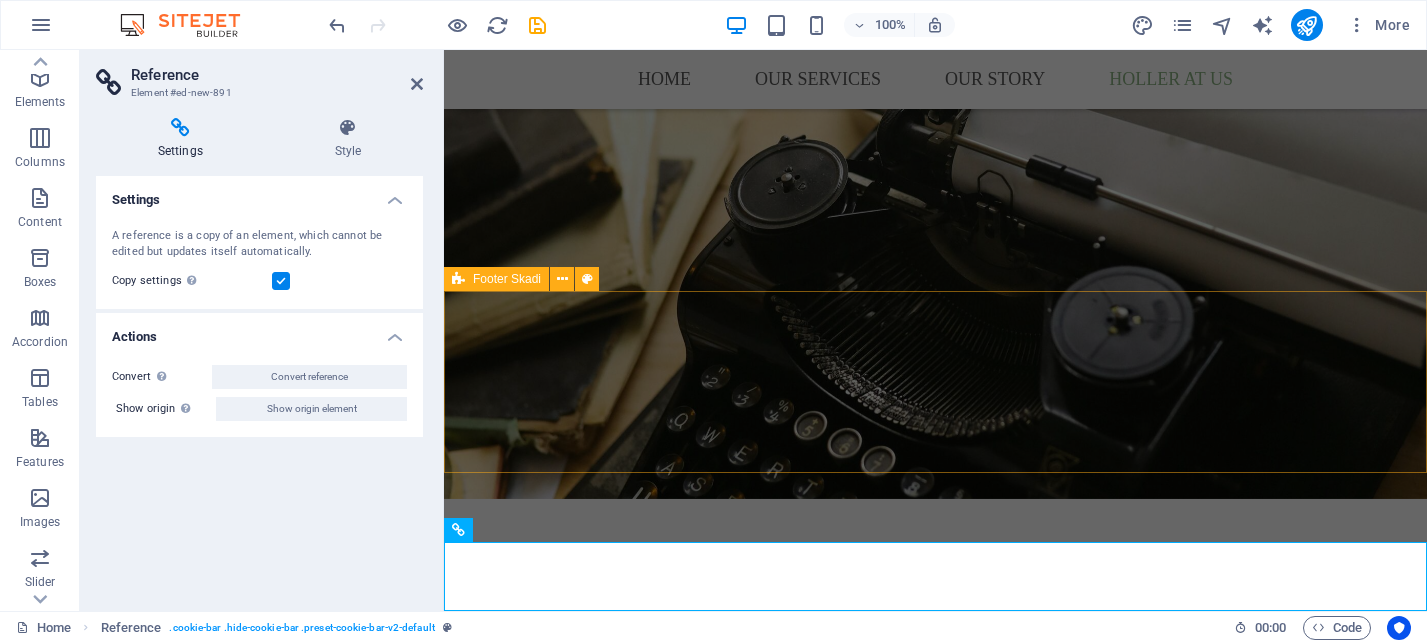 scroll, scrollTop: 5291, scrollLeft: 0, axis: vertical 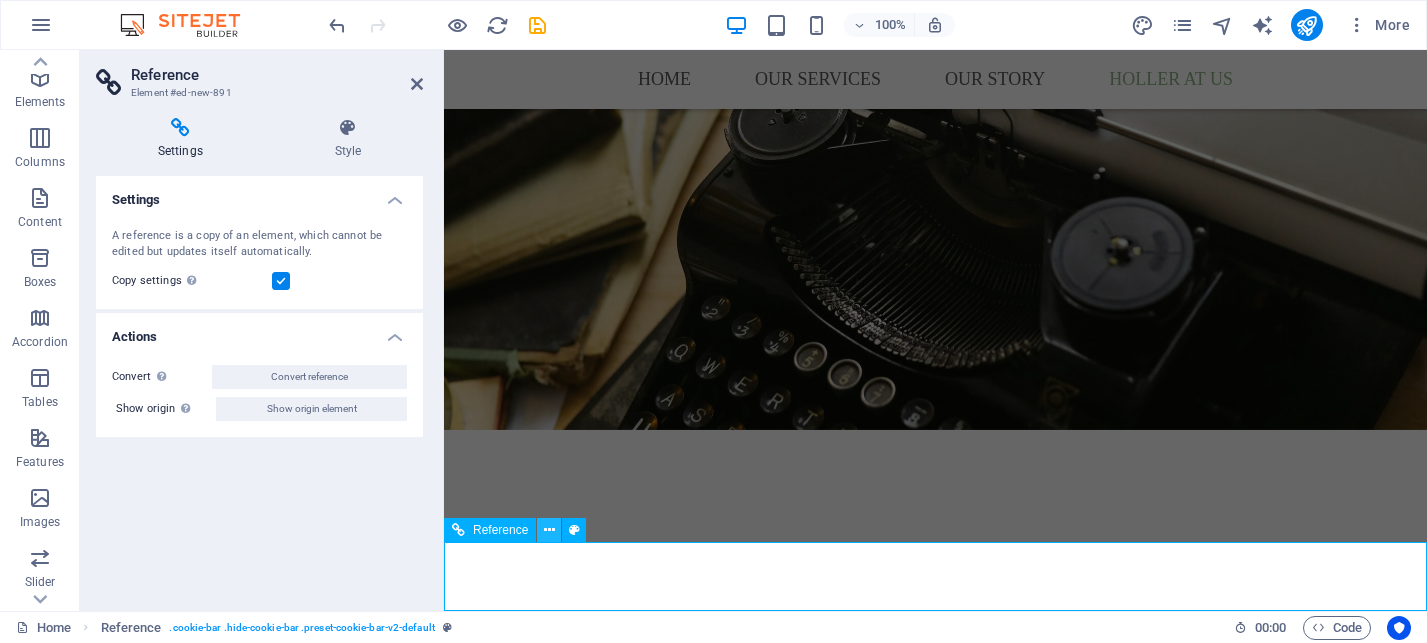 click at bounding box center (549, 530) 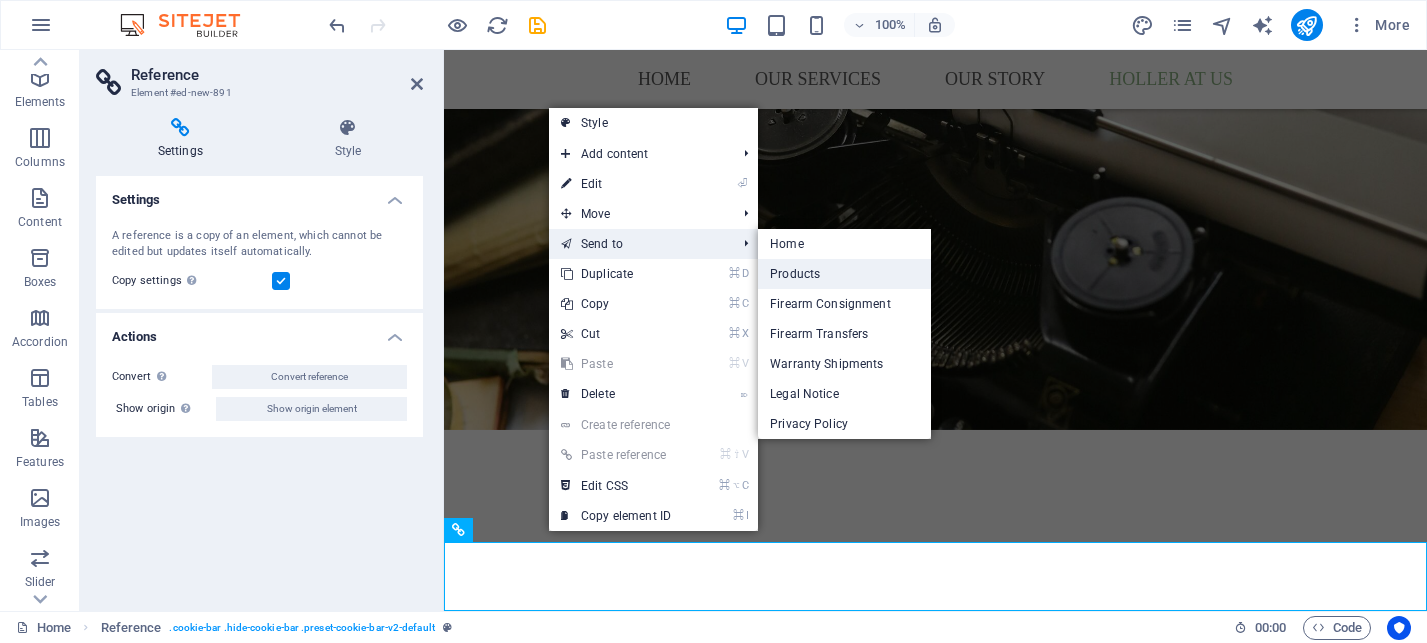 click on "Products" at bounding box center [844, 274] 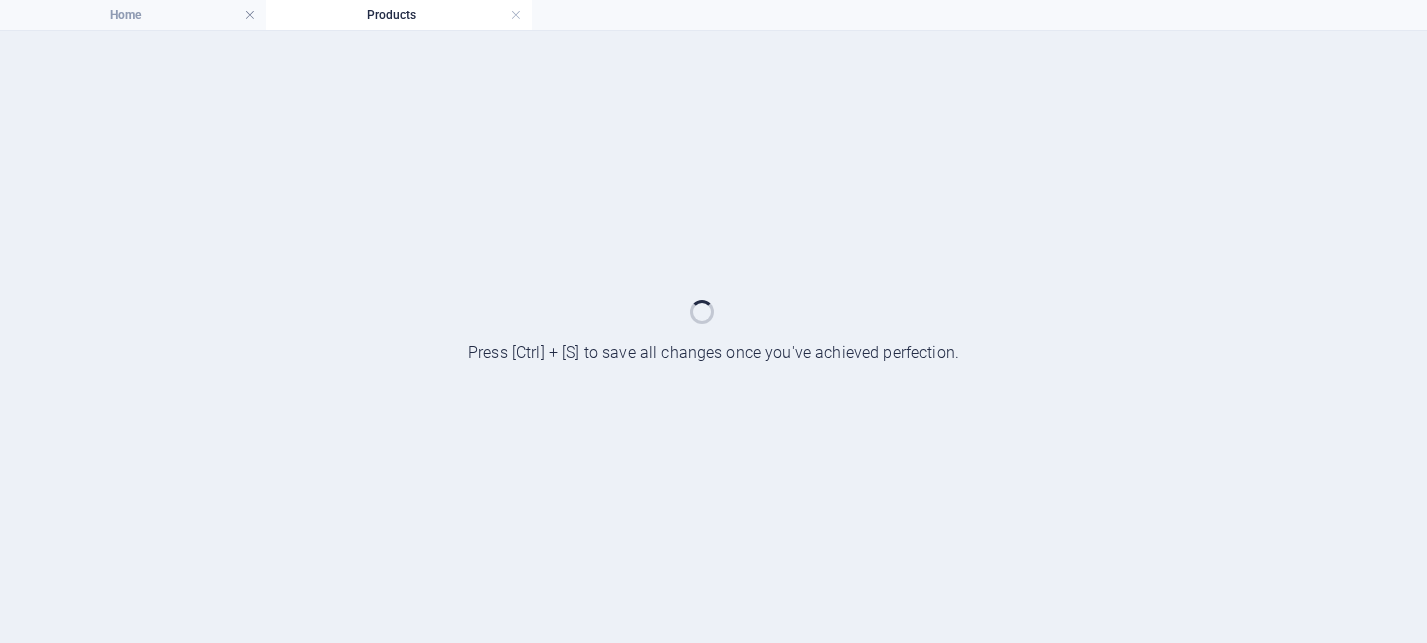scroll, scrollTop: 0, scrollLeft: 0, axis: both 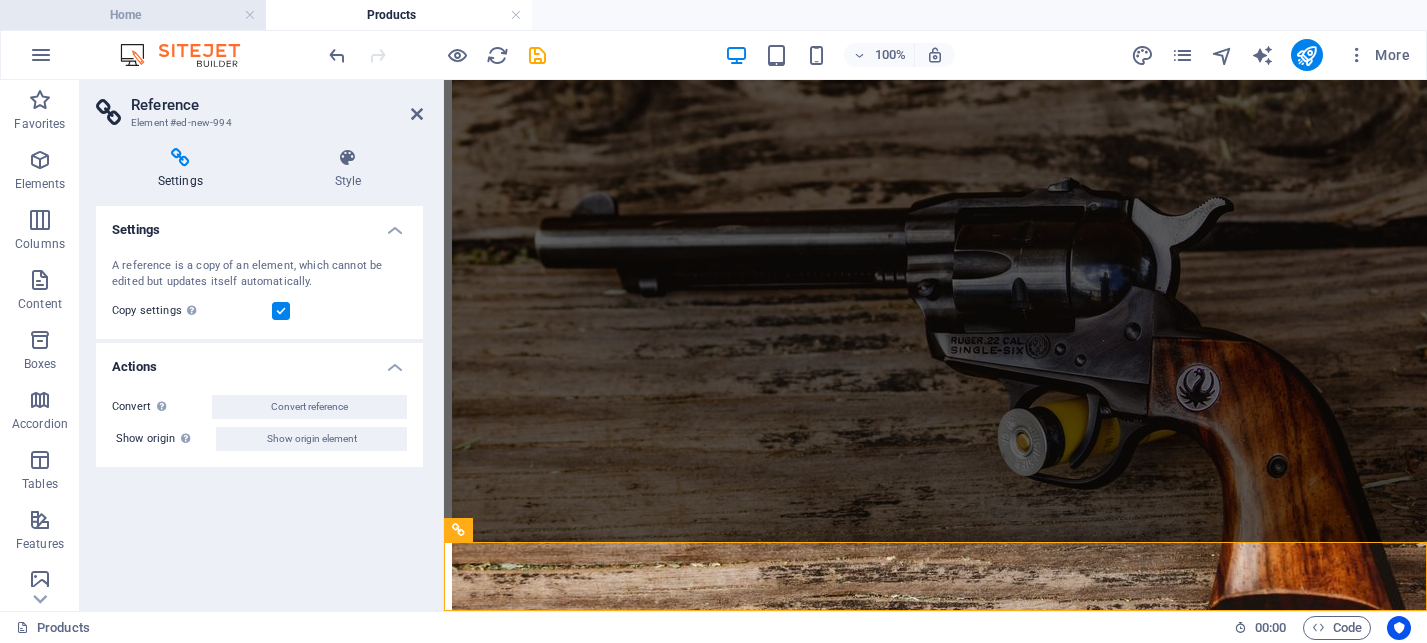 click on "Home" at bounding box center [133, 15] 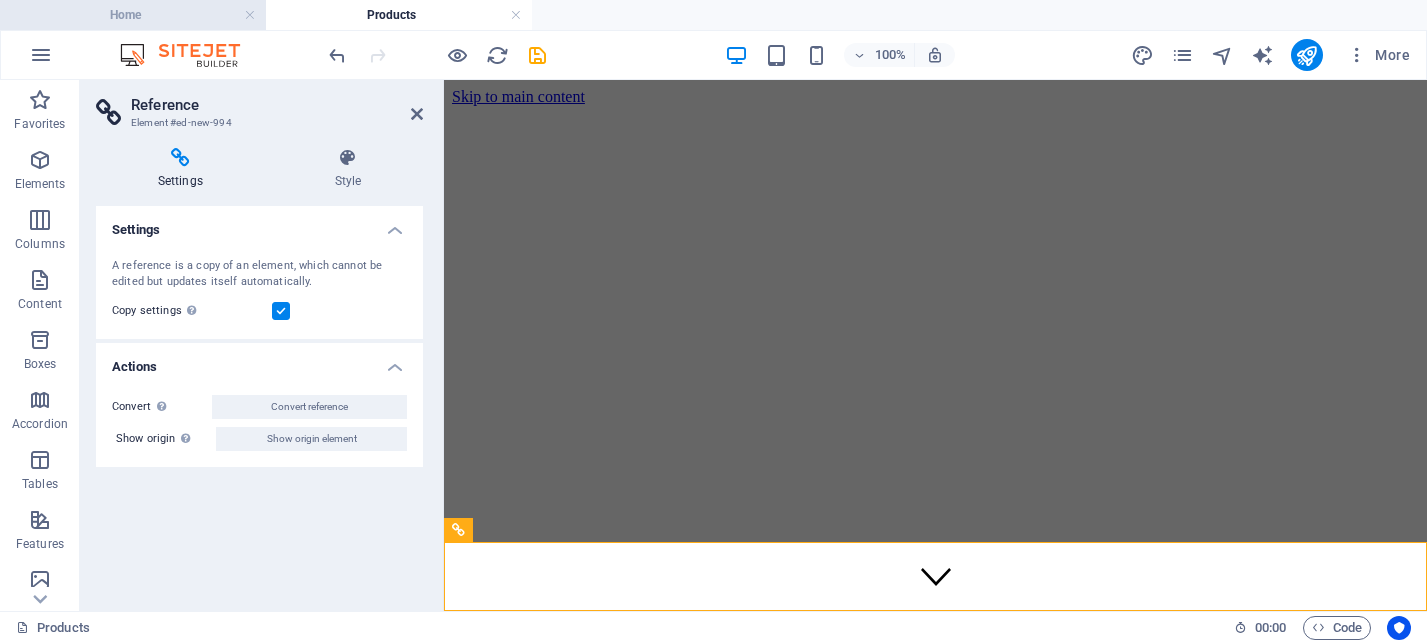 scroll, scrollTop: 4417, scrollLeft: 0, axis: vertical 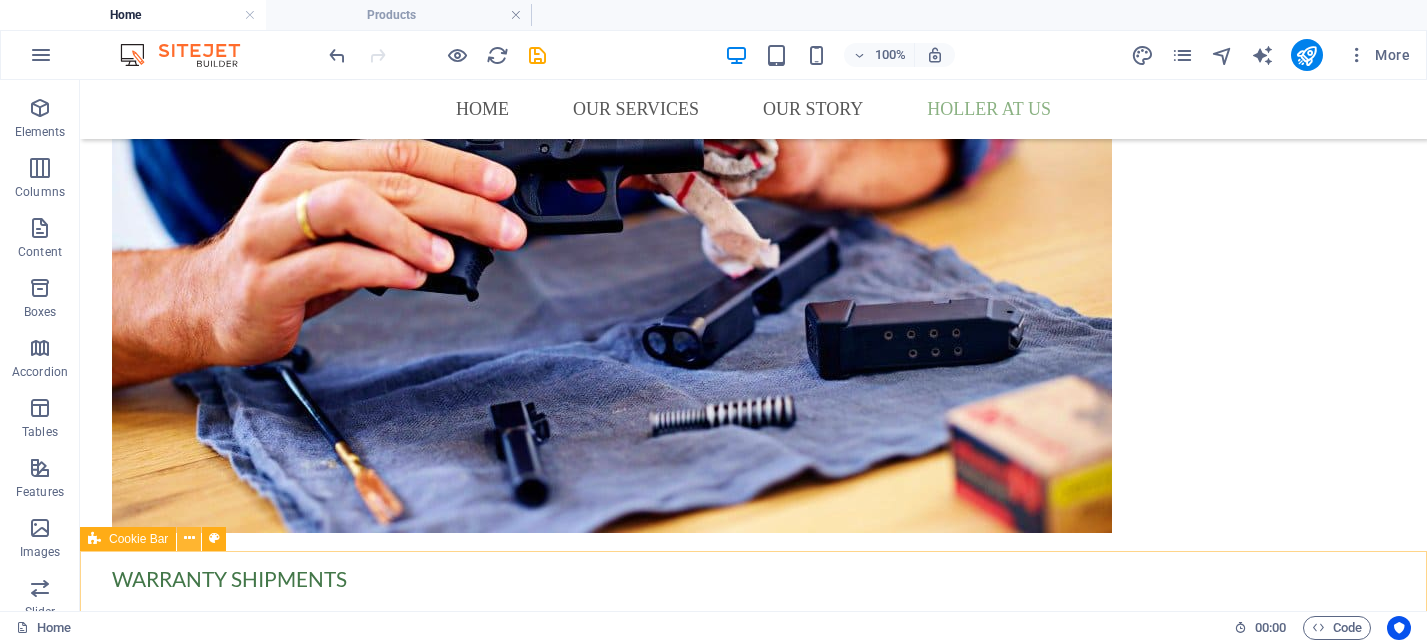 click at bounding box center (189, 538) 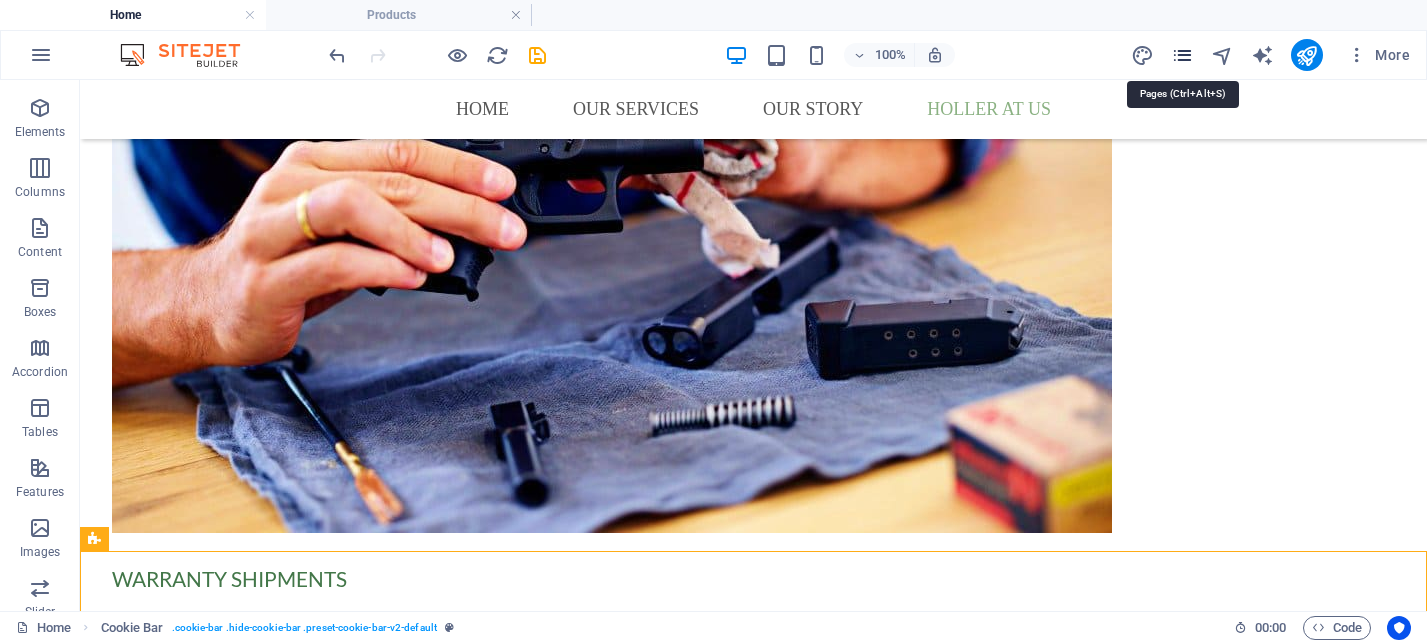 click at bounding box center [1182, 55] 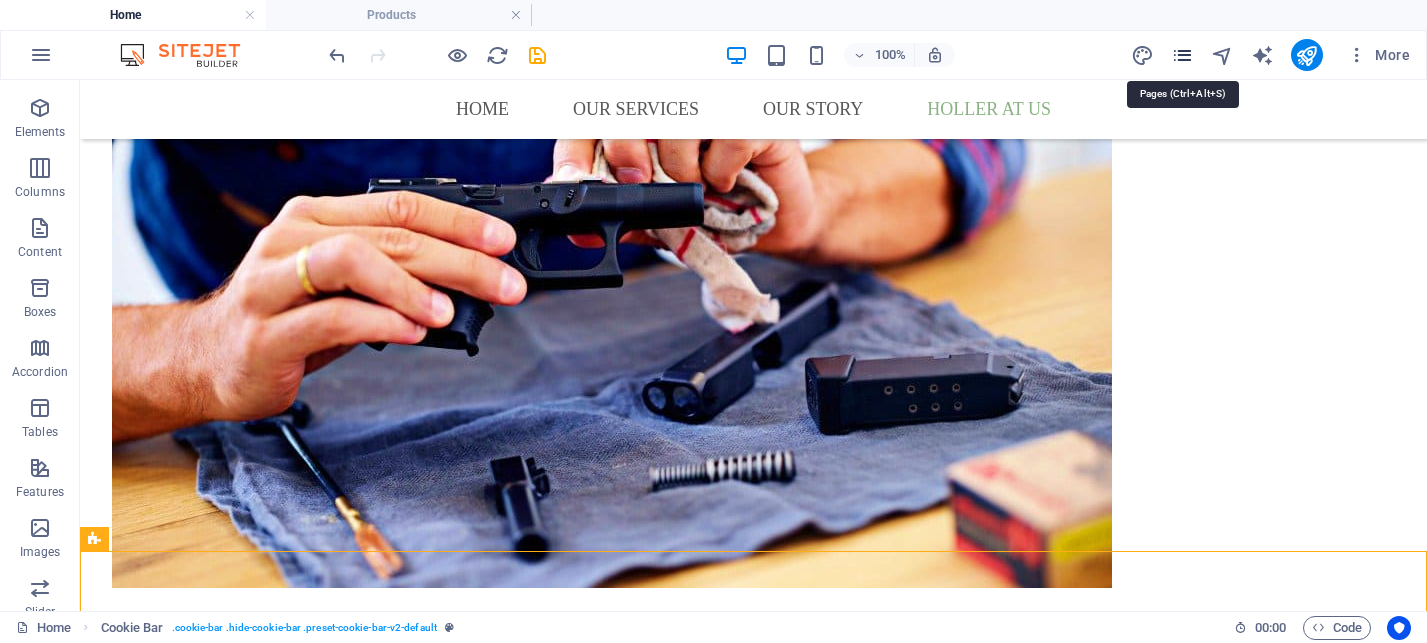 scroll, scrollTop: 5105, scrollLeft: 0, axis: vertical 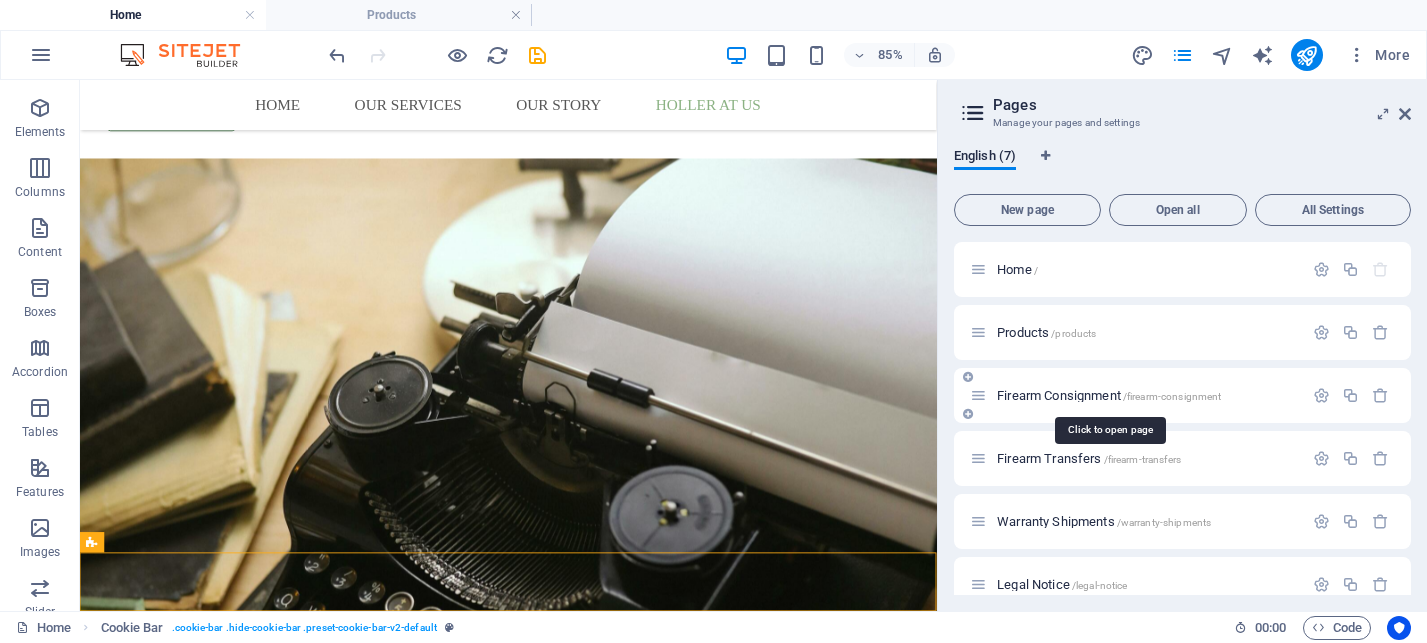 click on "Firearm Consignment /firearm-consignment" at bounding box center [1109, 395] 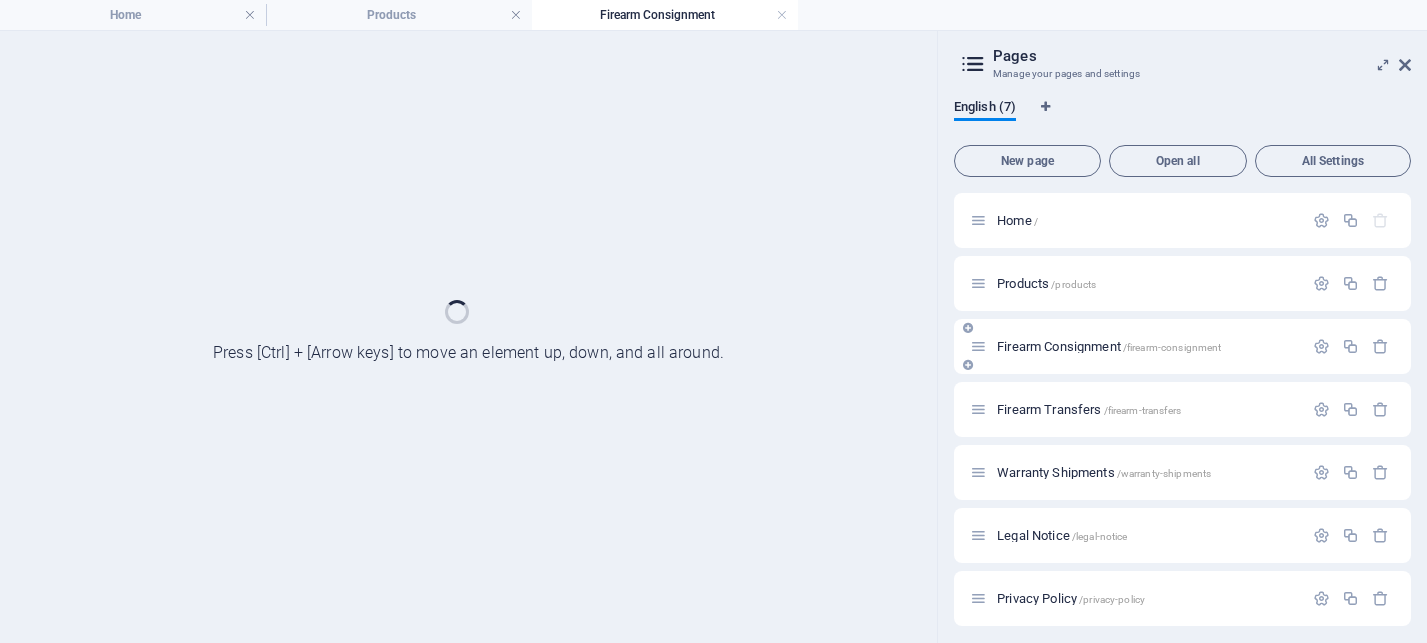 scroll, scrollTop: 0, scrollLeft: 0, axis: both 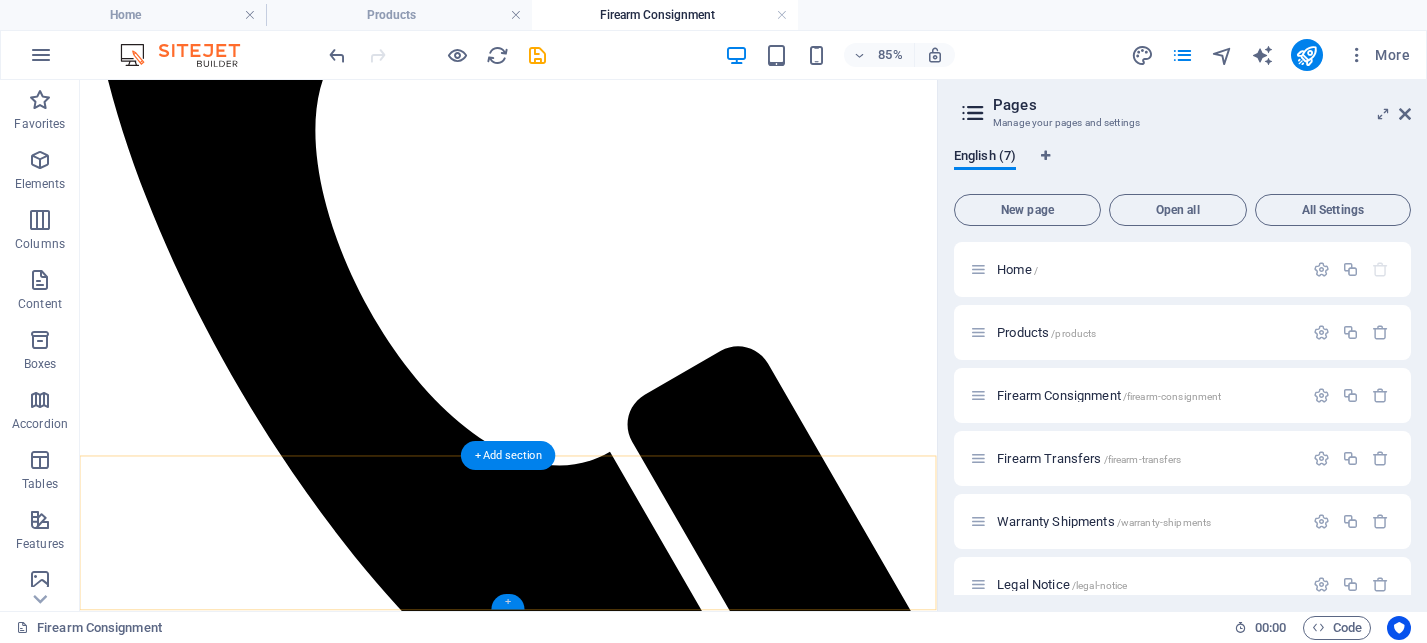 click on "+" at bounding box center (508, 602) 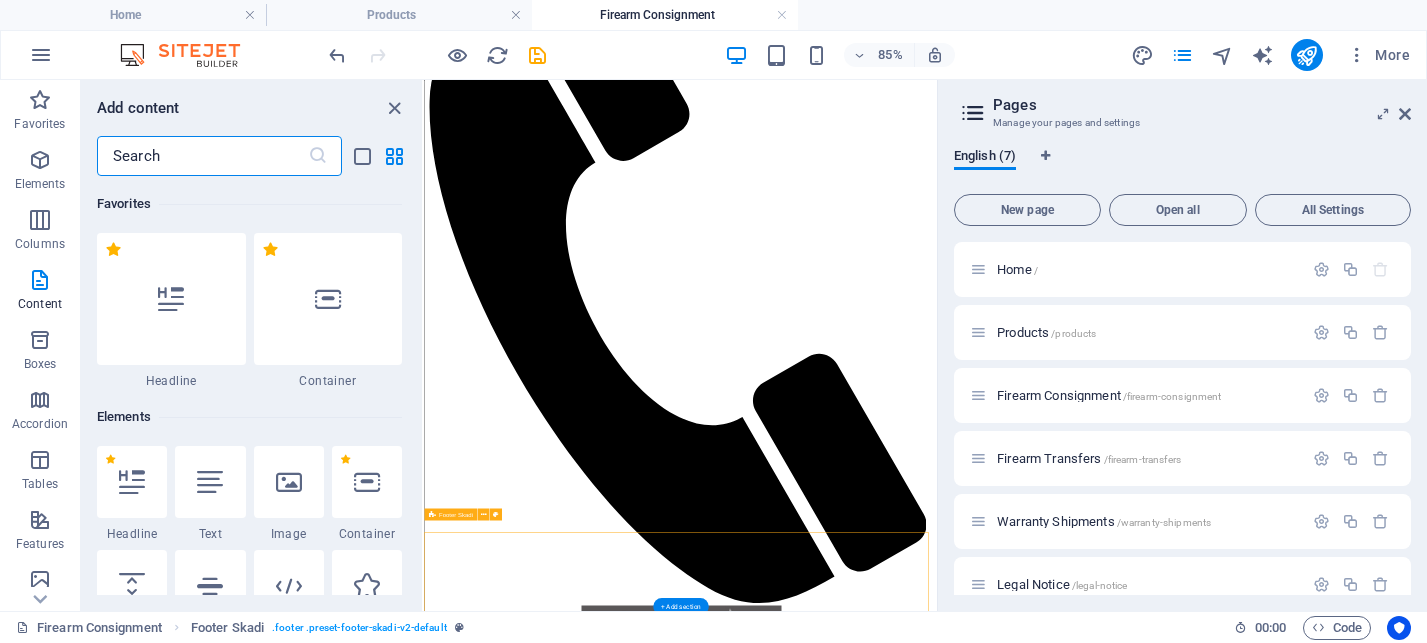 scroll, scrollTop: 895, scrollLeft: 0, axis: vertical 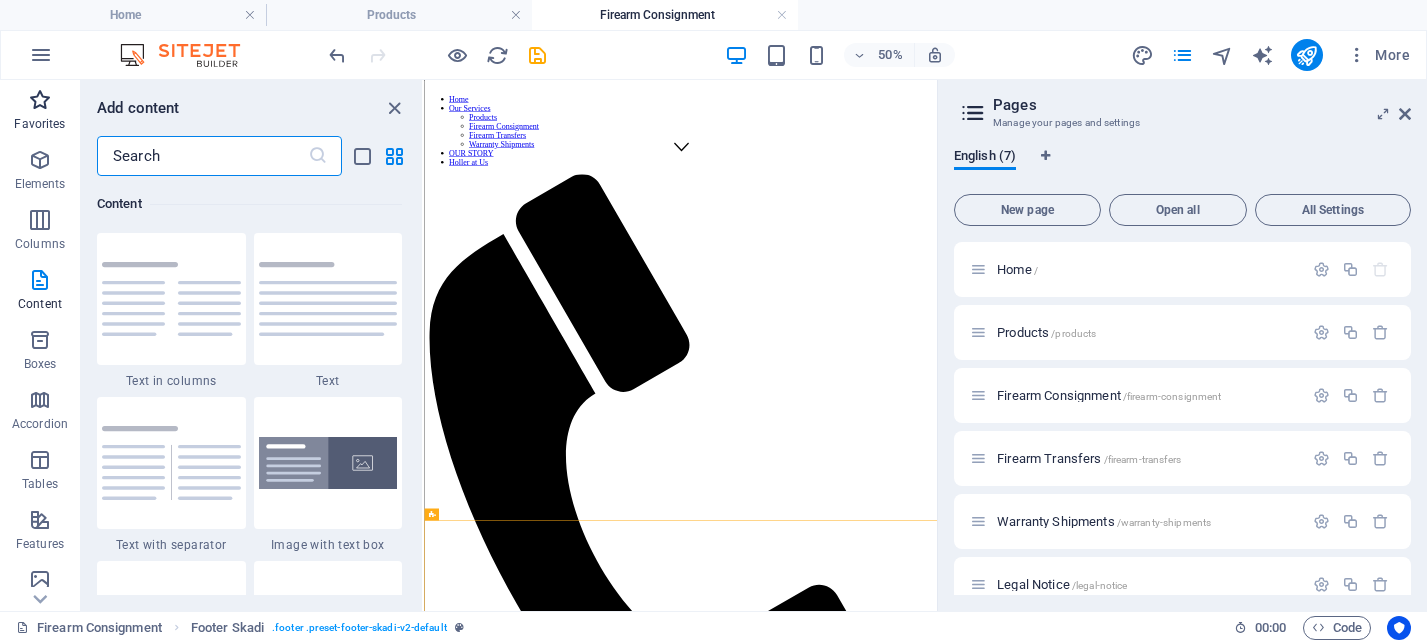 click on "Favorites" at bounding box center [40, 112] 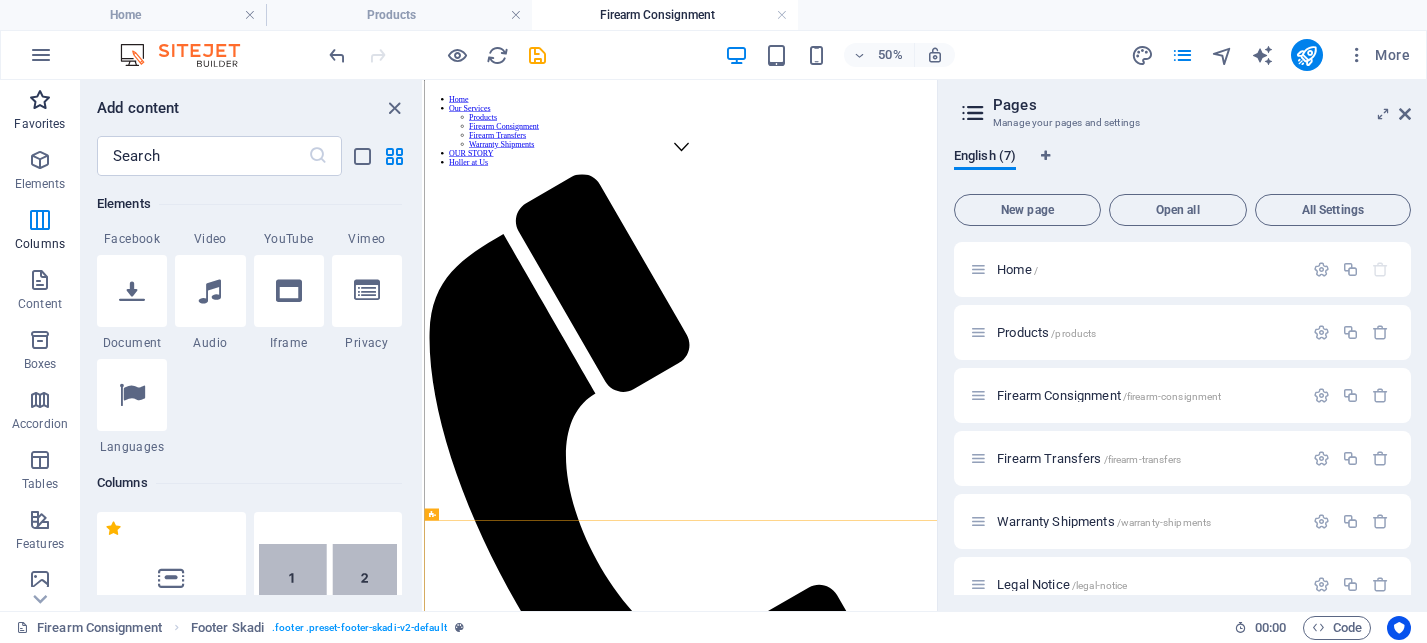 scroll, scrollTop: 0, scrollLeft: 0, axis: both 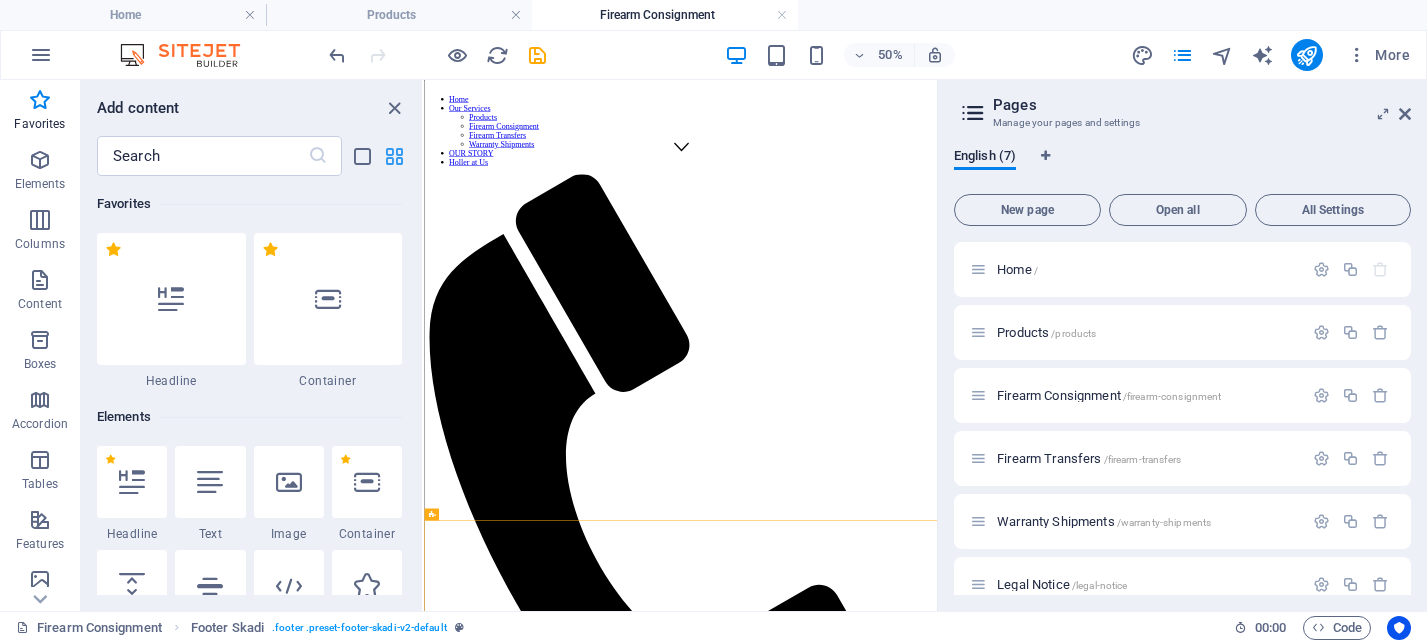 click at bounding box center (394, 156) 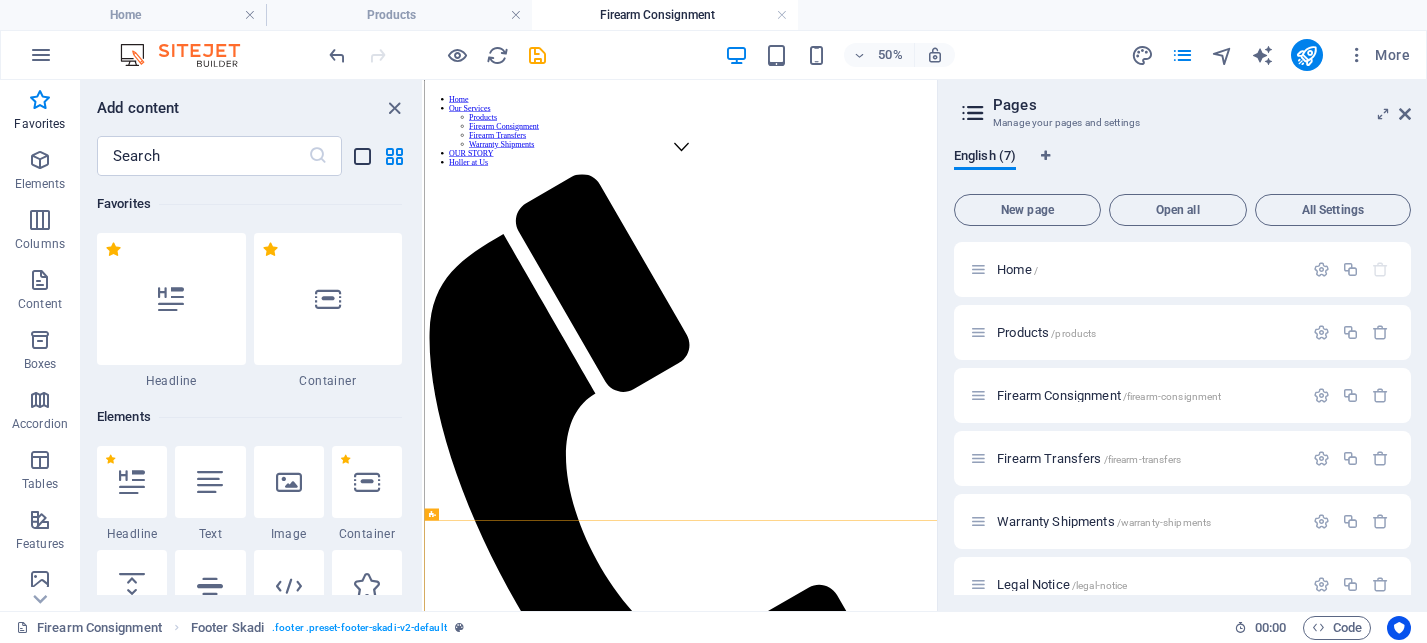 click at bounding box center (362, 156) 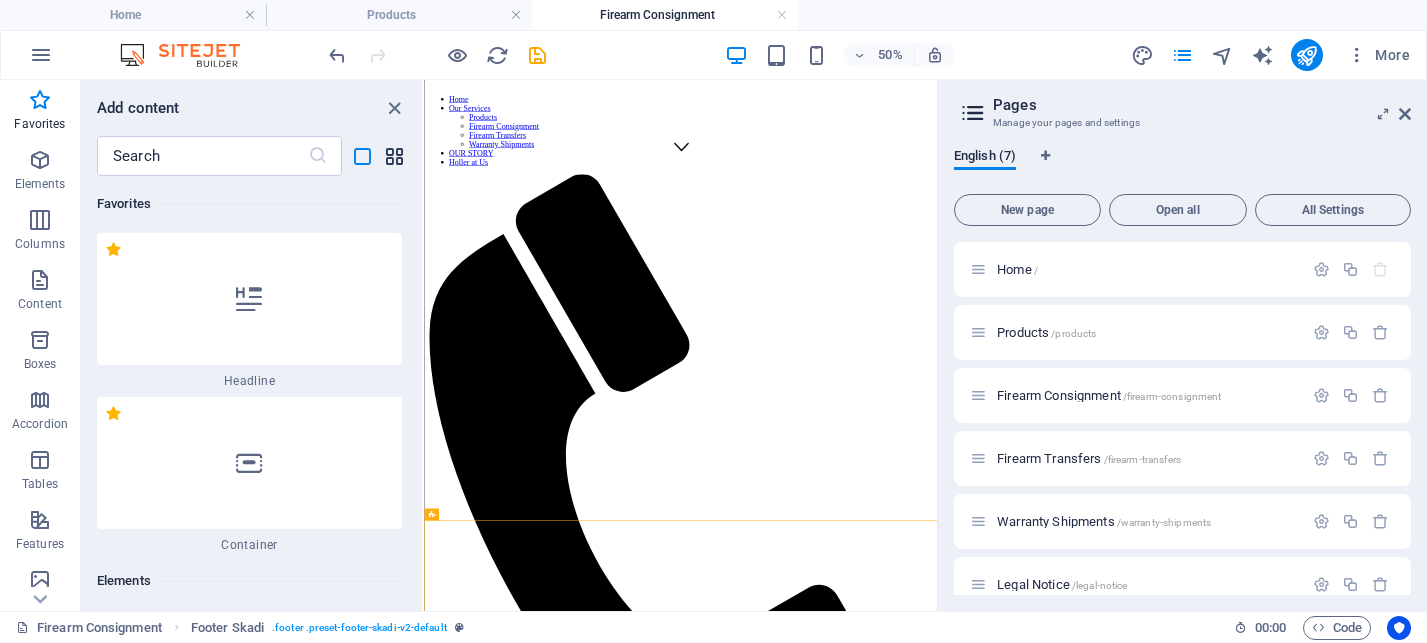 click at bounding box center [394, 156] 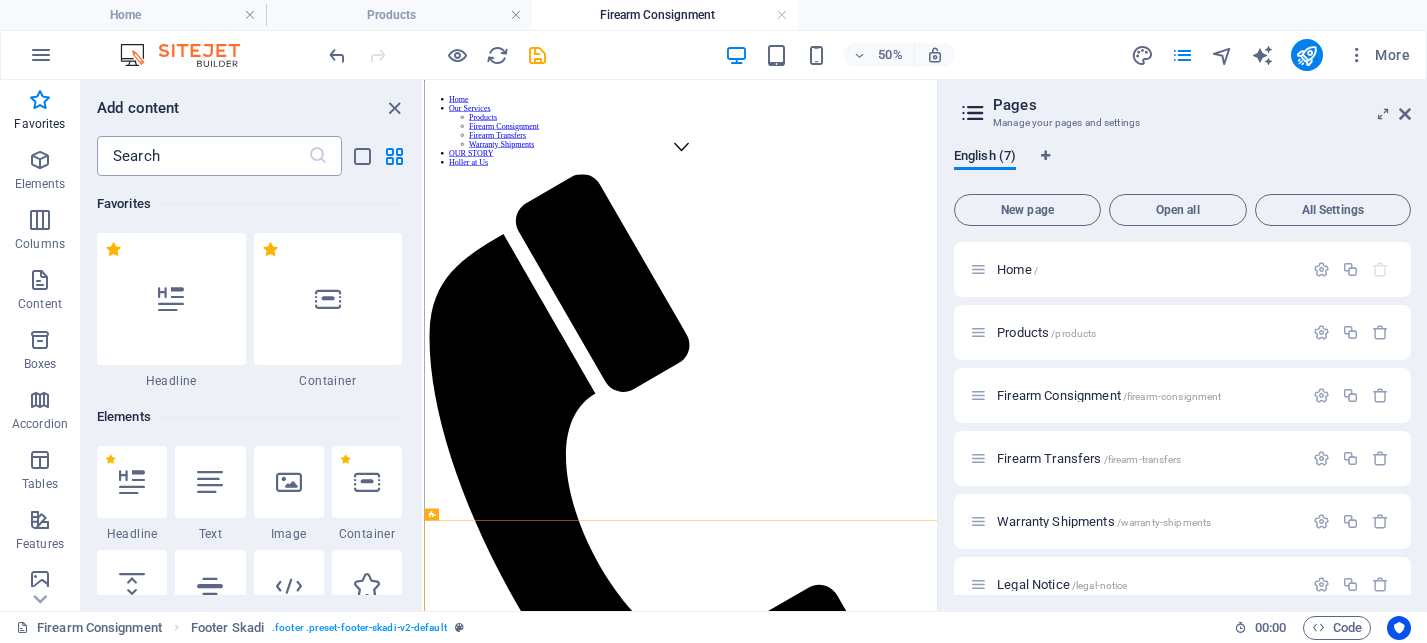 click at bounding box center (202, 156) 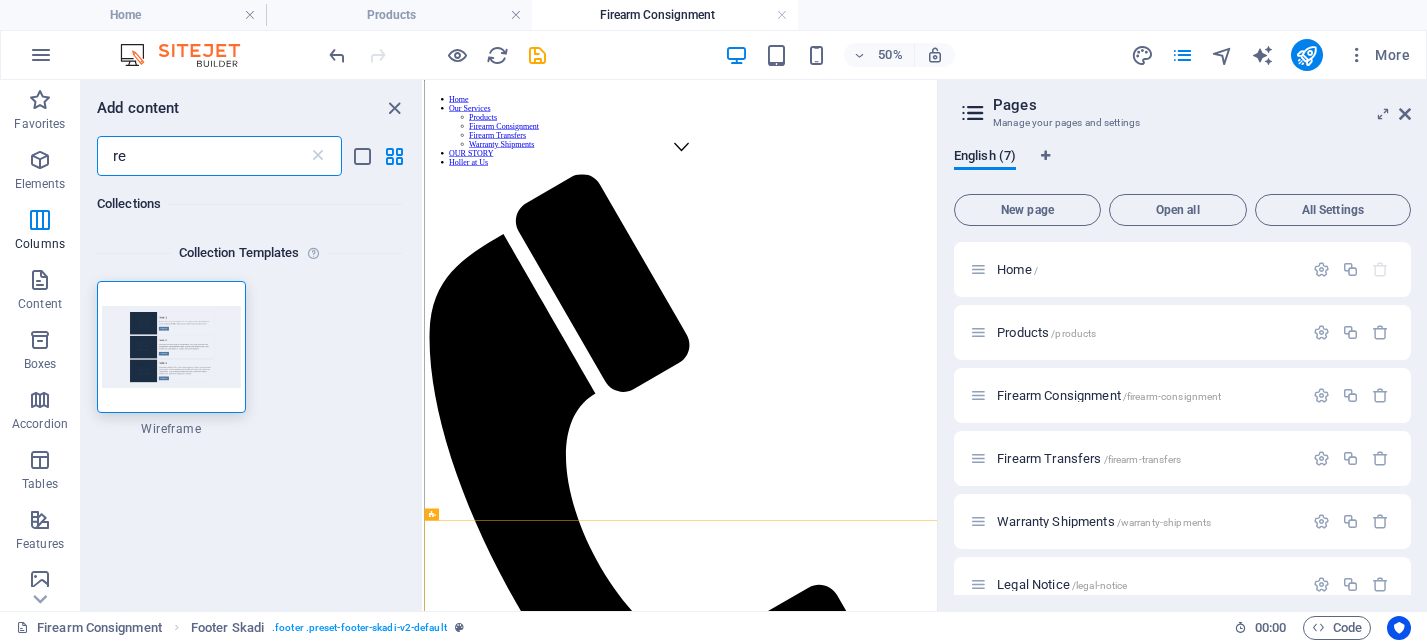 type on "r" 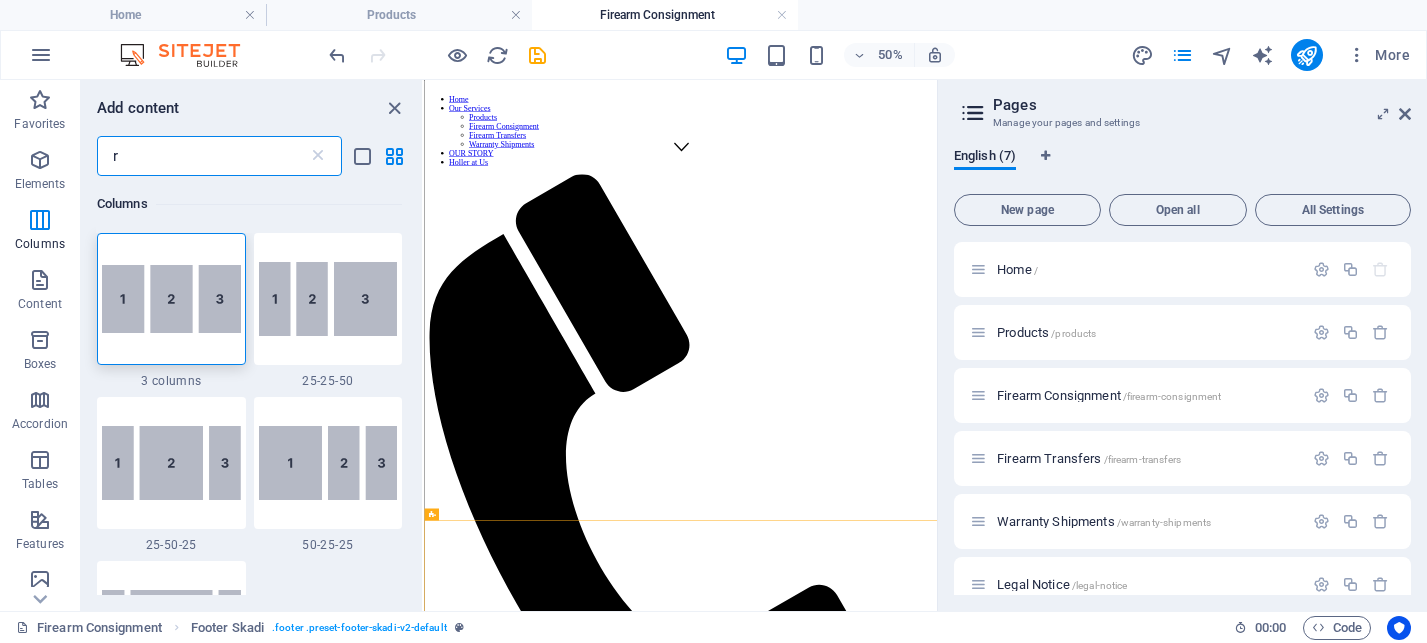 type 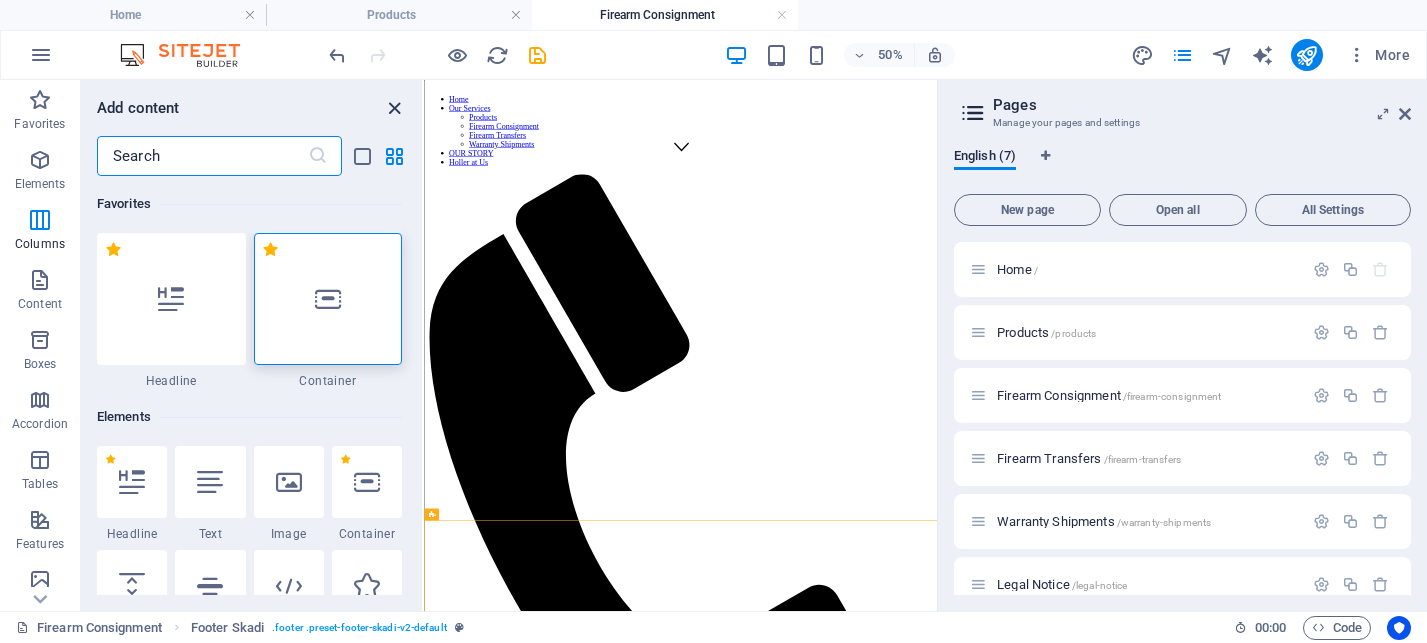 click at bounding box center [394, 108] 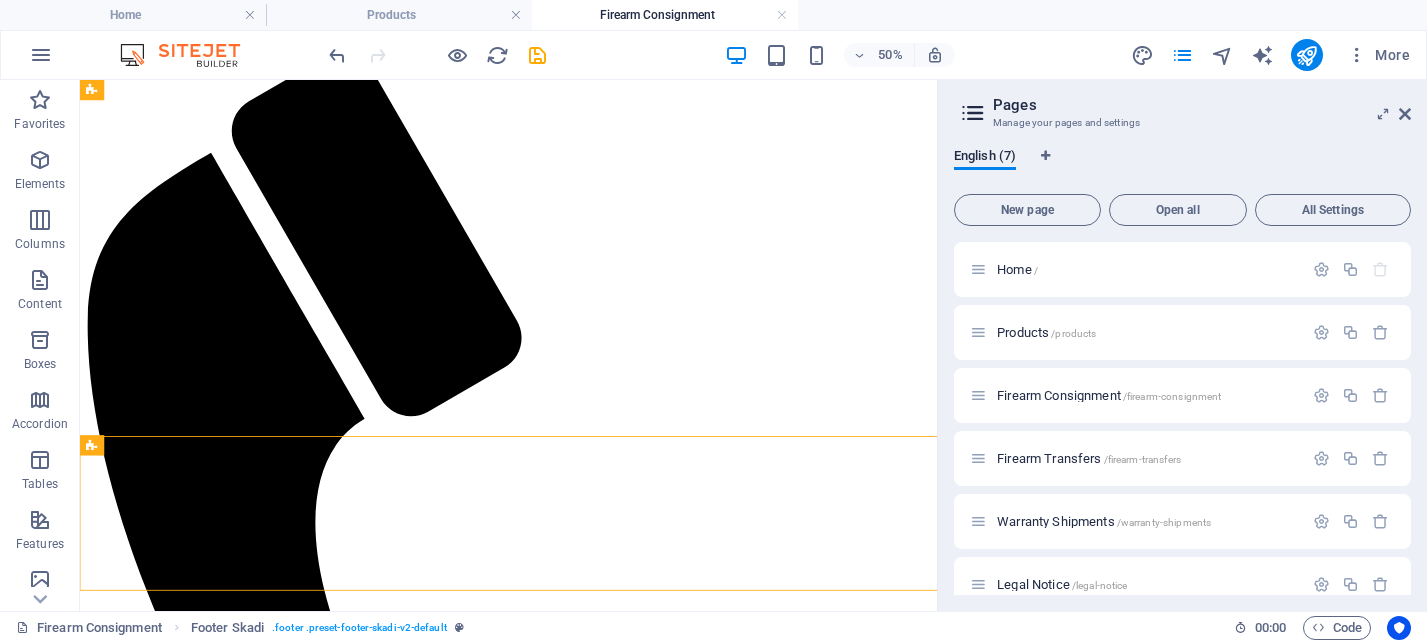 scroll, scrollTop: 1356, scrollLeft: 0, axis: vertical 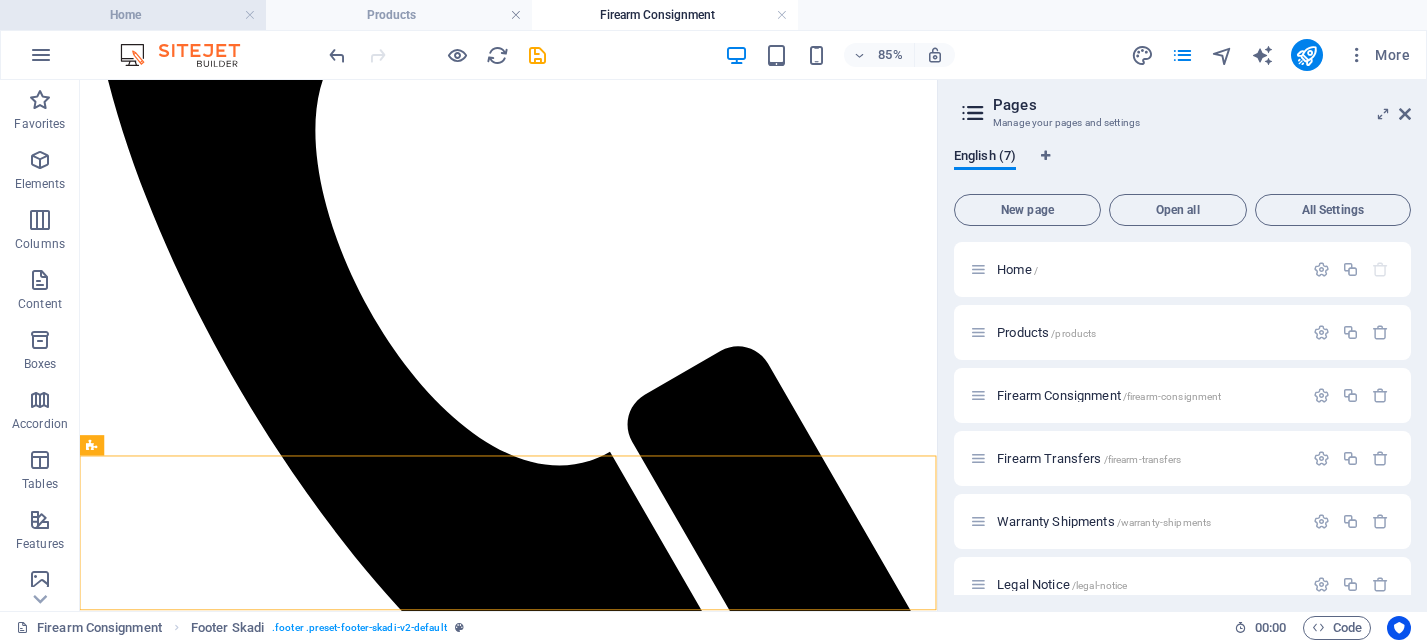 click on "Home" at bounding box center [133, 15] 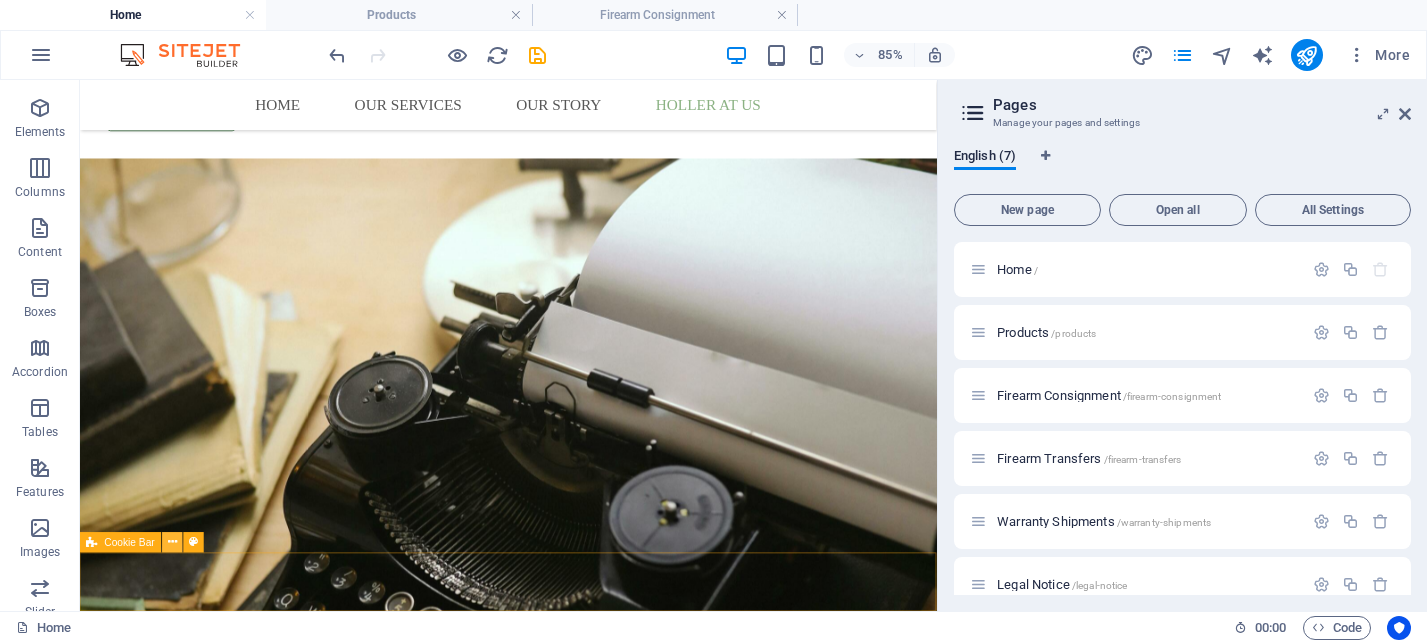 click at bounding box center (172, 542) 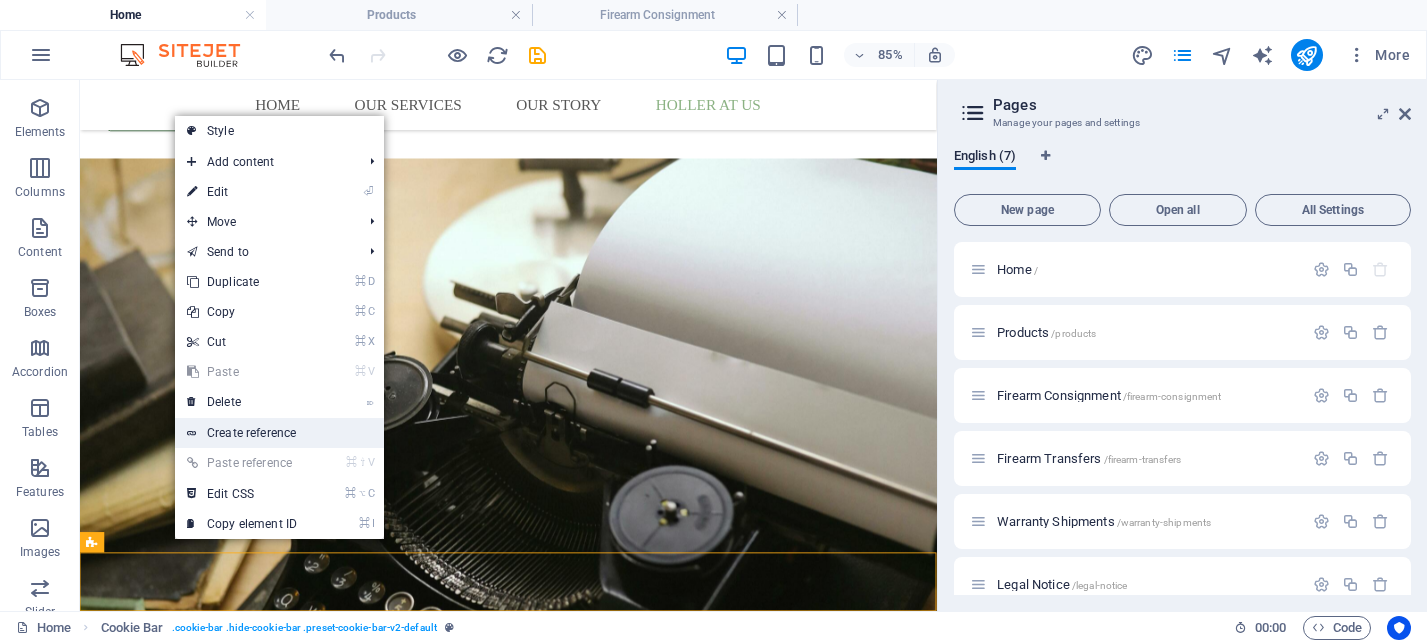 click on "Create reference" at bounding box center [279, 433] 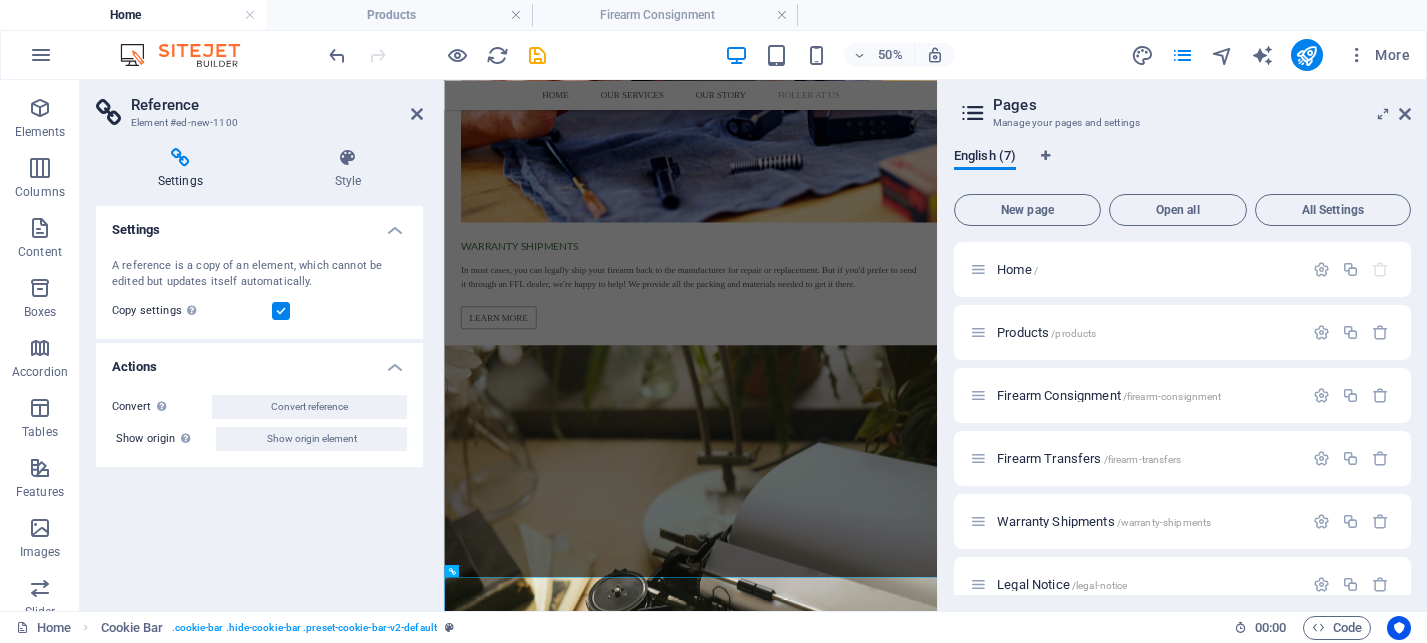 scroll, scrollTop: 5217, scrollLeft: 0, axis: vertical 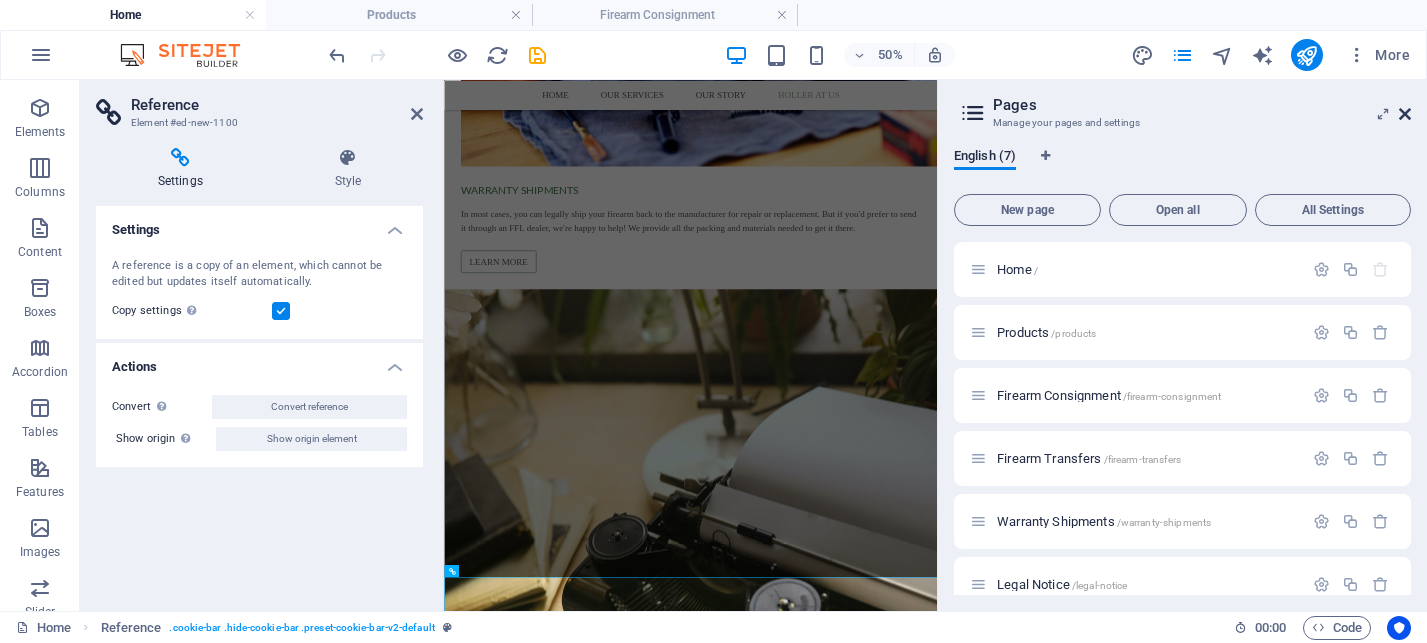 click at bounding box center [1405, 114] 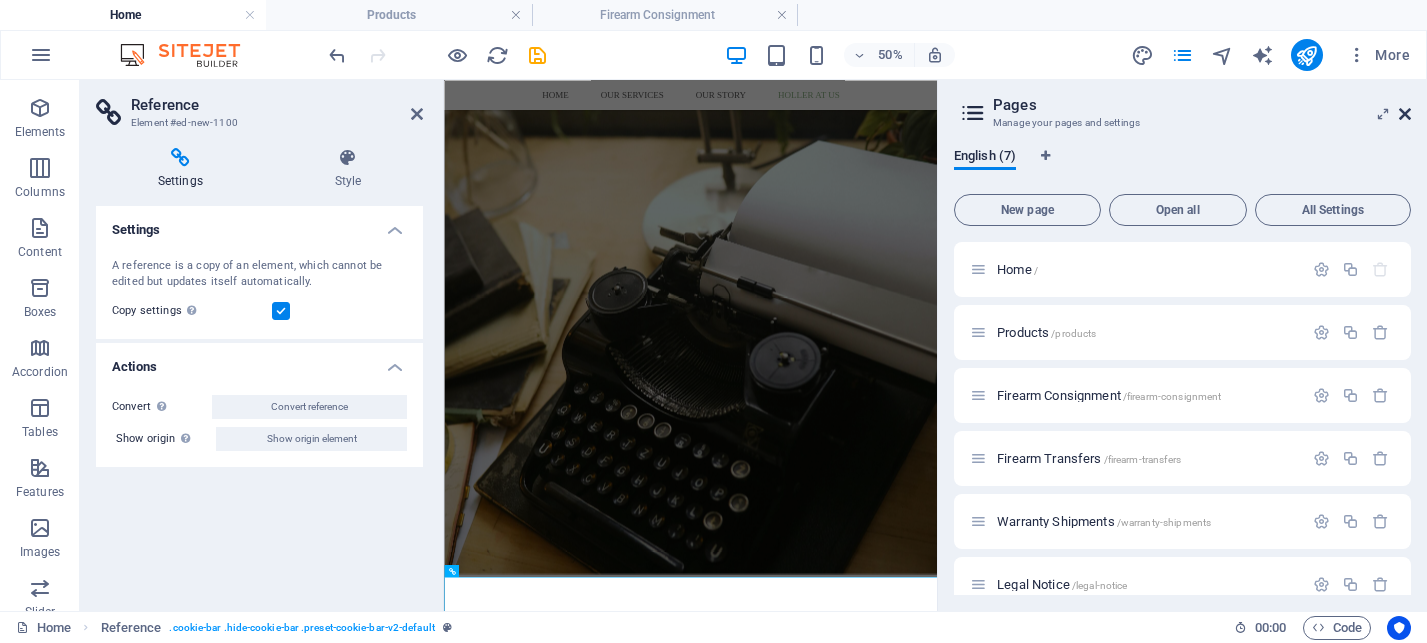 scroll, scrollTop: 5321, scrollLeft: 0, axis: vertical 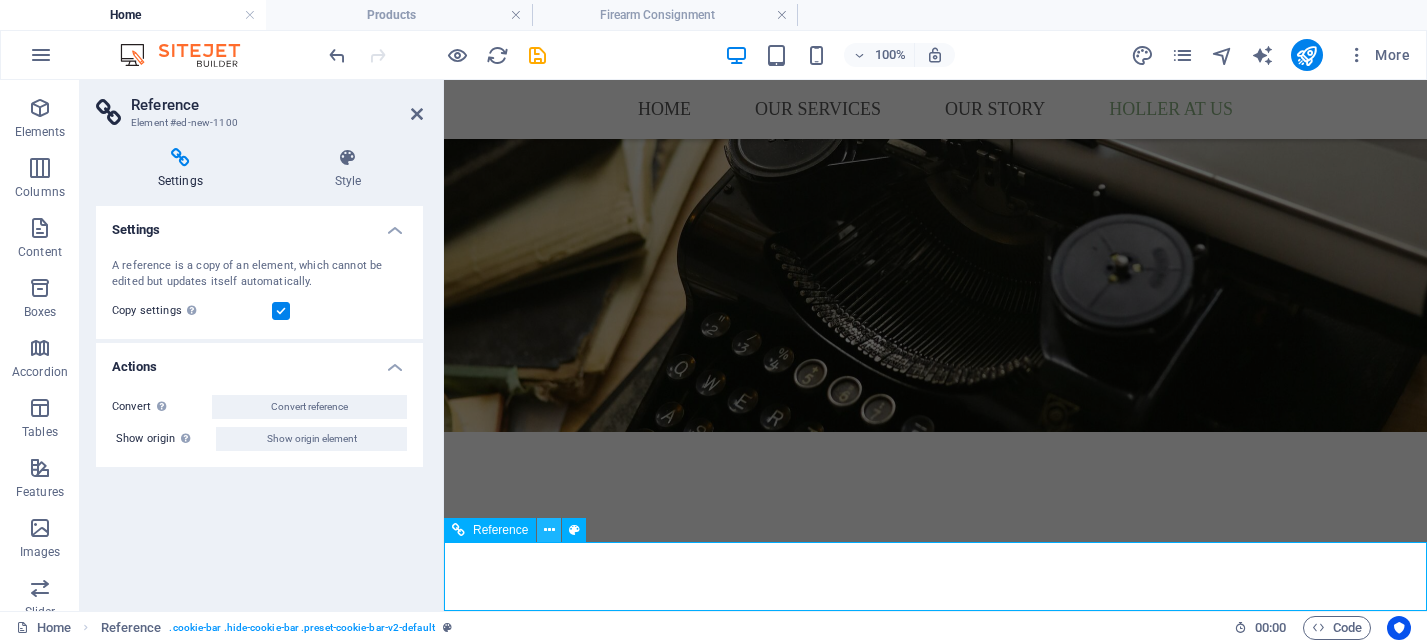 click at bounding box center [549, 530] 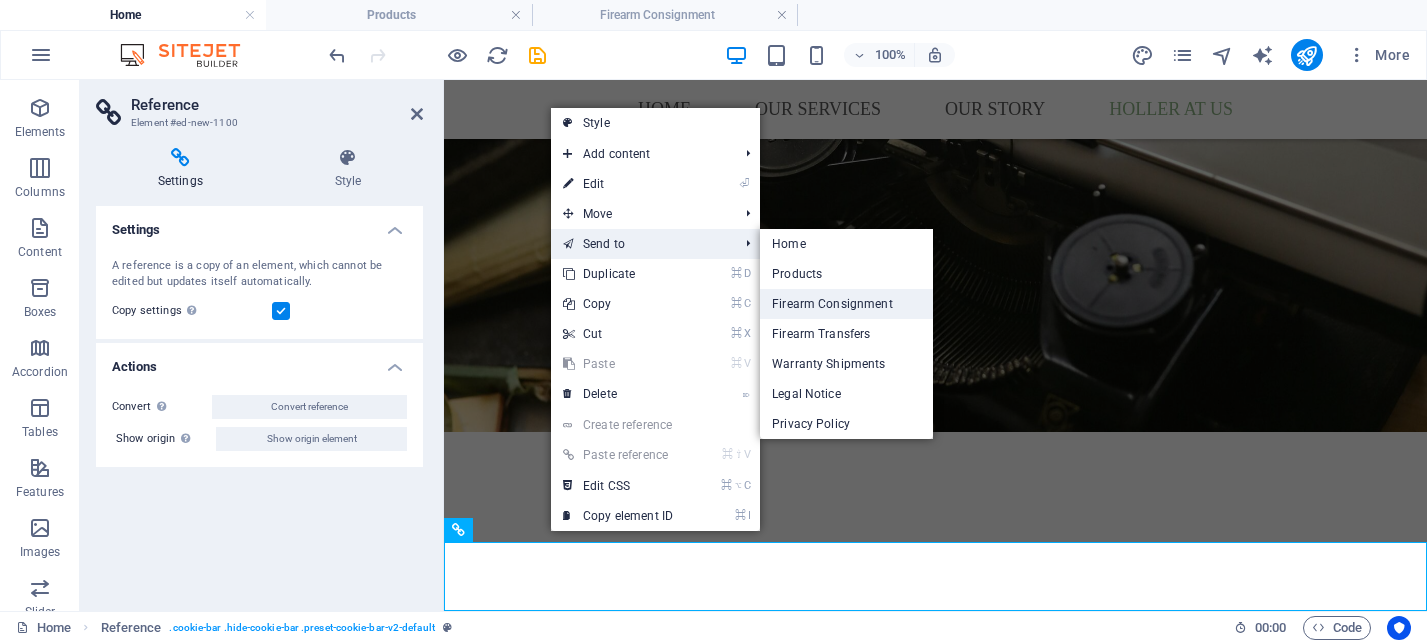 click on "Firearm Consignment" at bounding box center [846, 304] 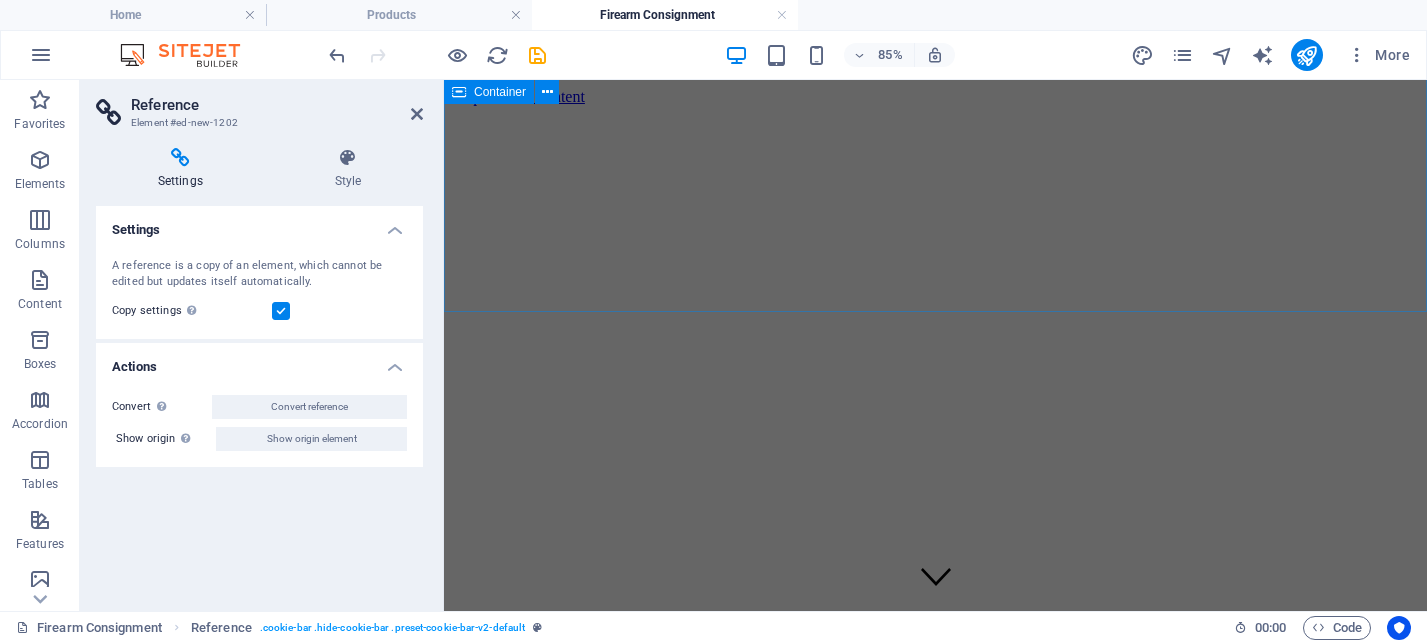 scroll, scrollTop: 1513, scrollLeft: 0, axis: vertical 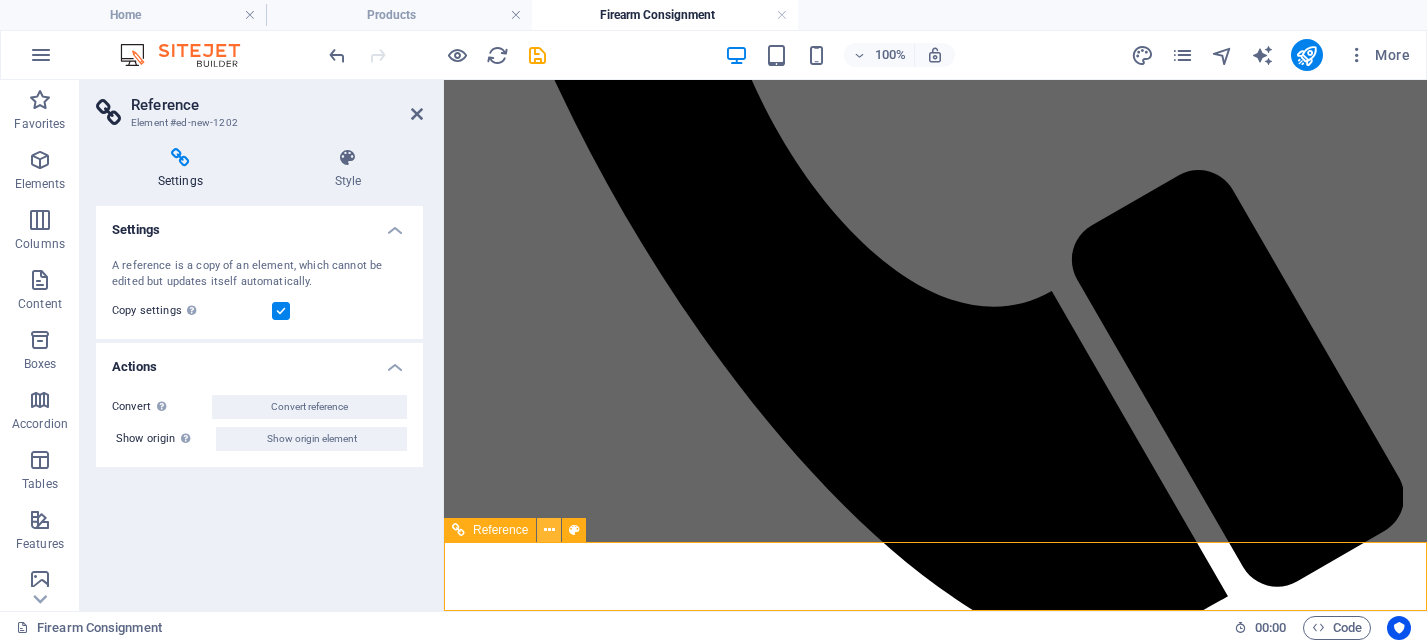 click at bounding box center [549, 530] 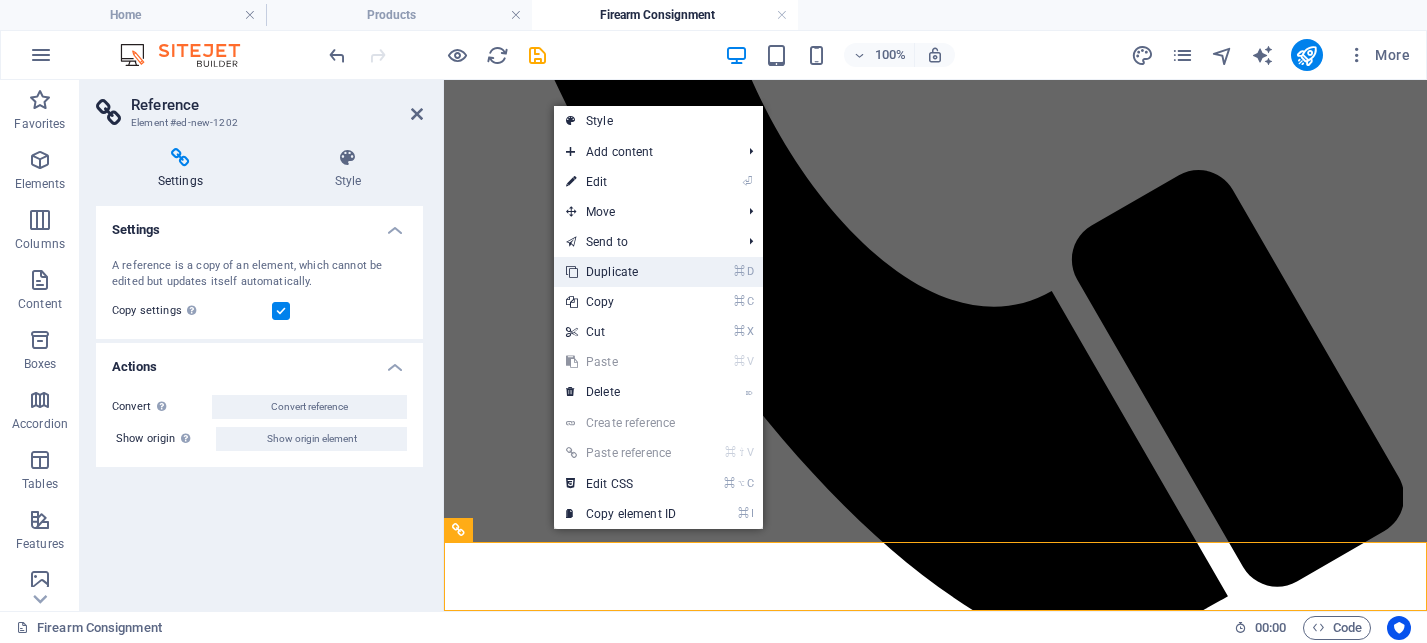 click on "⌘ D  Duplicate" at bounding box center [621, 272] 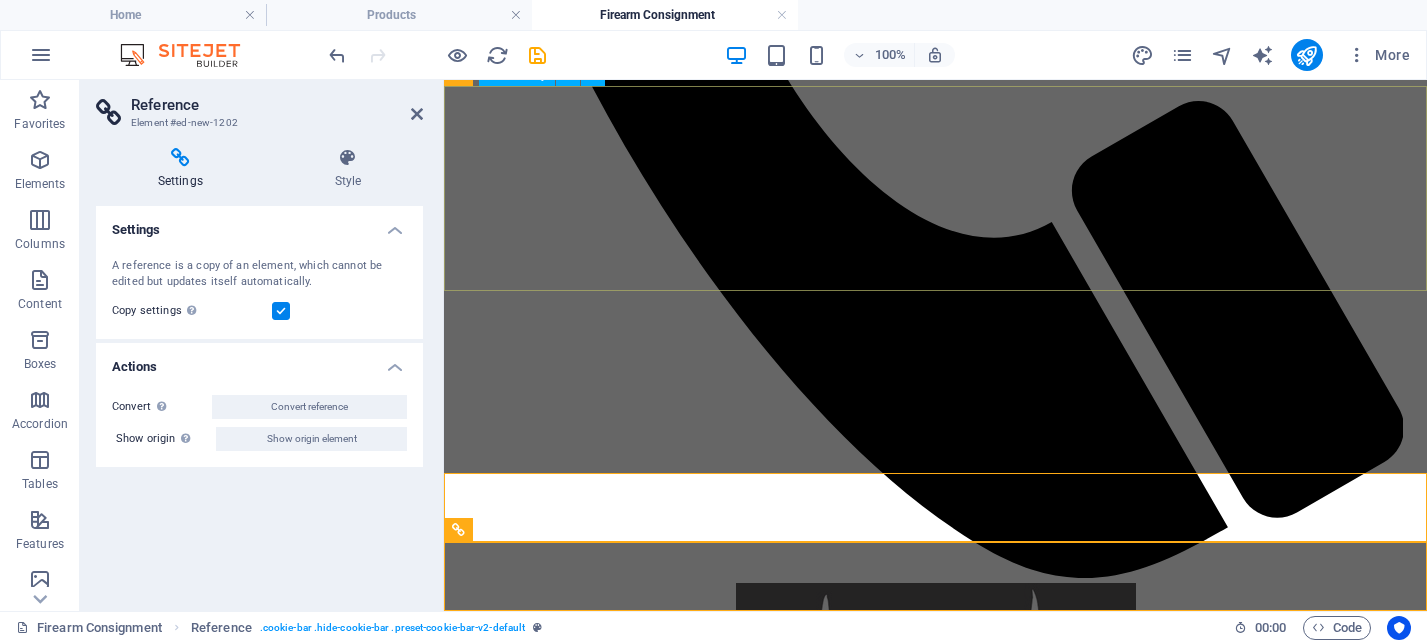 scroll, scrollTop: 1550, scrollLeft: 0, axis: vertical 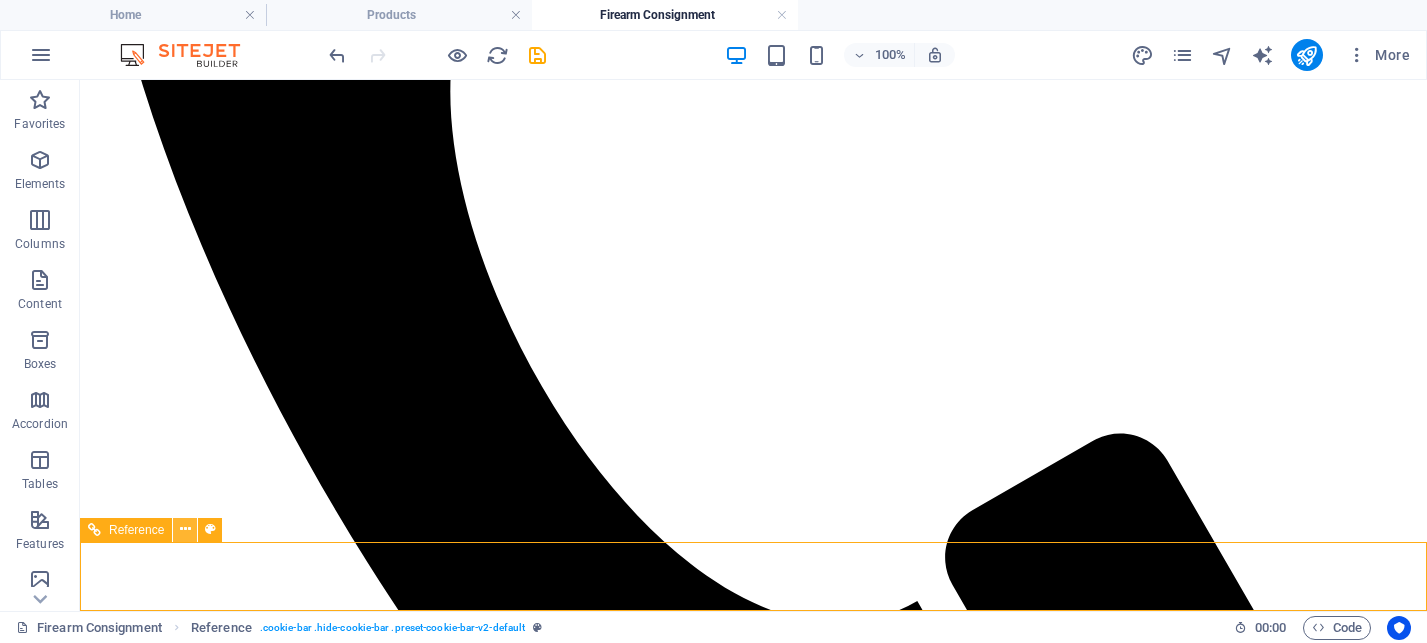 click at bounding box center [185, 529] 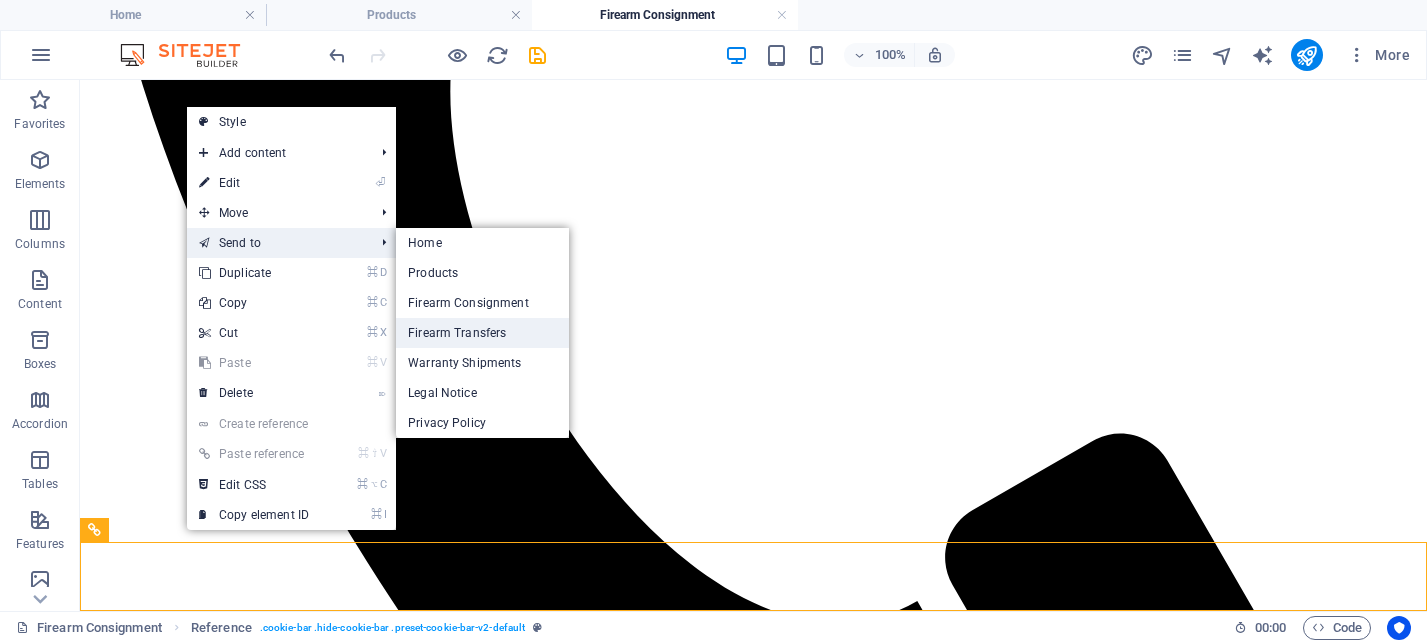 click on "Firearm Transfers" at bounding box center [482, 333] 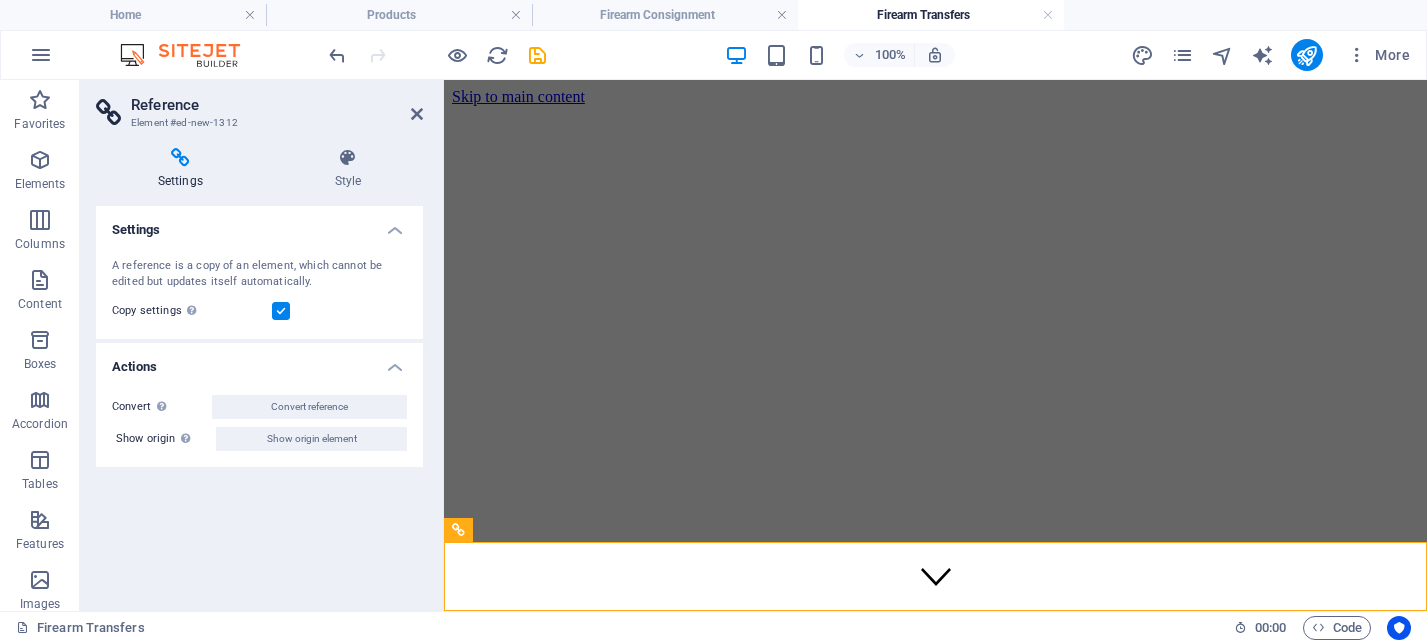 scroll, scrollTop: 1289, scrollLeft: 0, axis: vertical 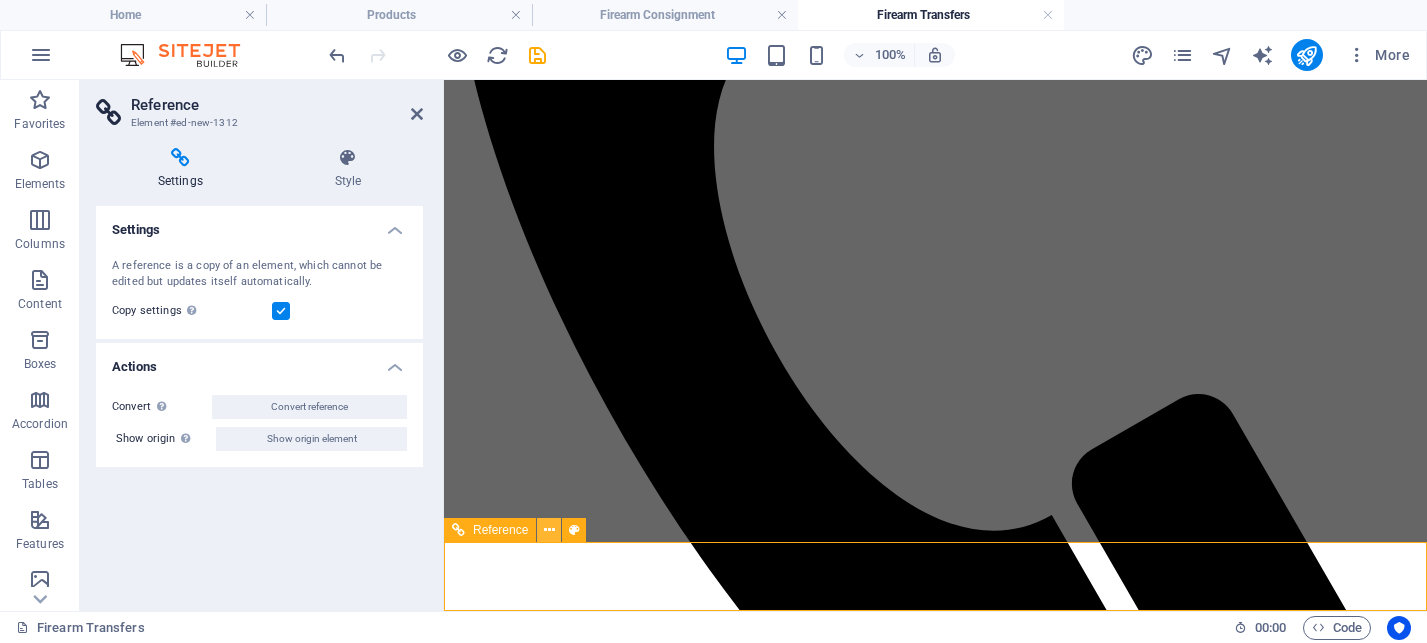 click at bounding box center [549, 530] 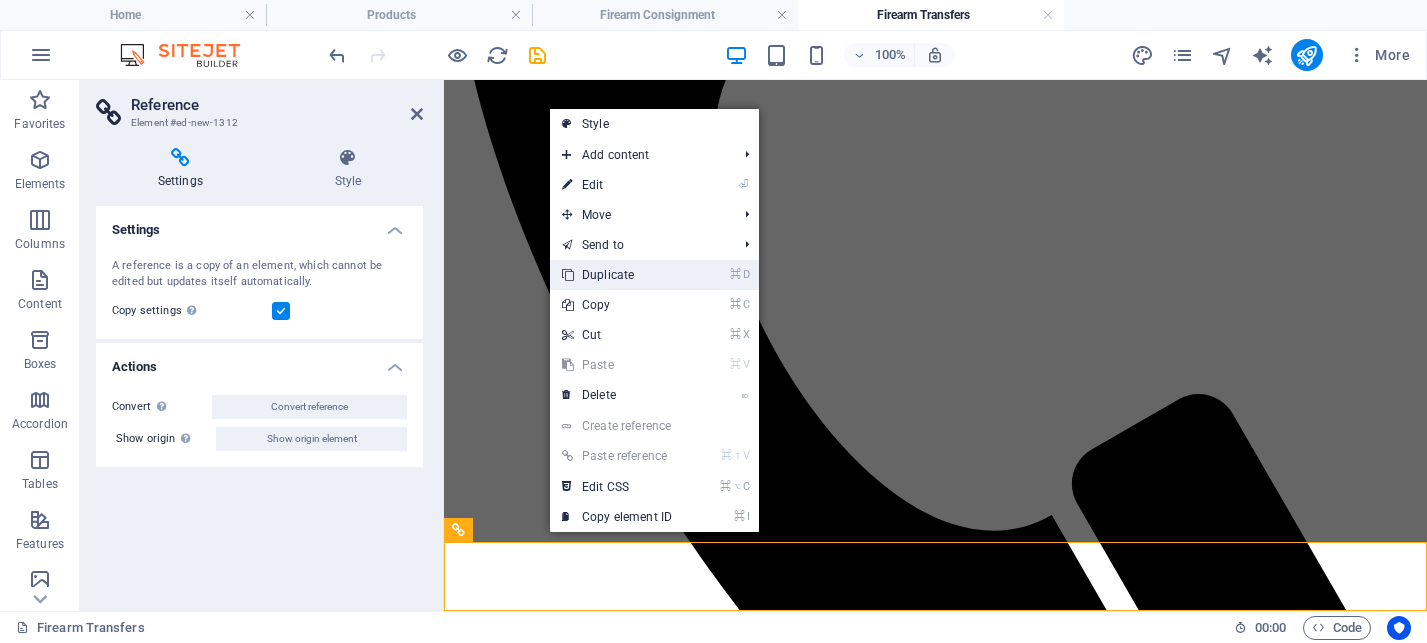 click on "⌘ D  Duplicate" at bounding box center (617, 275) 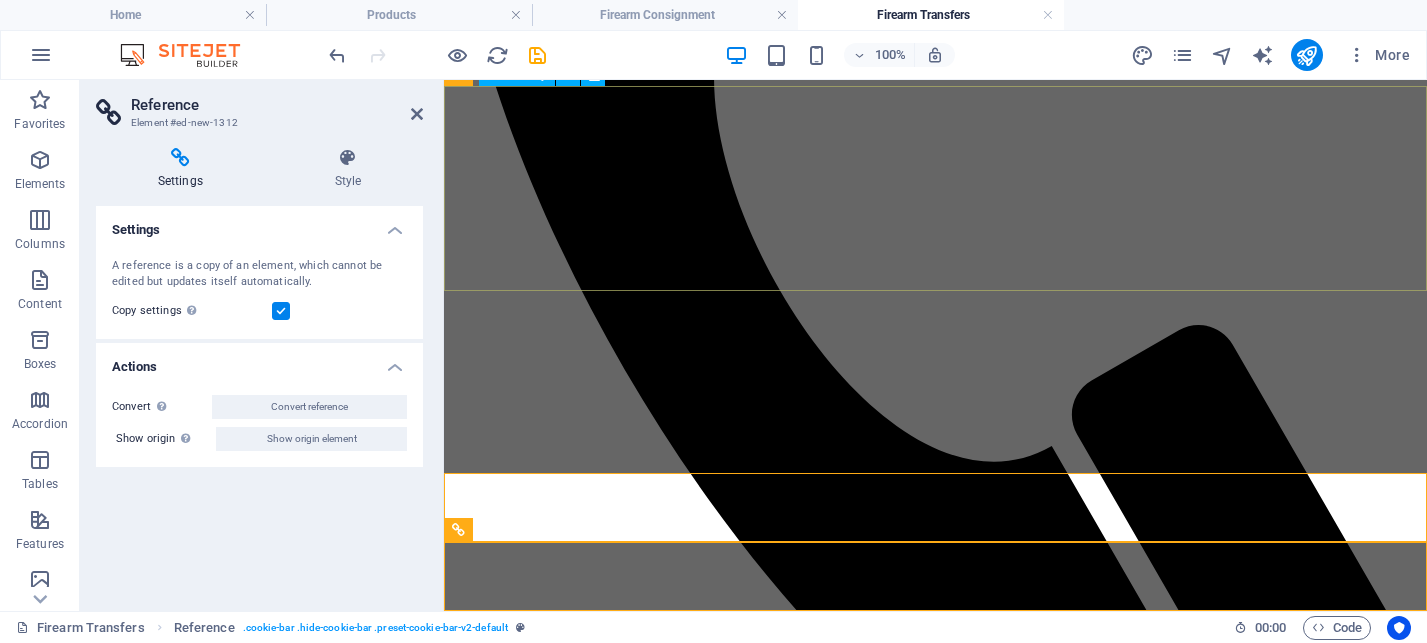 scroll, scrollTop: 1353, scrollLeft: 0, axis: vertical 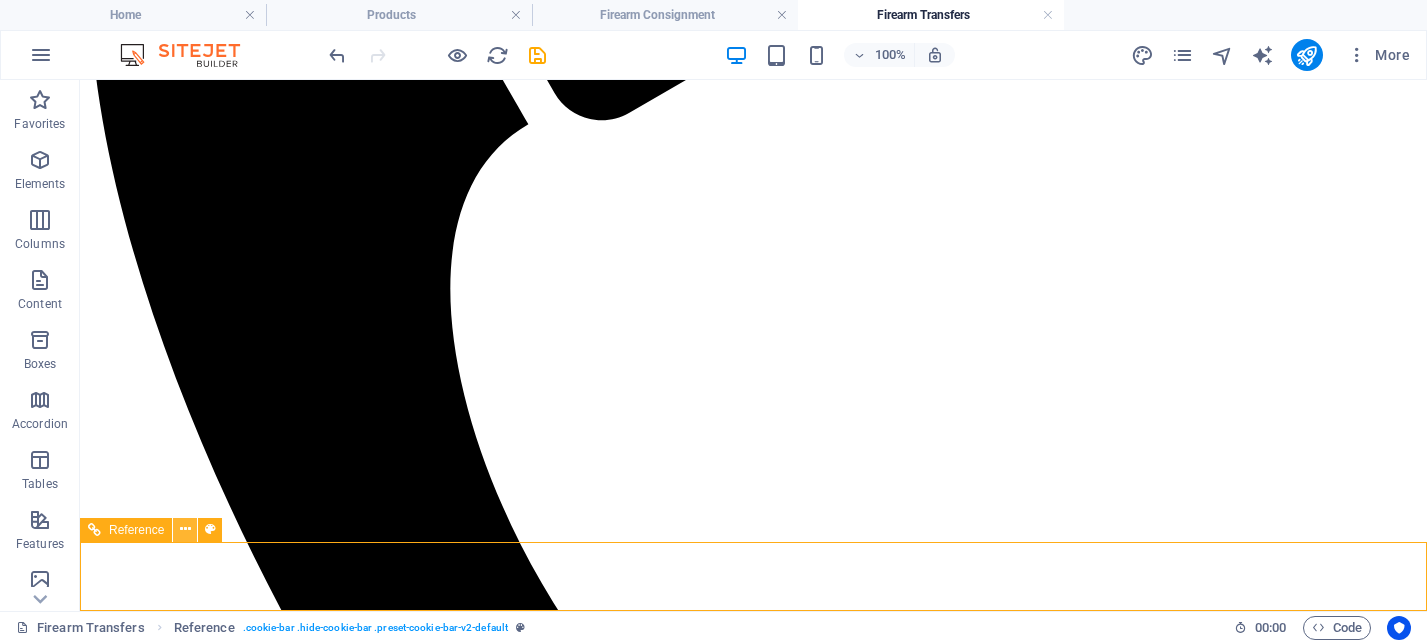 click at bounding box center (185, 529) 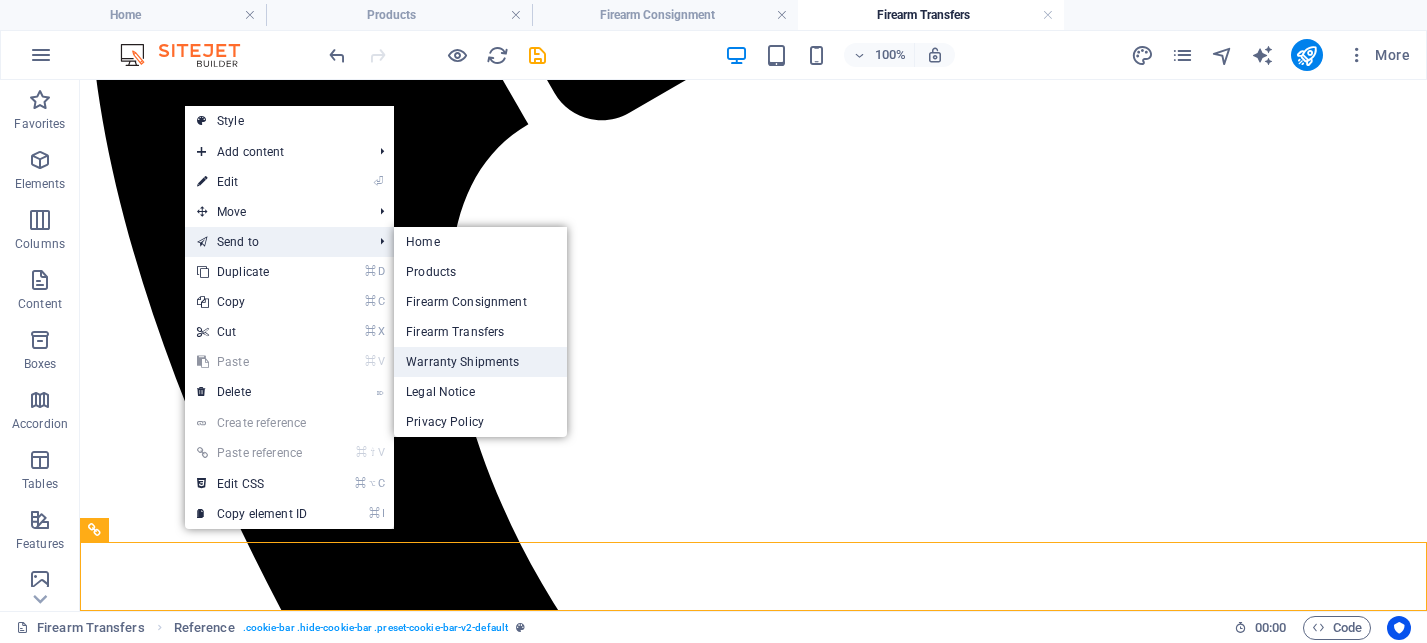 click on "Warranty Shipments" at bounding box center (480, 362) 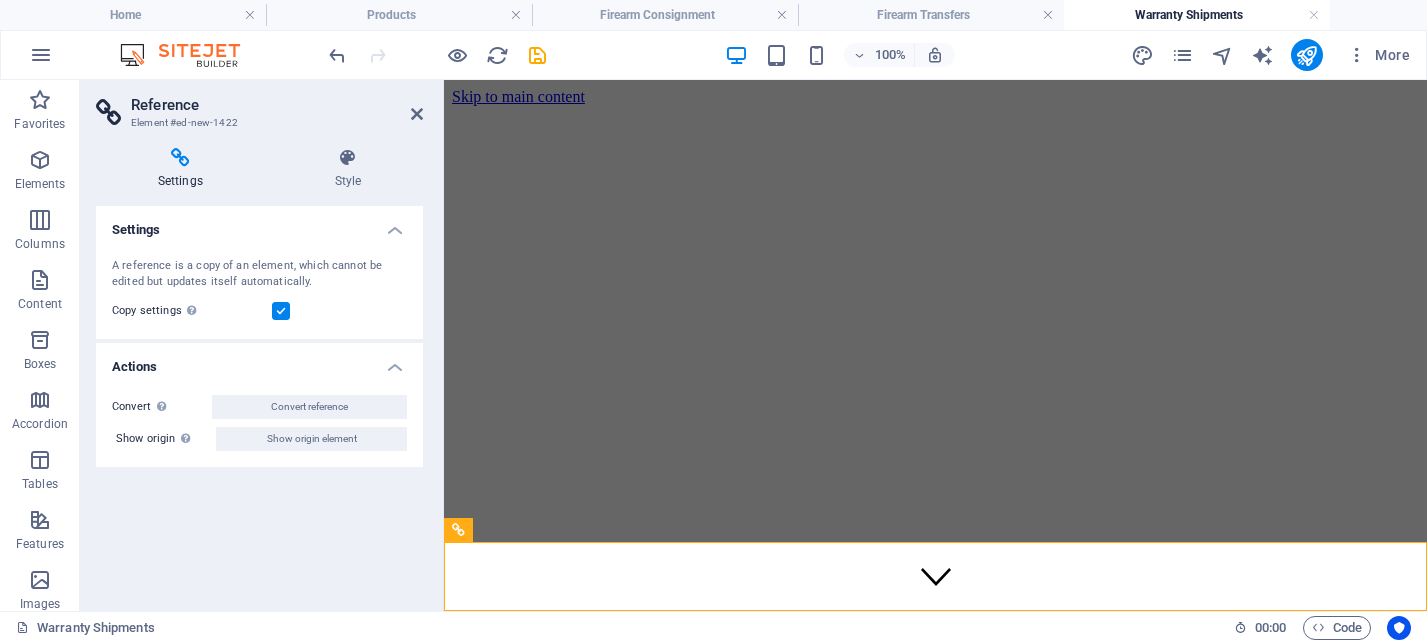 scroll, scrollTop: 1291, scrollLeft: 0, axis: vertical 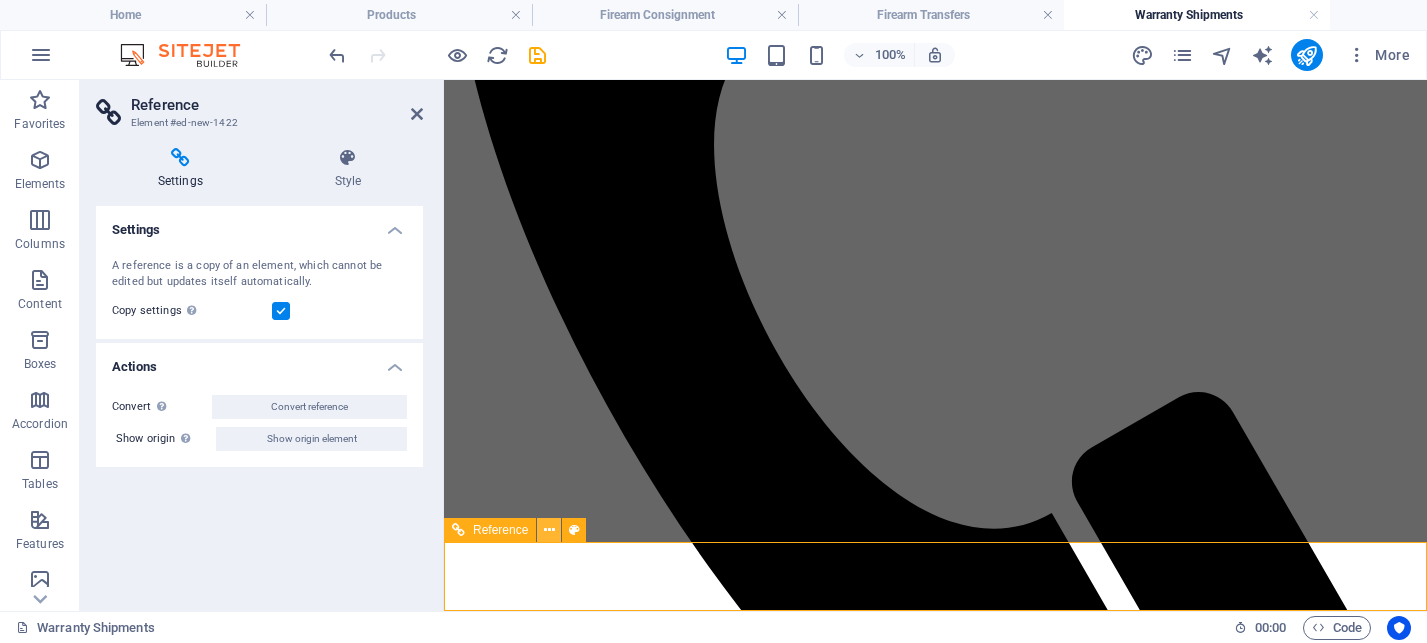 click at bounding box center [549, 530] 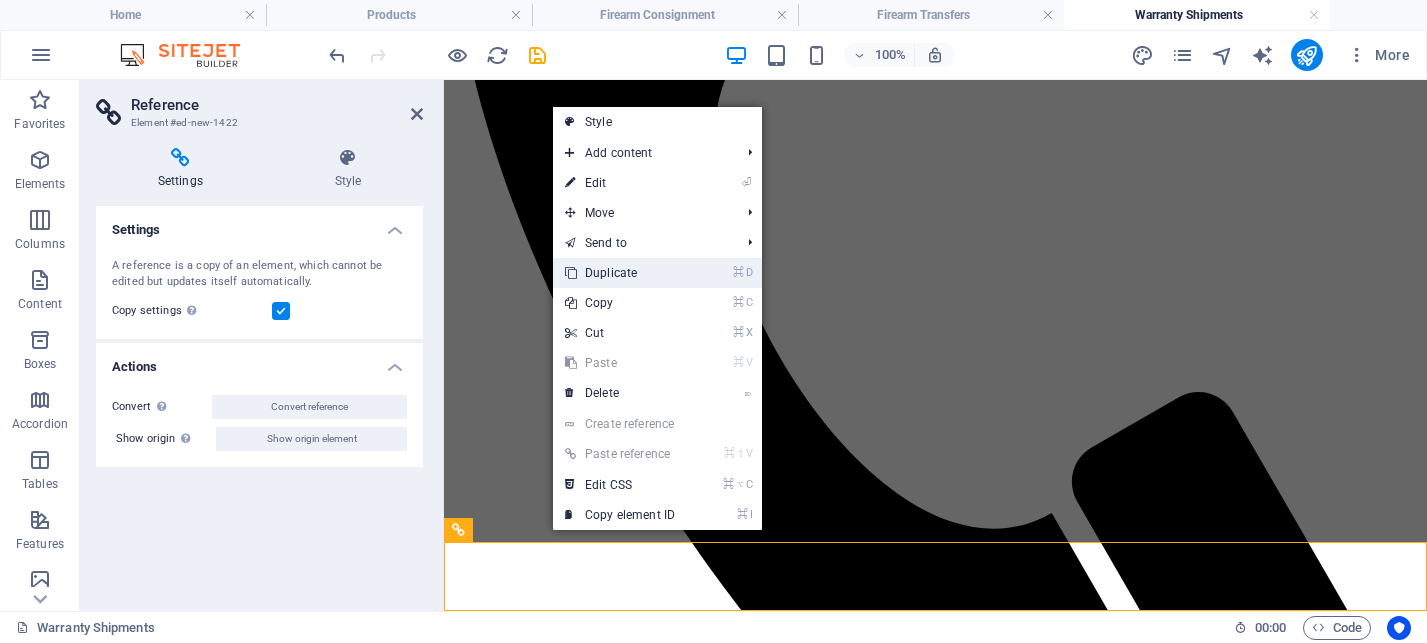 click on "⌘ D  Duplicate" at bounding box center [620, 273] 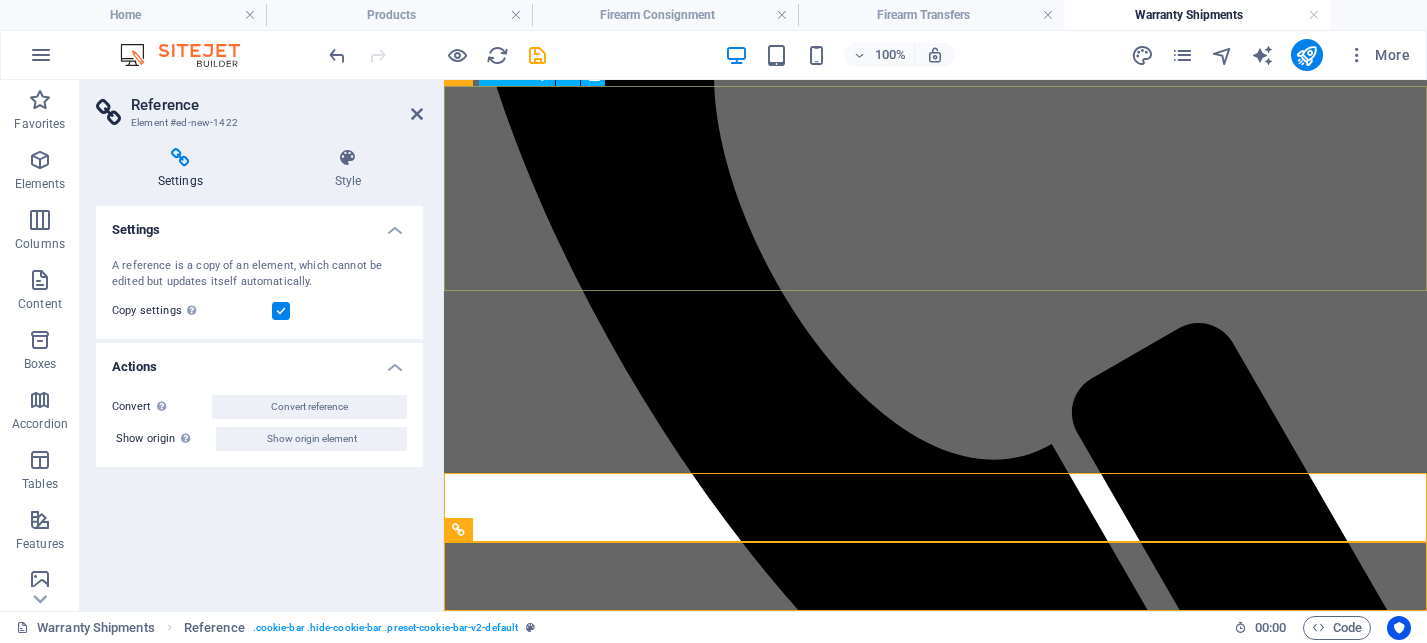 scroll, scrollTop: 1355, scrollLeft: 0, axis: vertical 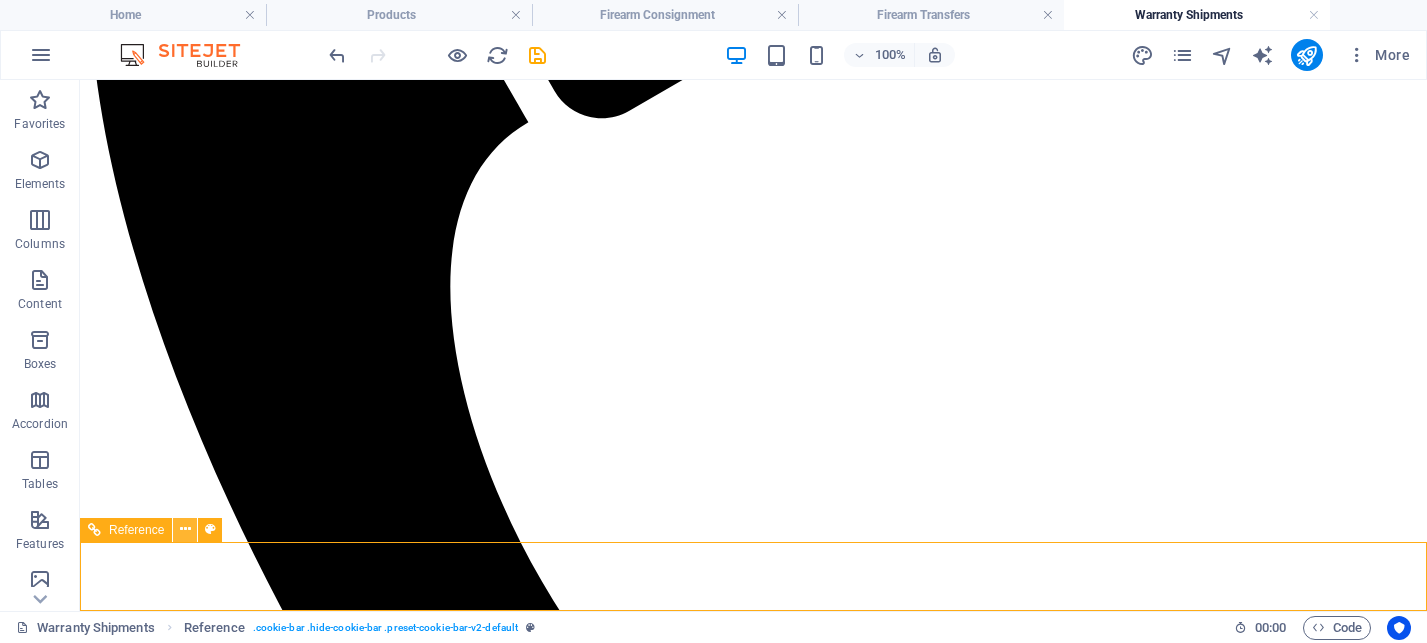 click at bounding box center [185, 529] 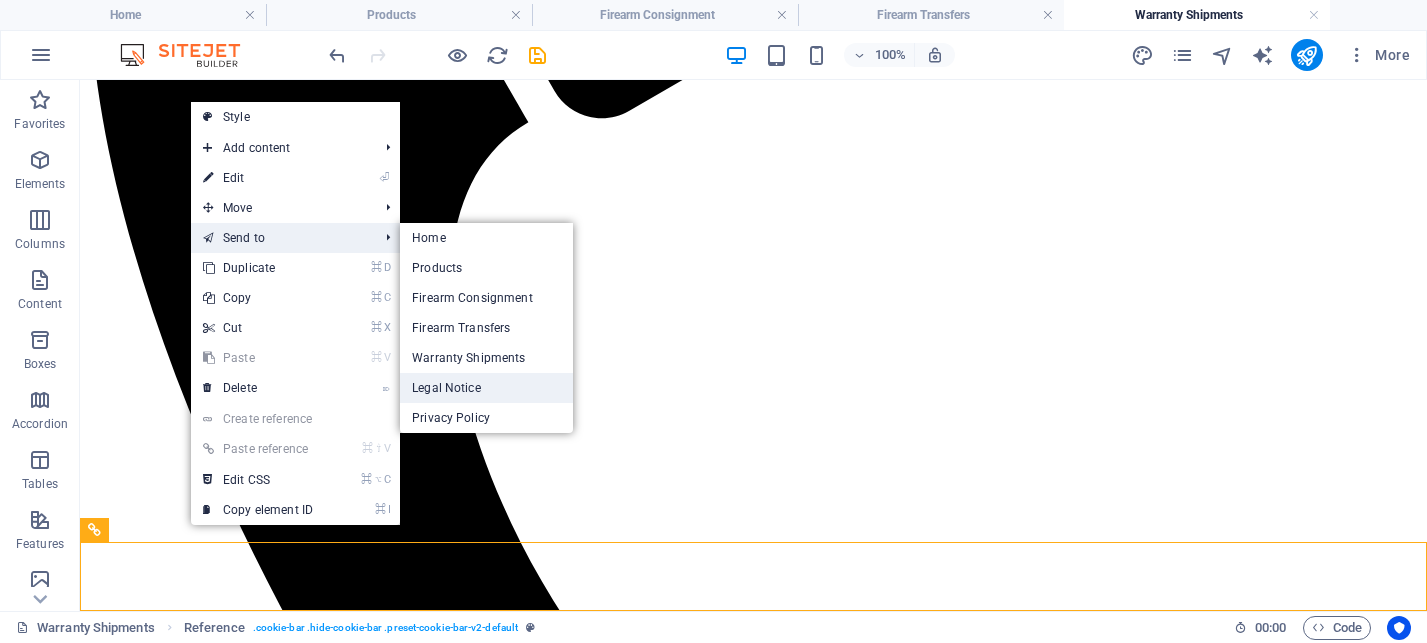 click on "Legal Notice" at bounding box center (486, 388) 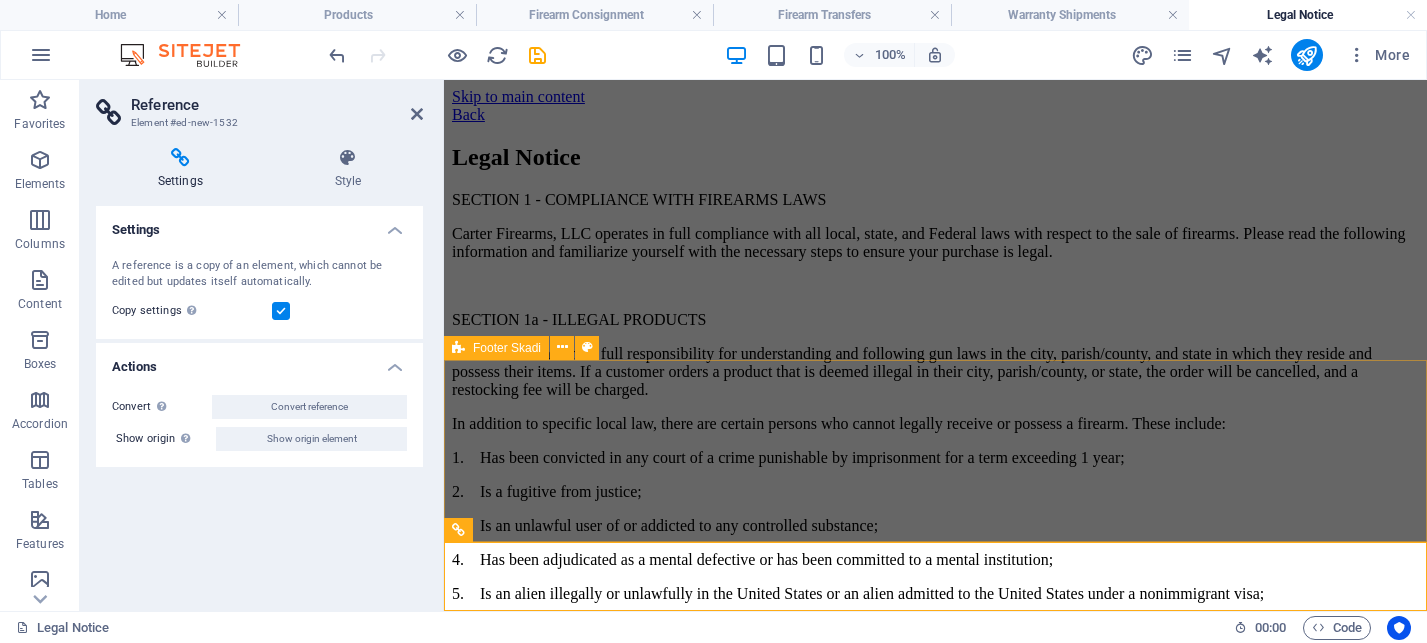 scroll, scrollTop: 2790, scrollLeft: 0, axis: vertical 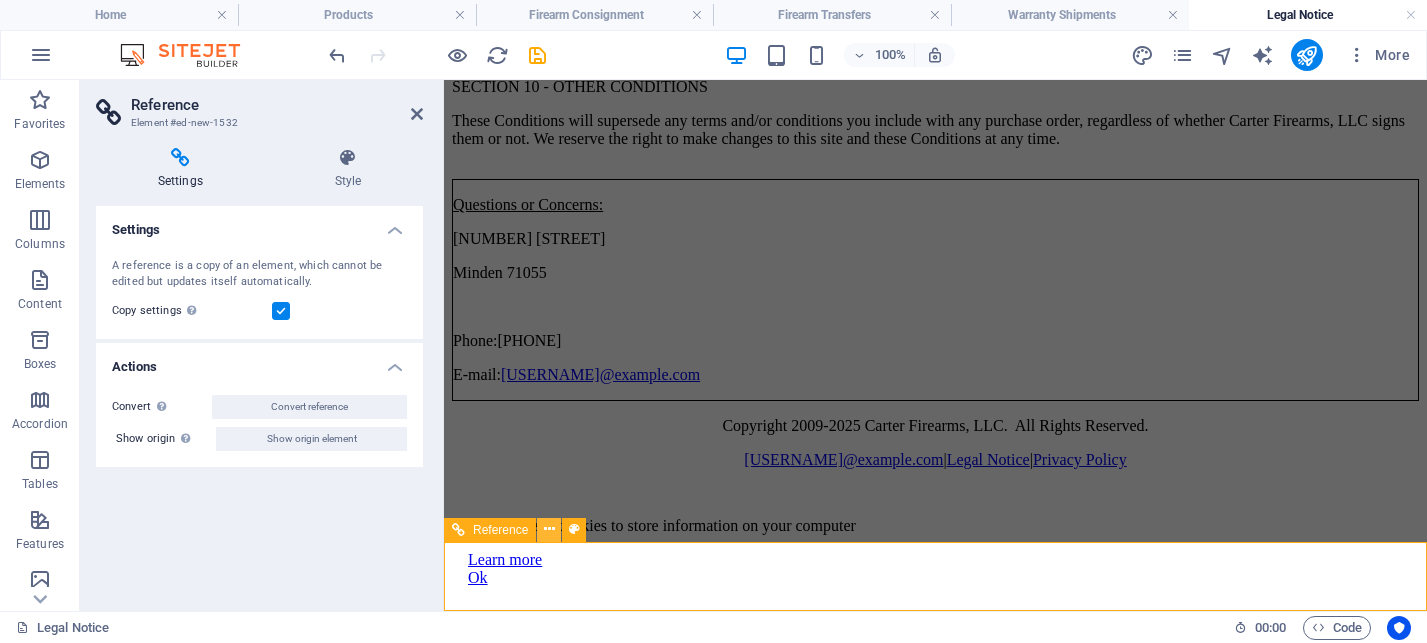 click at bounding box center [549, 529] 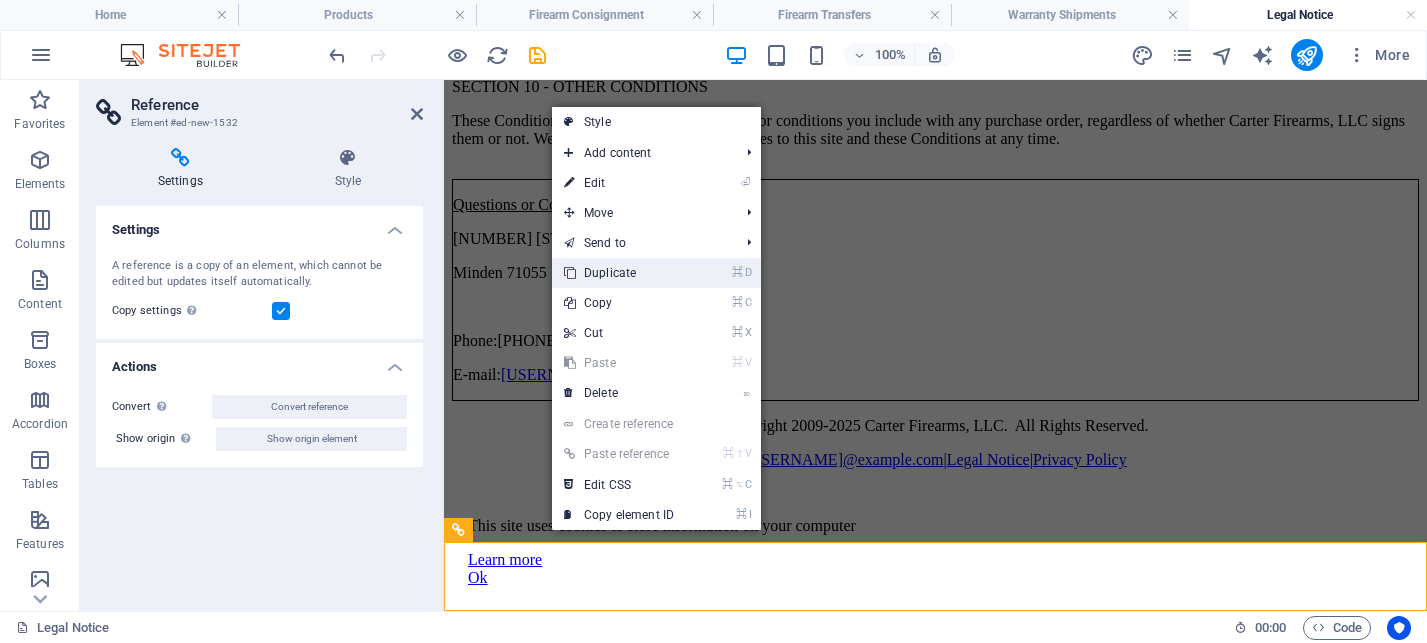 click on "⌘ D  Duplicate" at bounding box center [619, 273] 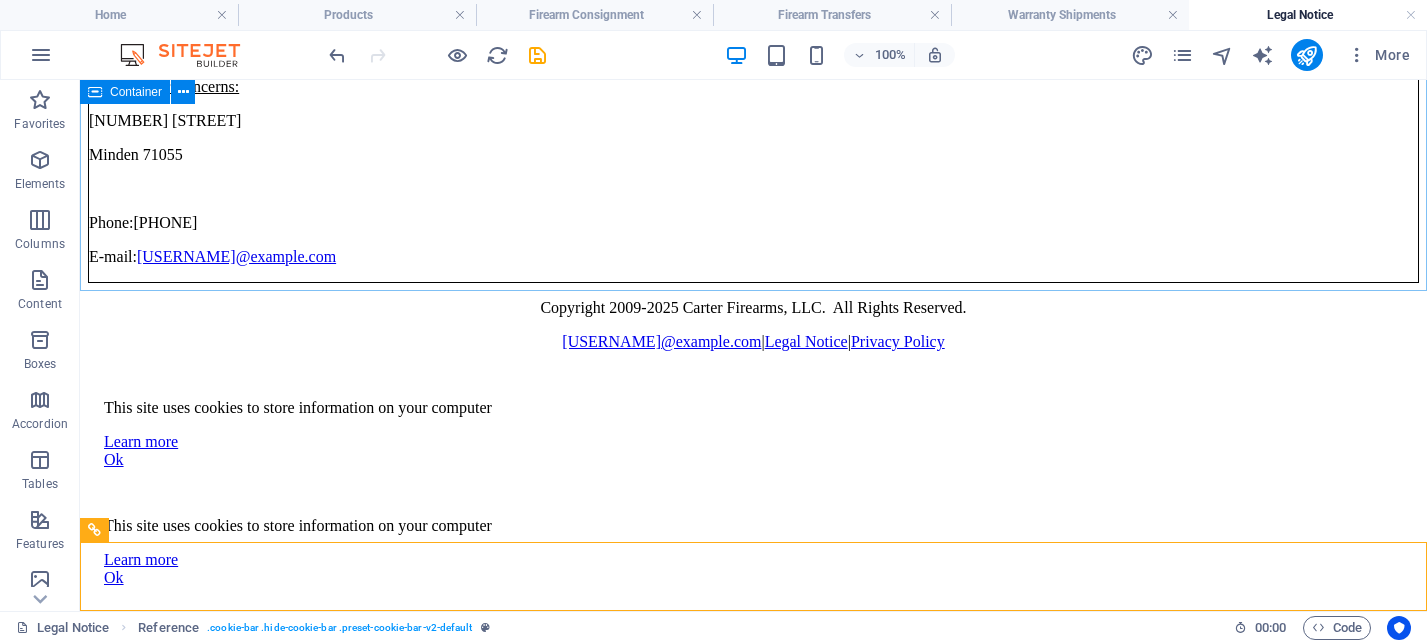 scroll, scrollTop: 2724, scrollLeft: 0, axis: vertical 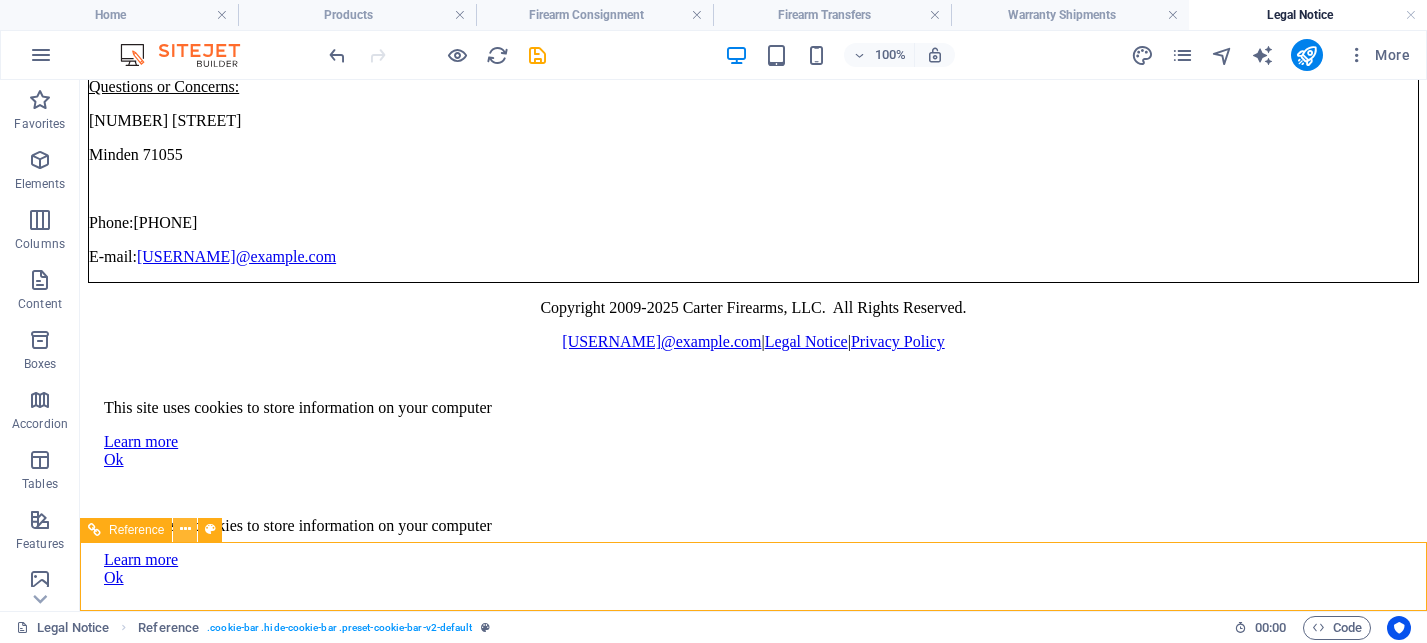 click at bounding box center [185, 529] 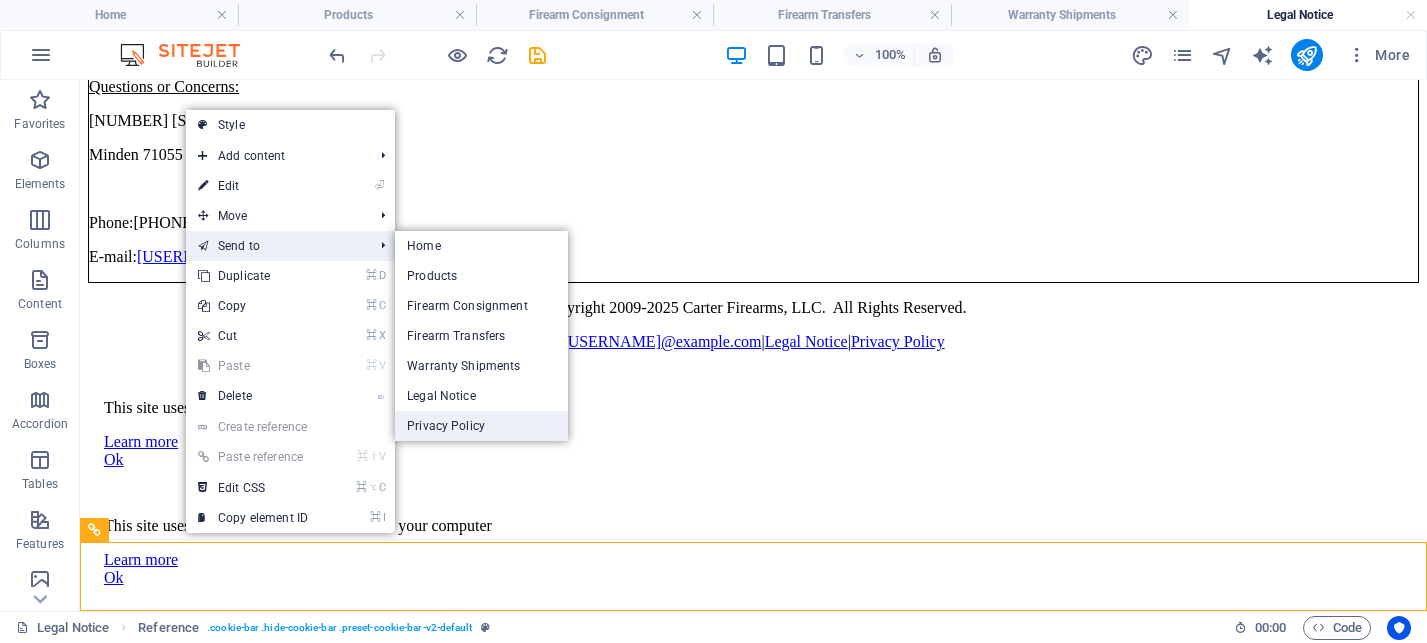 click on "Privacy Policy" at bounding box center [481, 426] 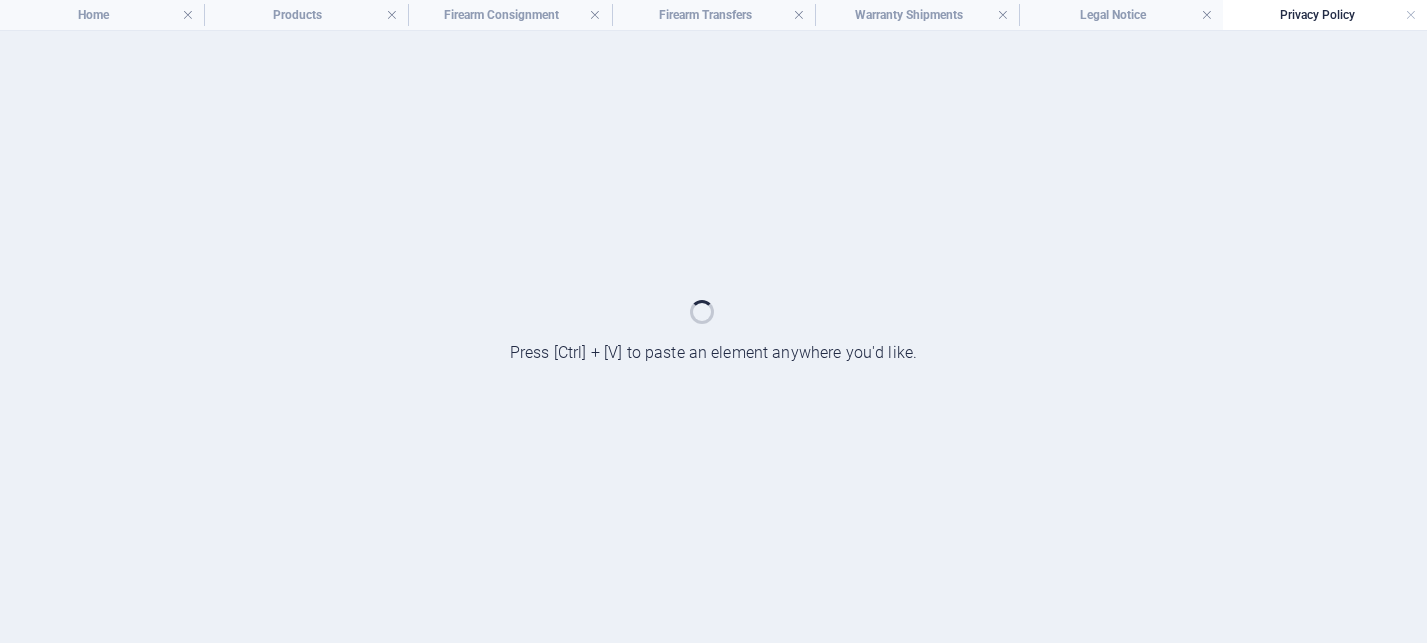 scroll, scrollTop: 0, scrollLeft: 0, axis: both 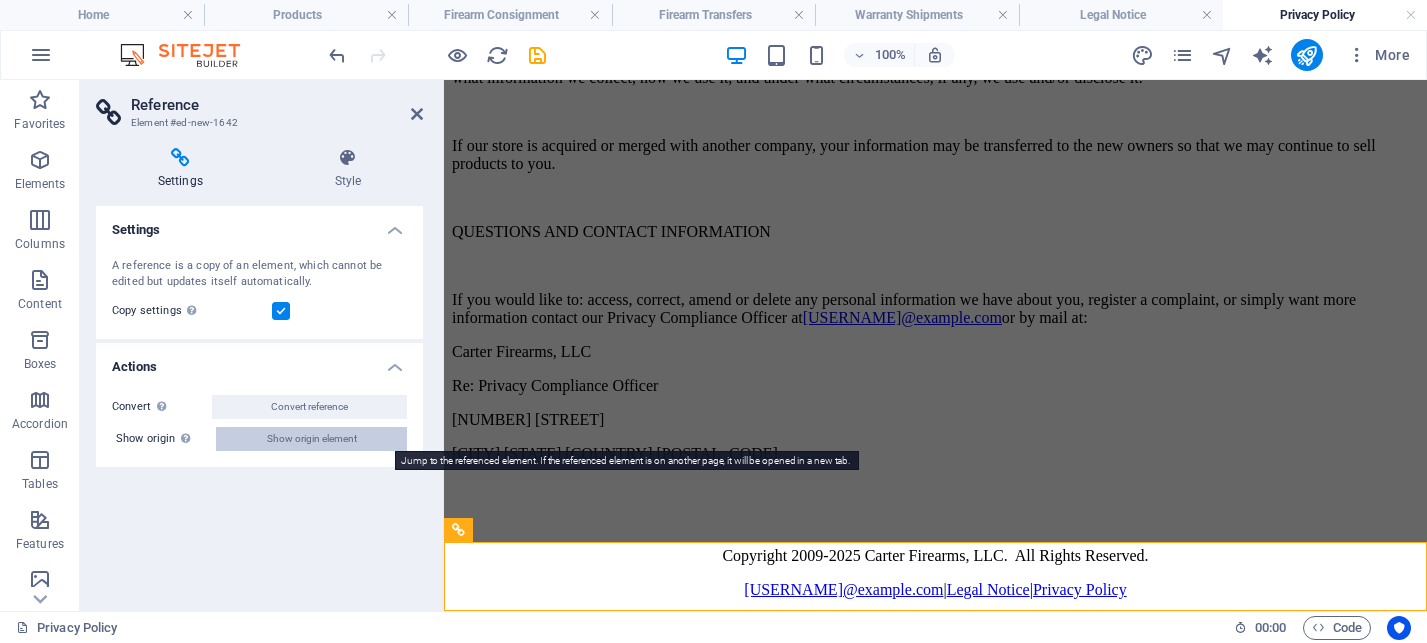 click on "Show origin element" at bounding box center (312, 439) 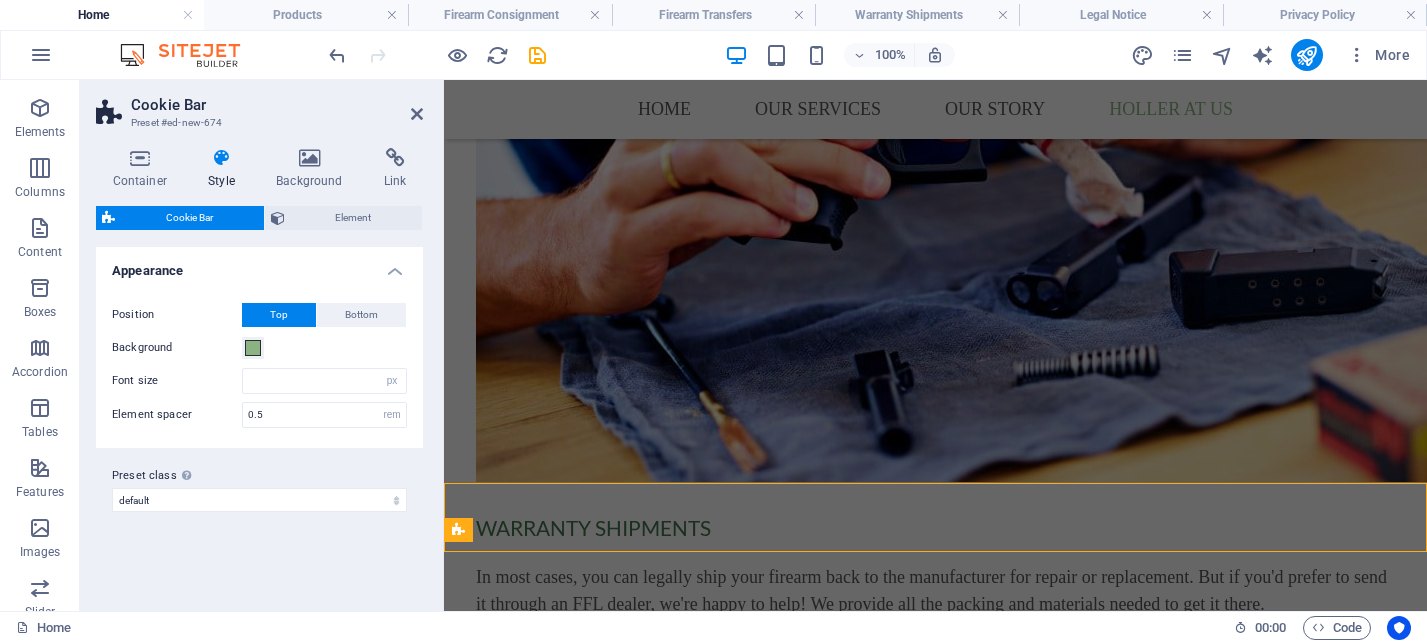 scroll, scrollTop: 0, scrollLeft: 0, axis: both 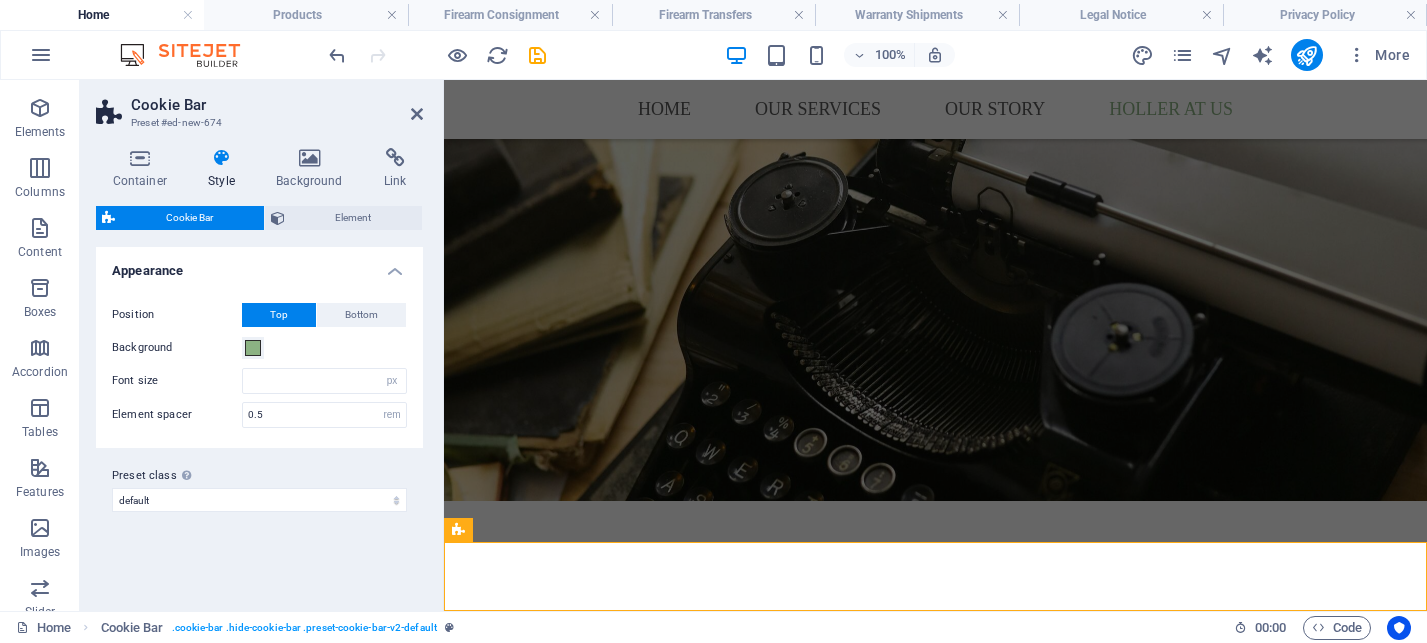 type 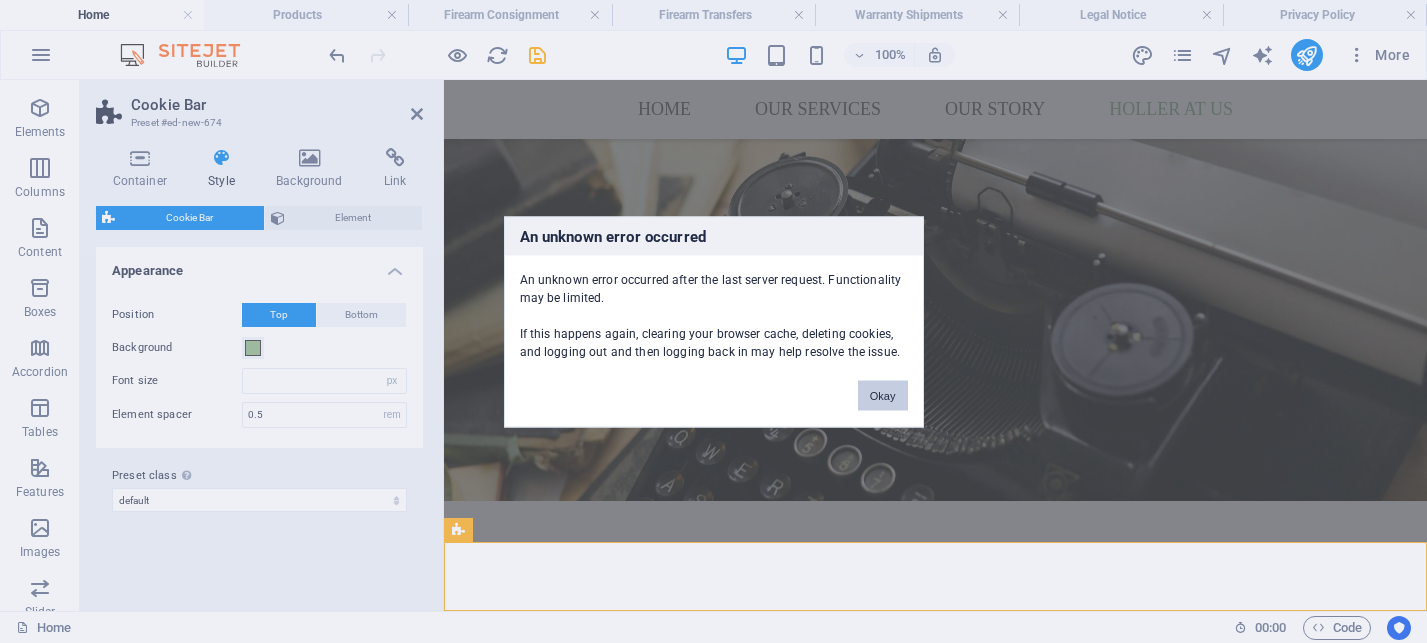 click on "Okay" at bounding box center [883, 395] 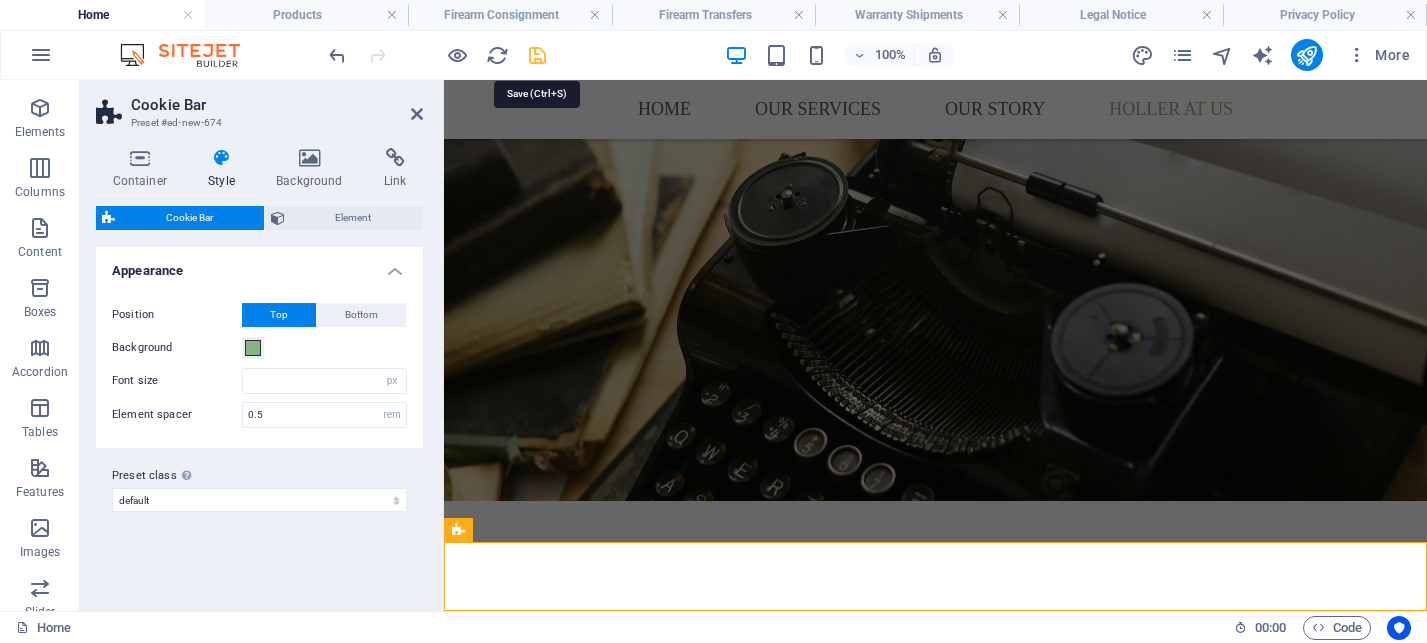 click at bounding box center [537, 55] 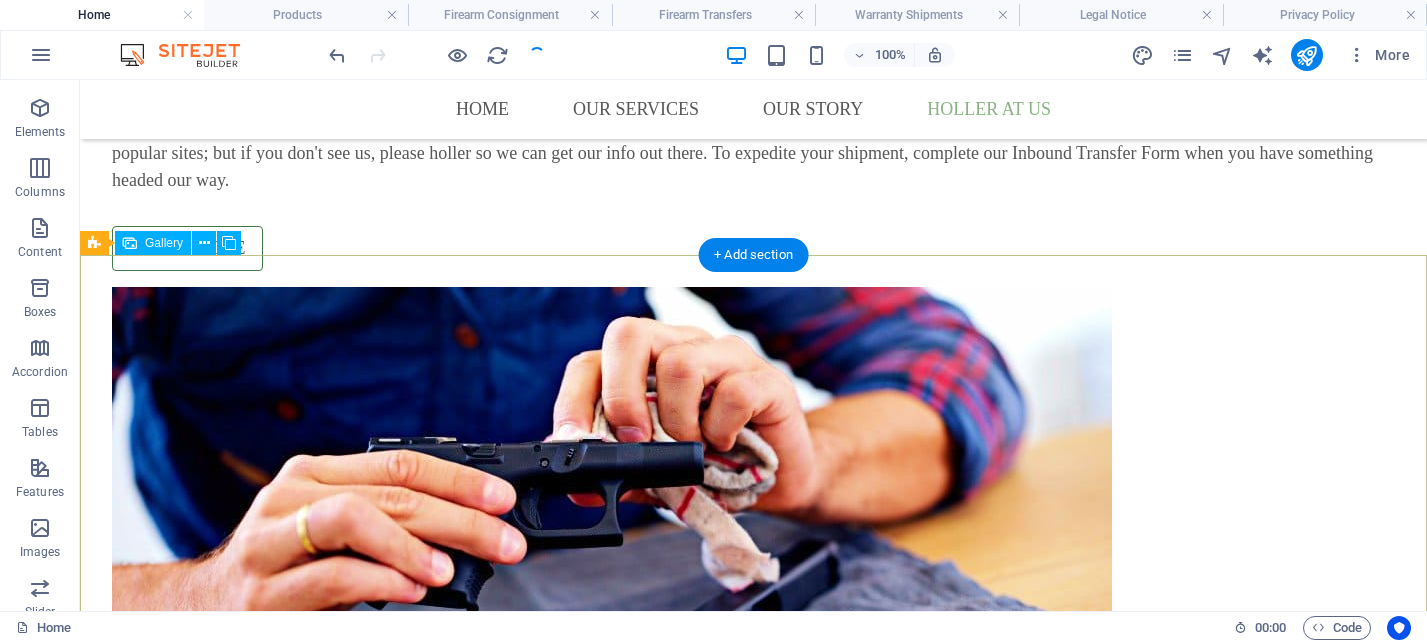 scroll, scrollTop: 4426, scrollLeft: 0, axis: vertical 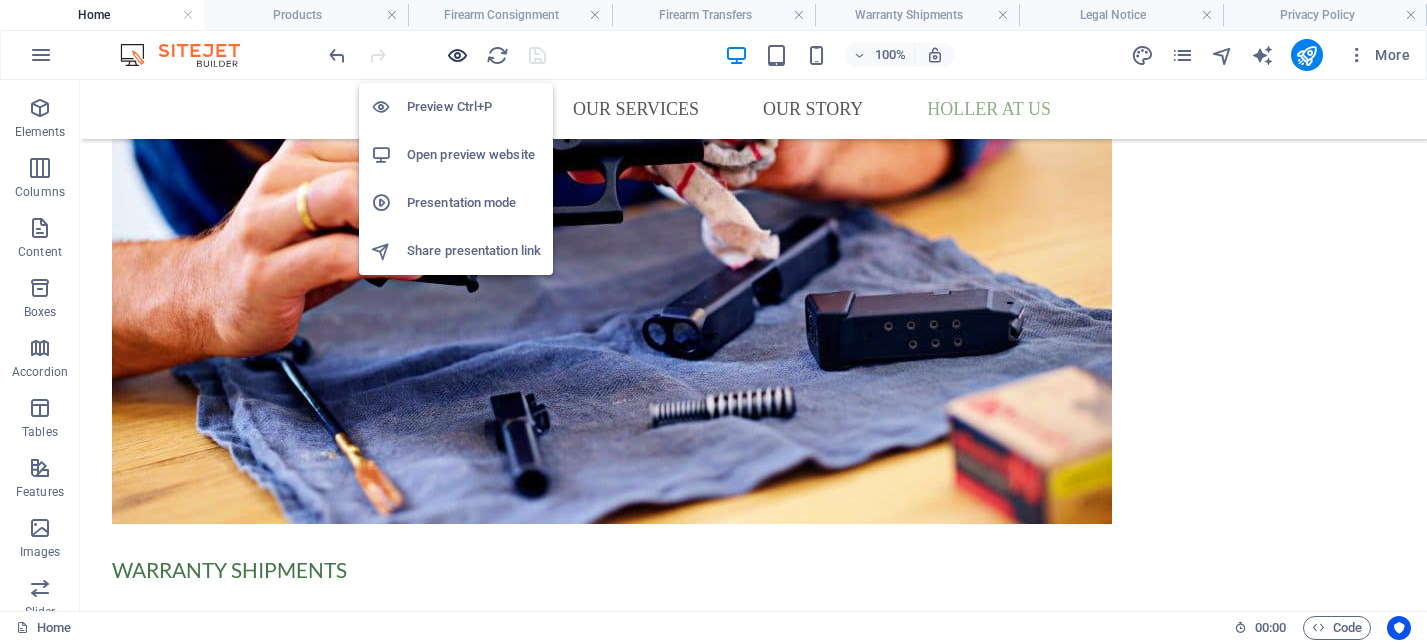 click at bounding box center [457, 55] 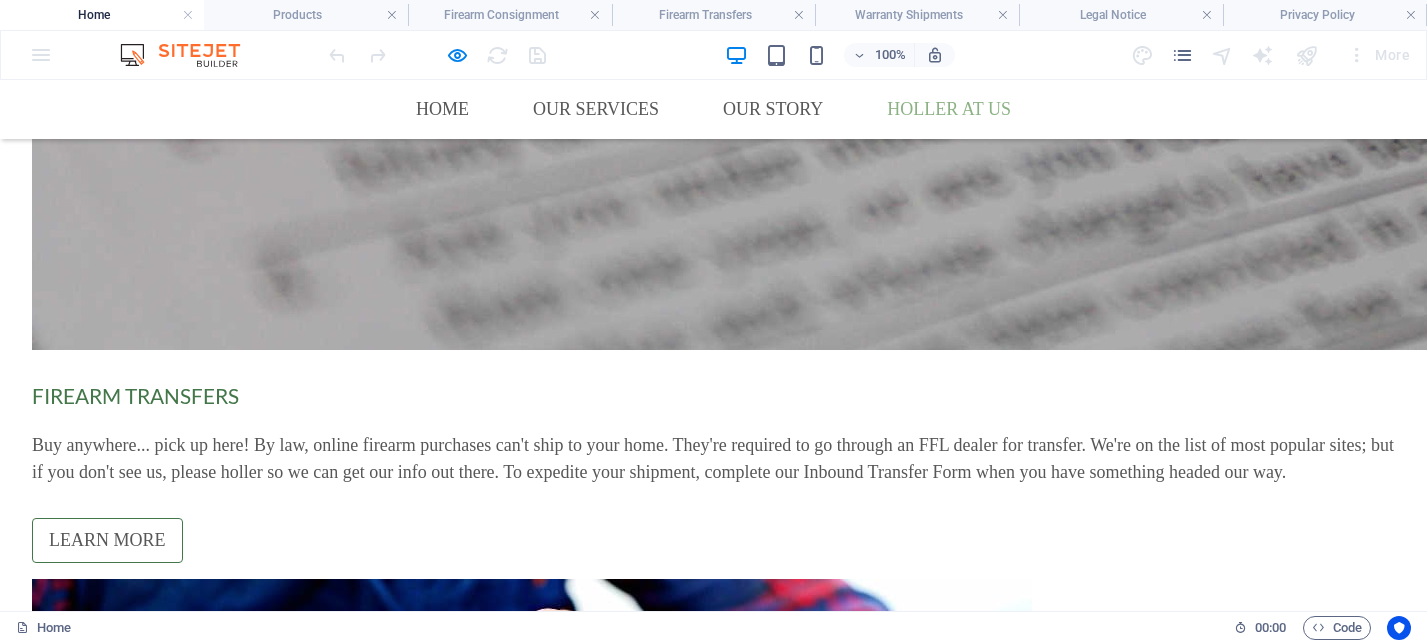 scroll, scrollTop: 4313, scrollLeft: 0, axis: vertical 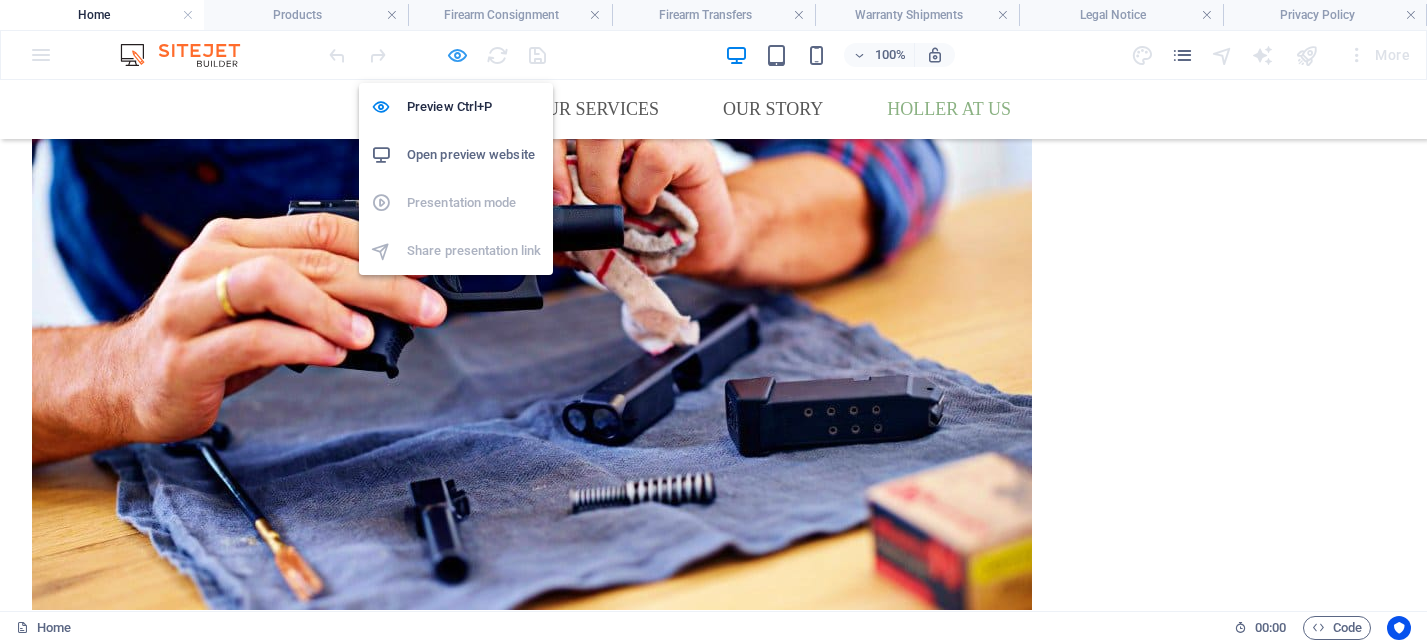 click at bounding box center [457, 55] 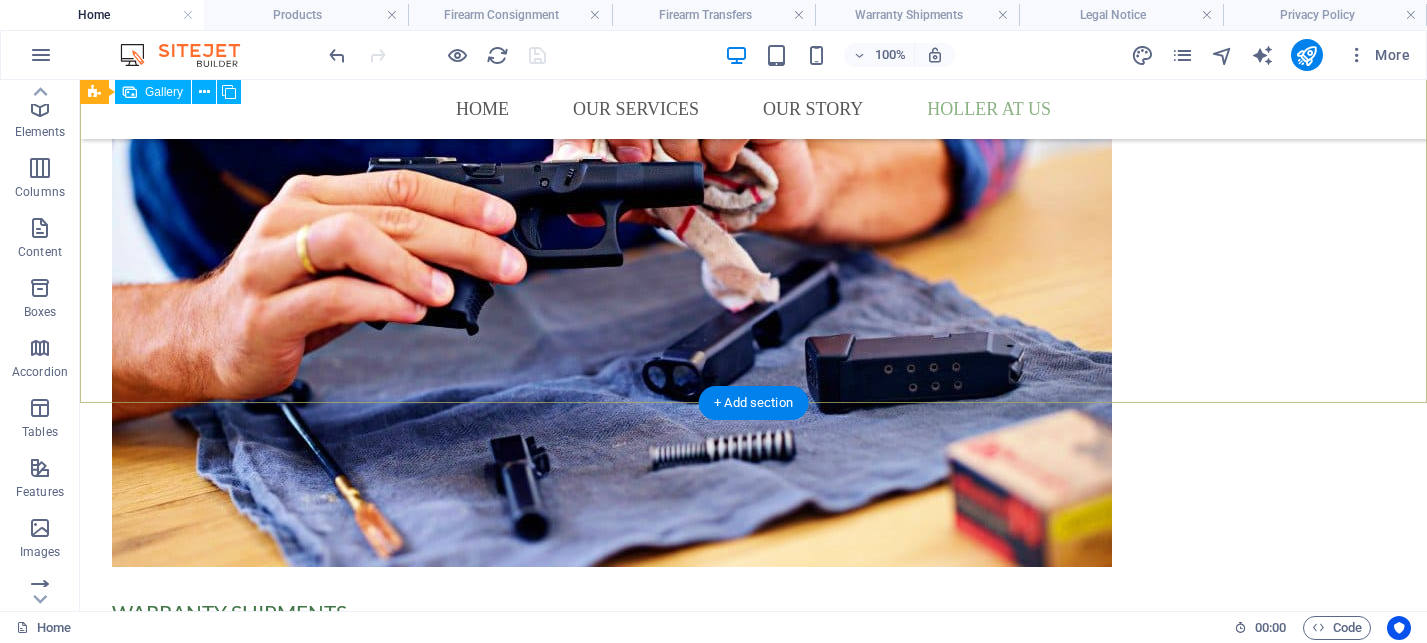 scroll, scrollTop: 4426, scrollLeft: 0, axis: vertical 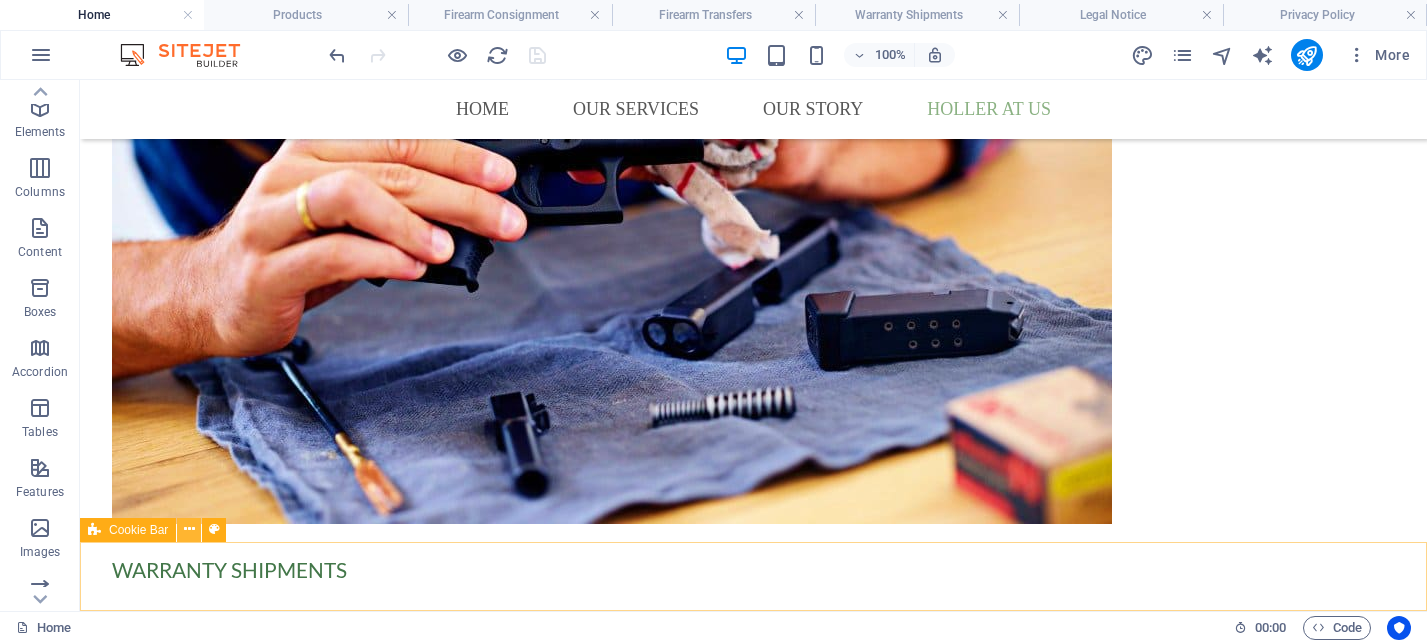 click at bounding box center (189, 529) 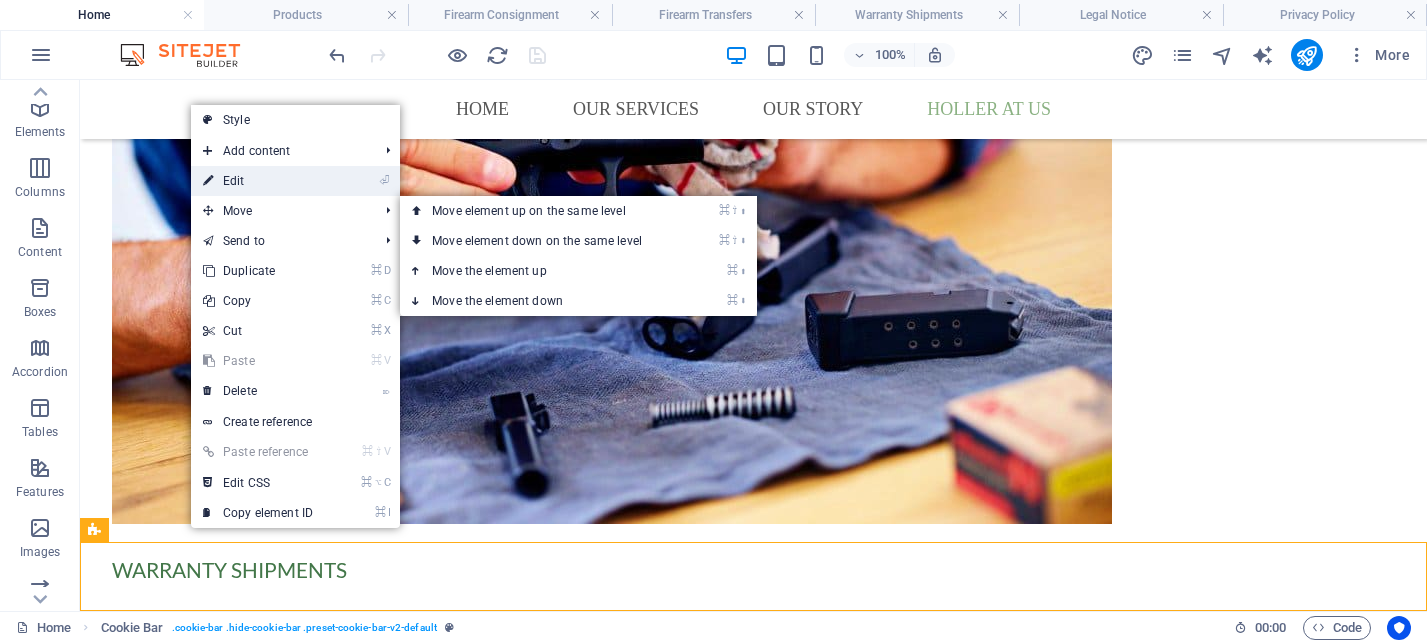 click on "⏎  Edit" at bounding box center [258, 181] 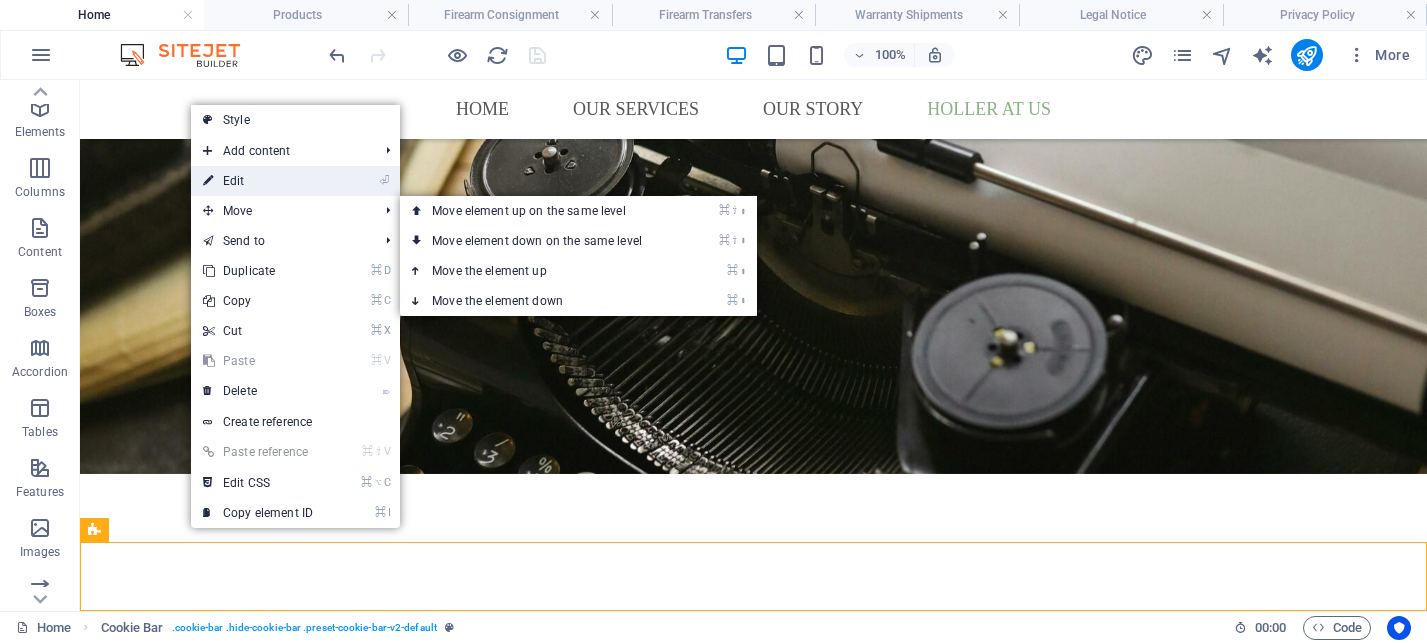 select on "px" 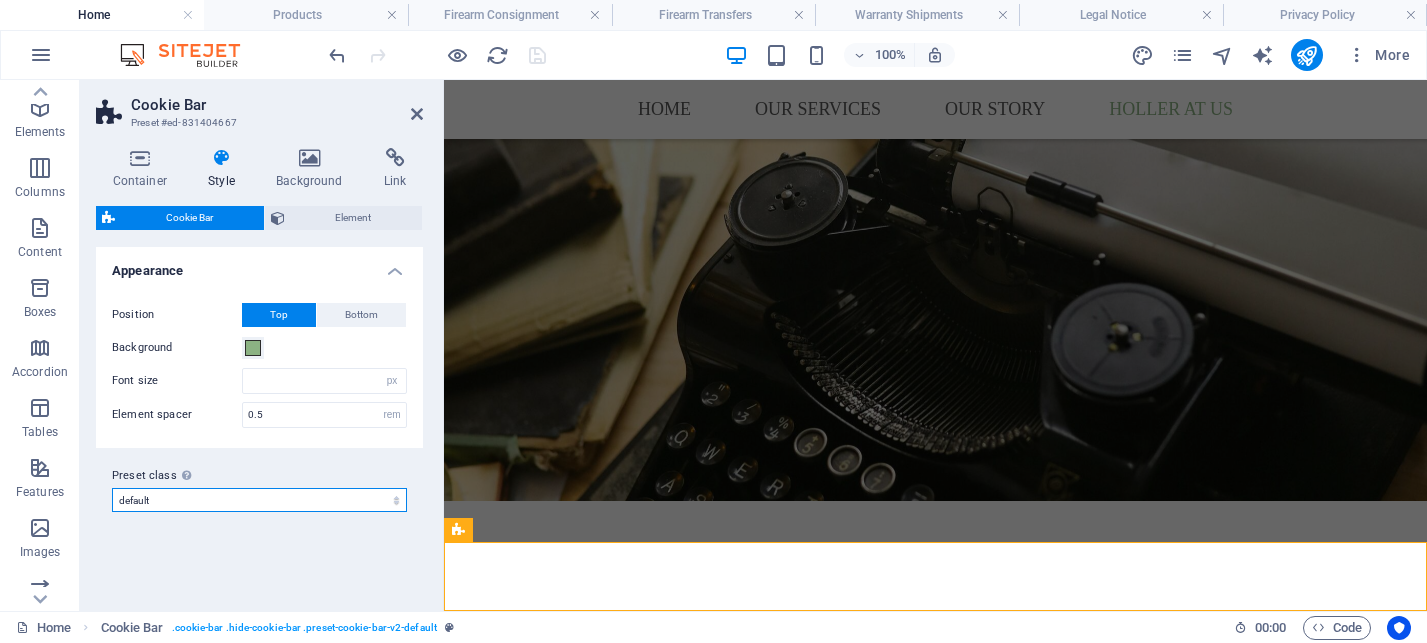 click on "default Add preset class" at bounding box center [259, 500] 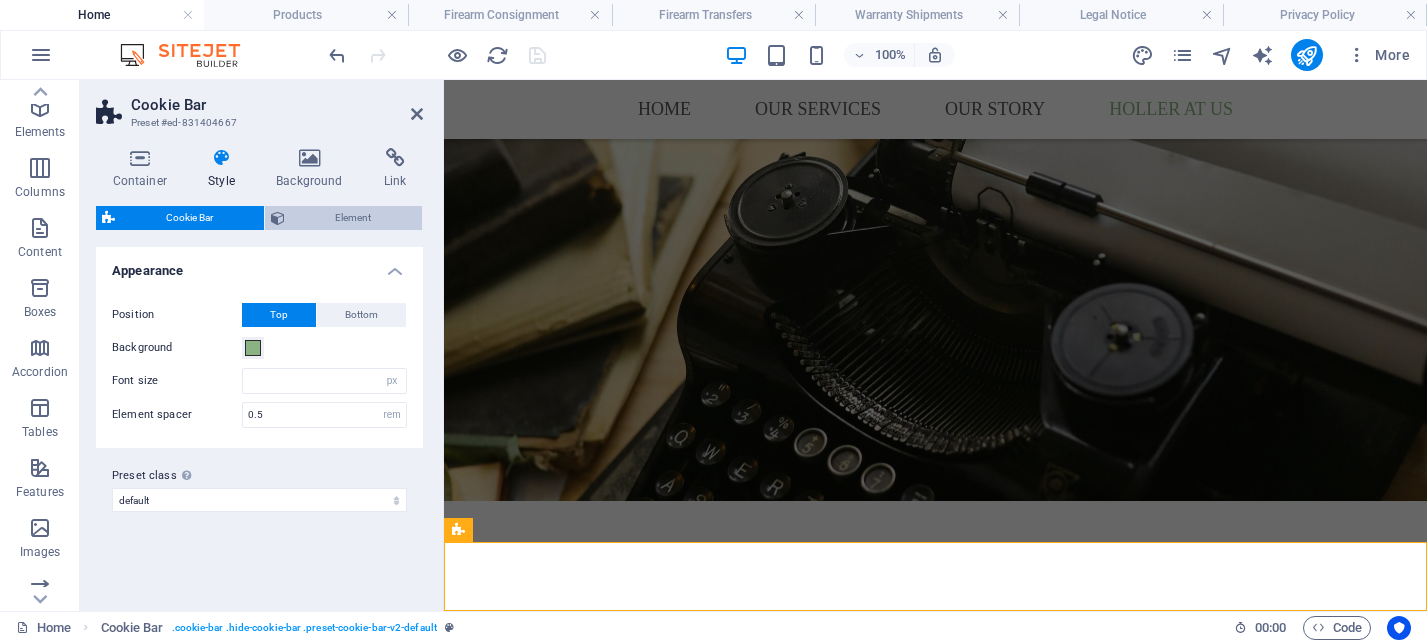 click on "Element" at bounding box center [354, 218] 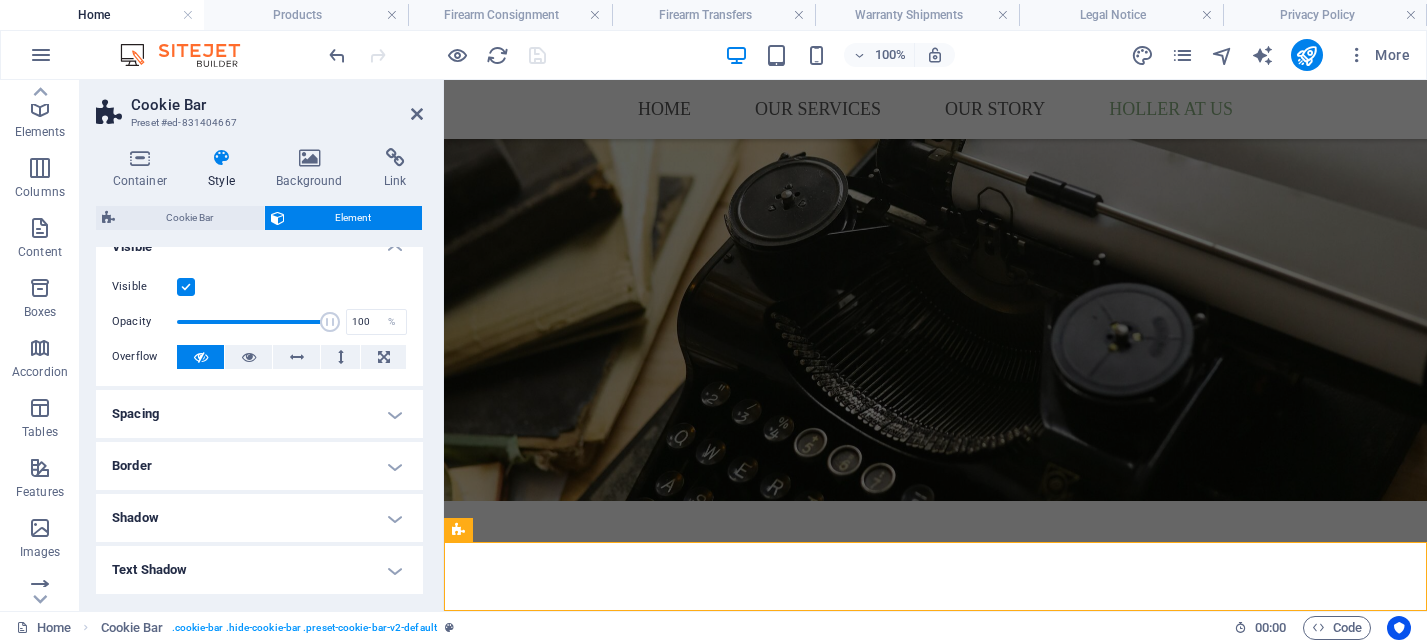 scroll, scrollTop: 0, scrollLeft: 0, axis: both 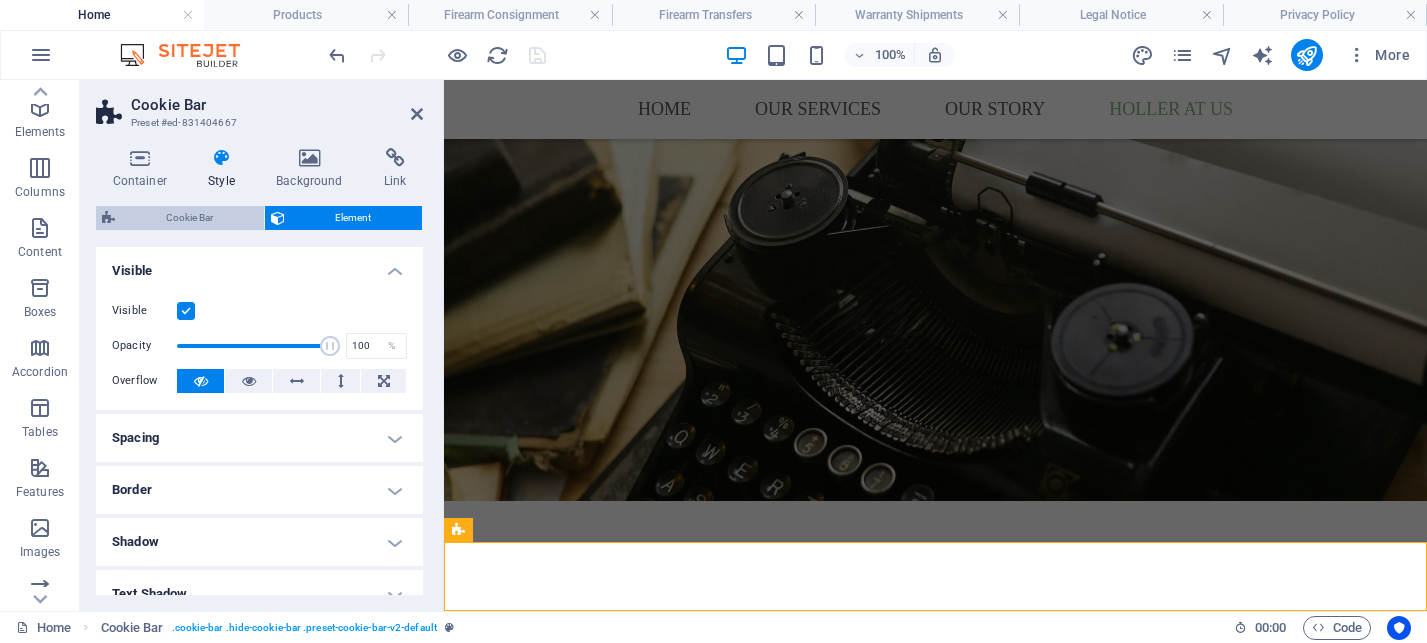 click on "Cookie Bar" at bounding box center (189, 218) 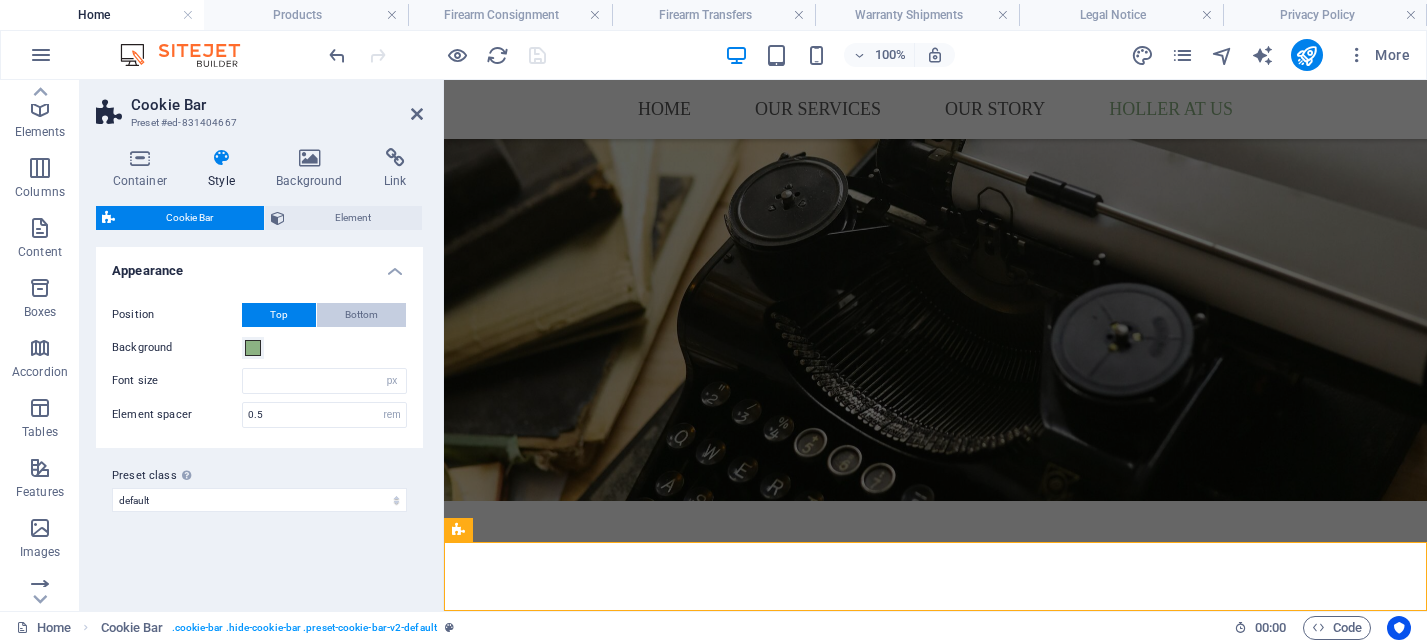 click on "Bottom" at bounding box center (361, 315) 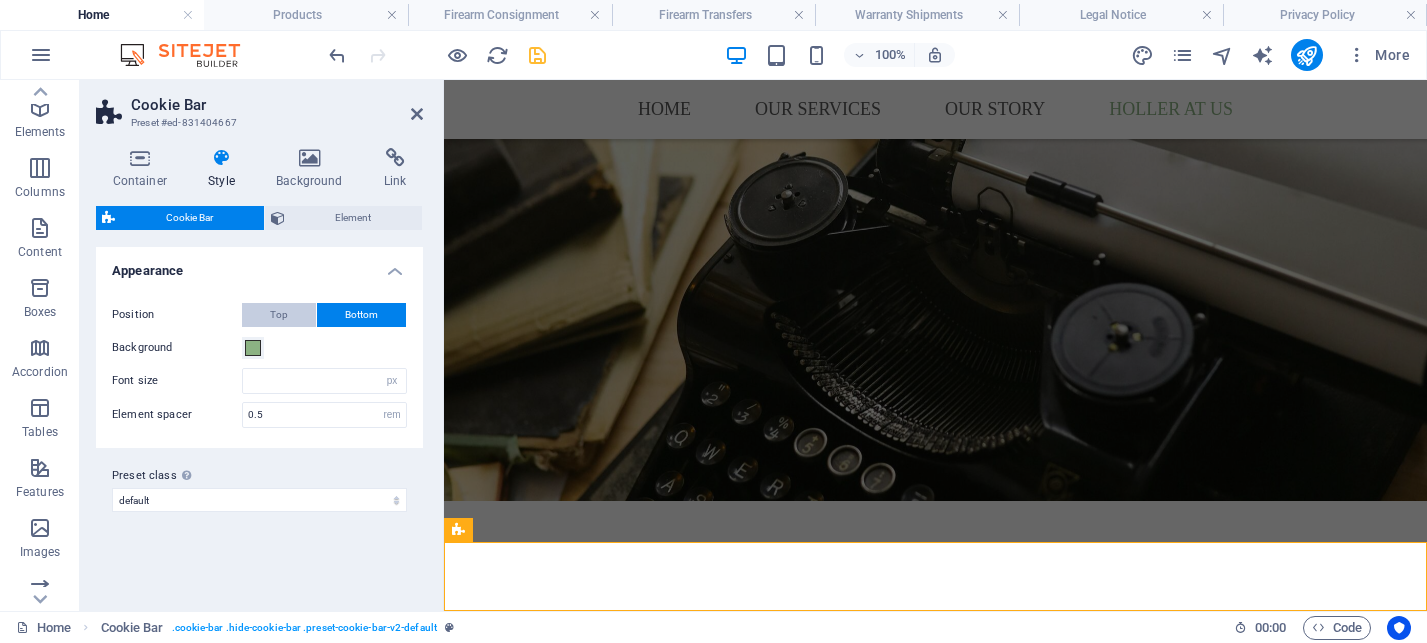 click on "Top" at bounding box center [279, 315] 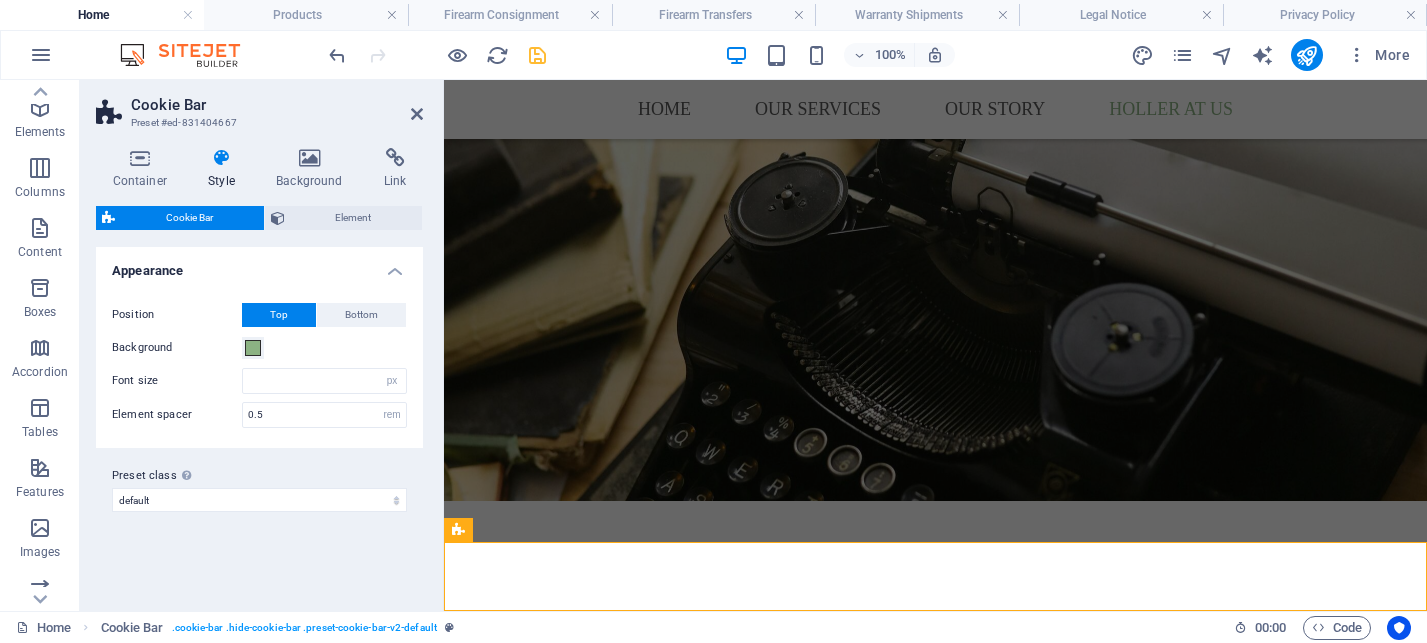 type 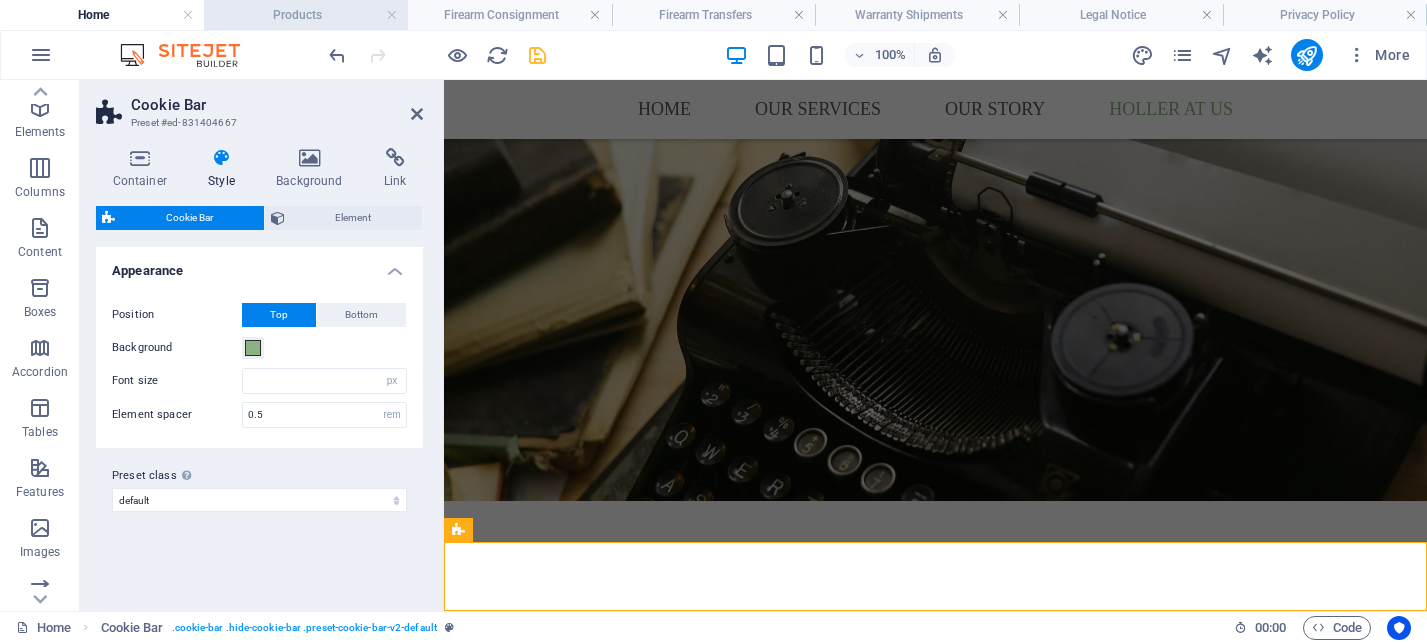 click on "Products" at bounding box center [306, 15] 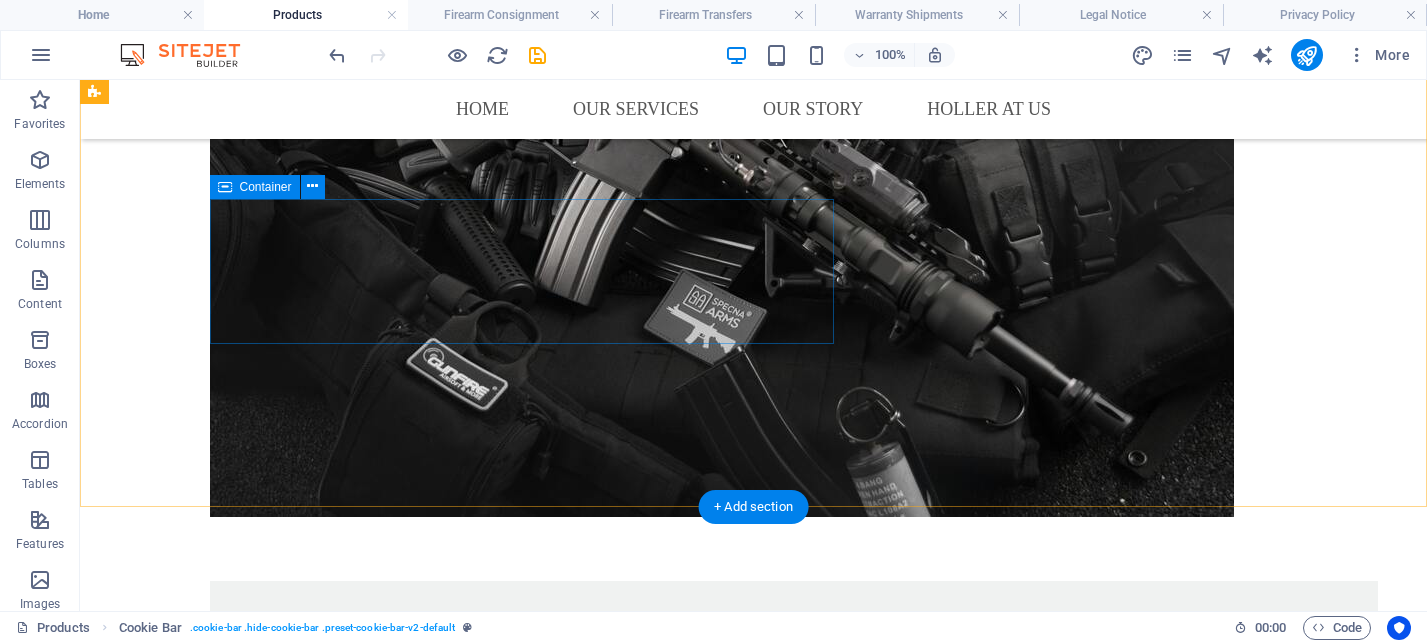 scroll, scrollTop: 4093, scrollLeft: 0, axis: vertical 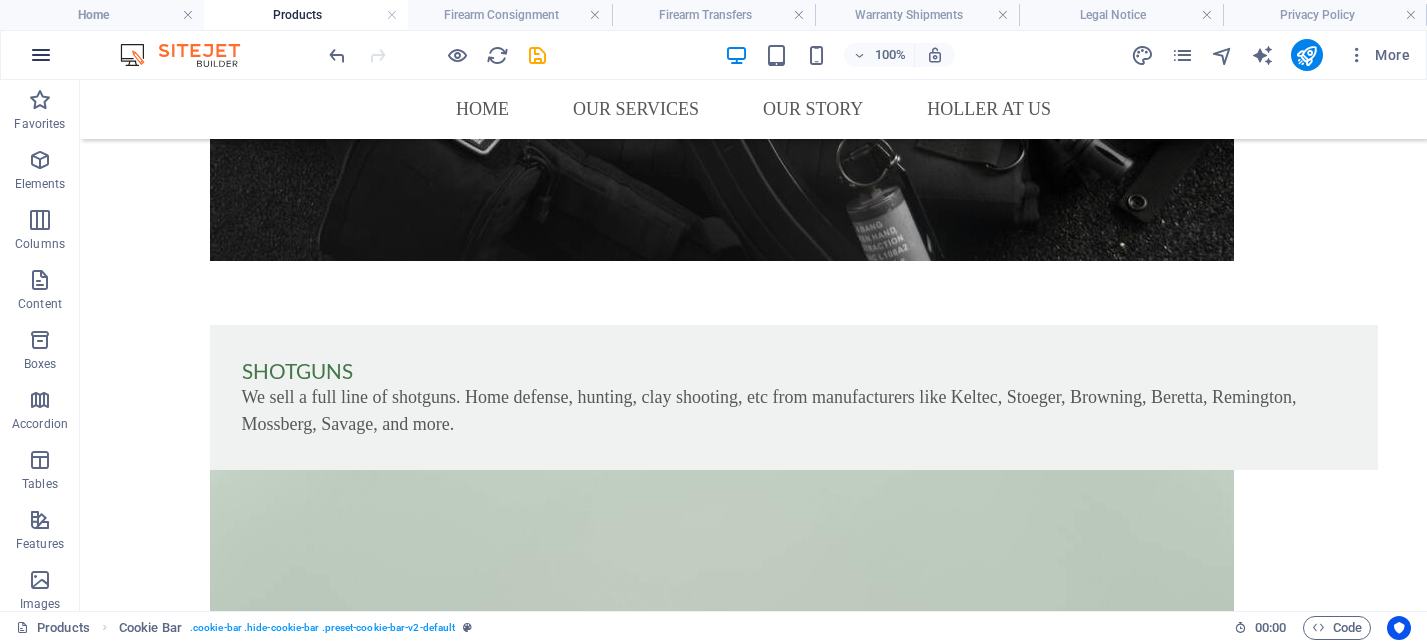 click at bounding box center [41, 55] 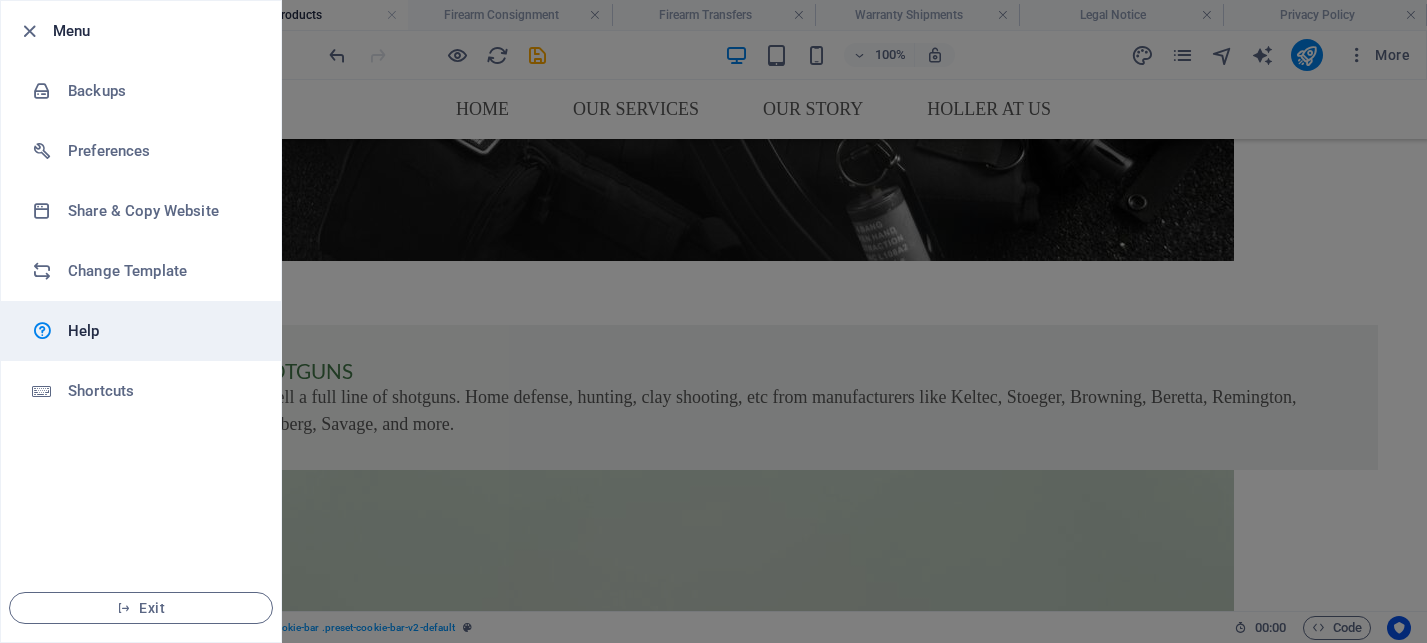 click on "Help" at bounding box center [160, 331] 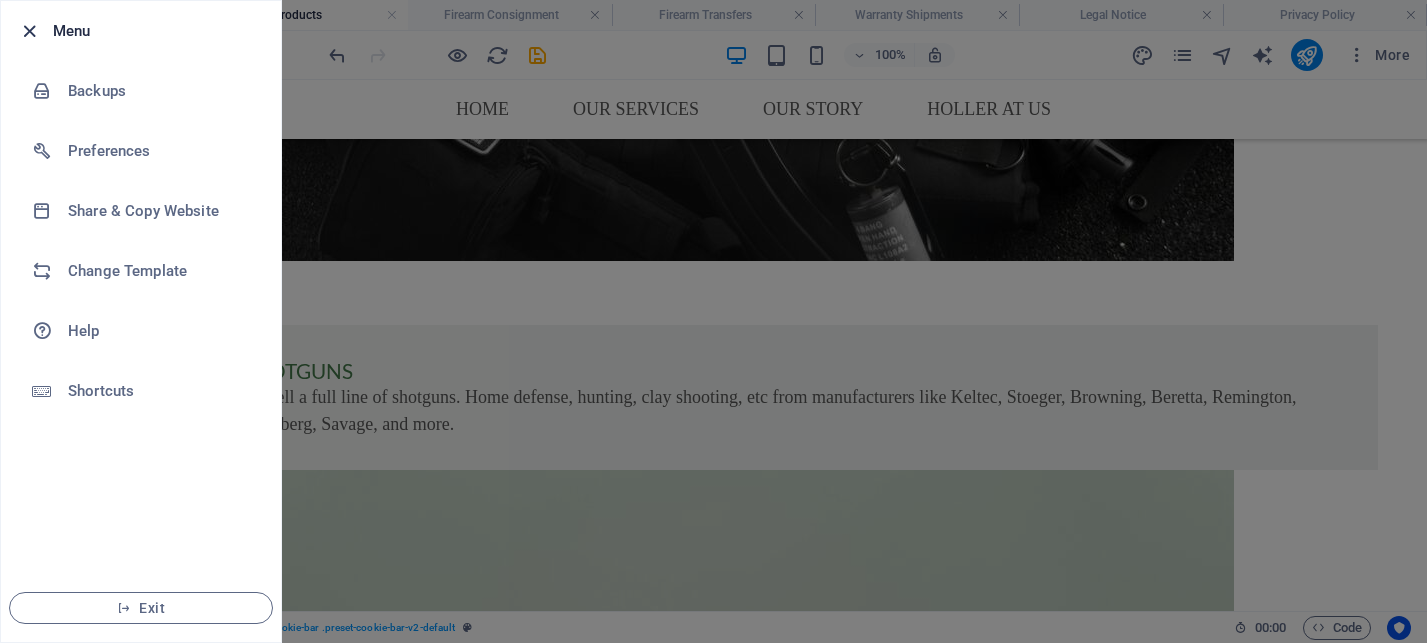 click at bounding box center (29, 31) 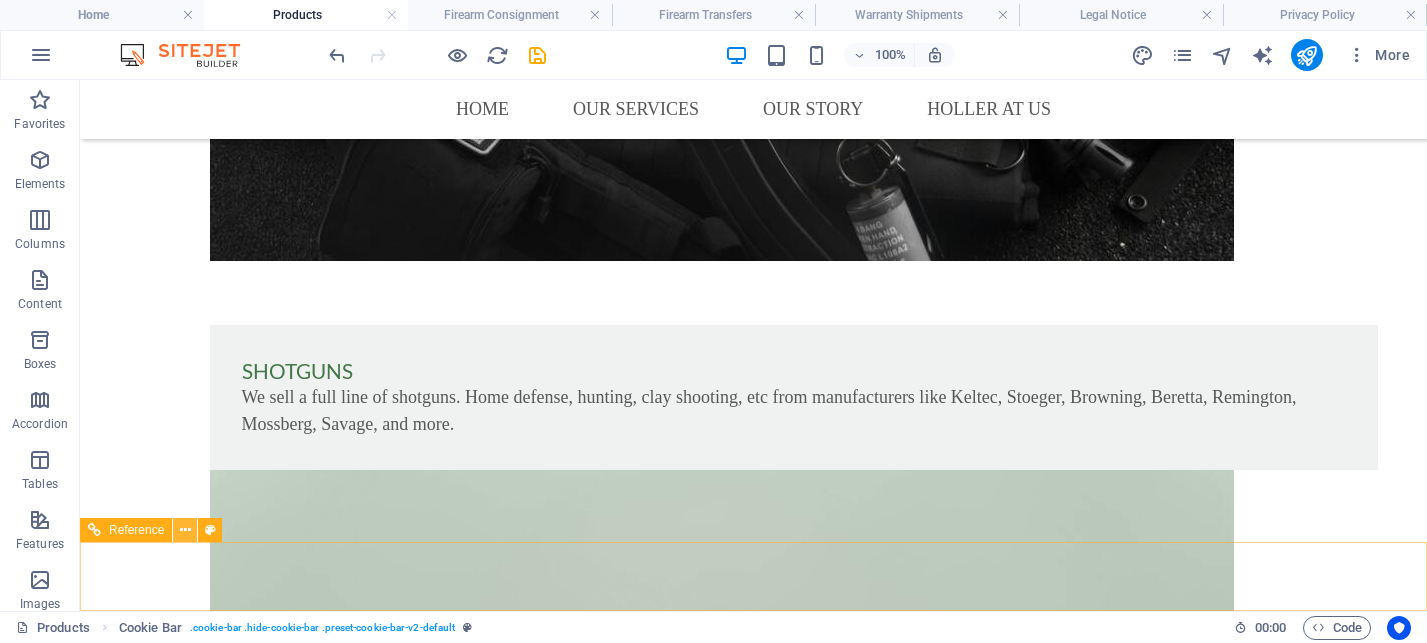 click at bounding box center (185, 530) 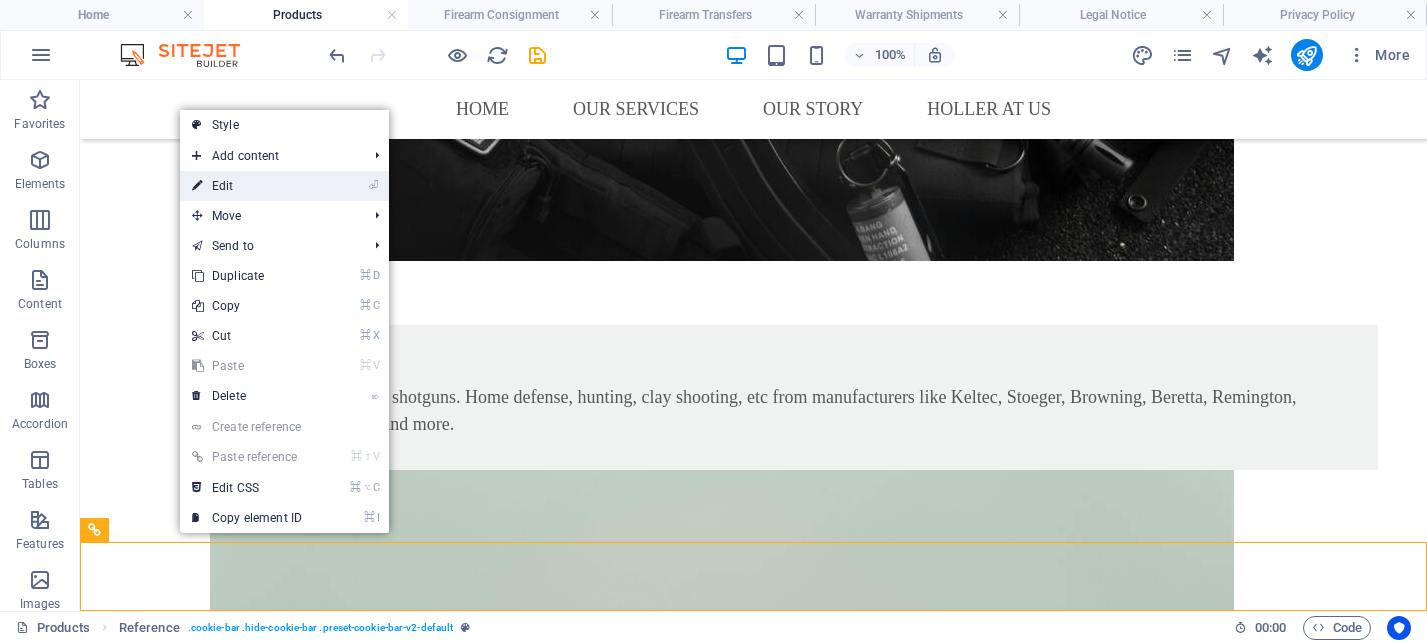 click on "⏎  Edit" at bounding box center (247, 186) 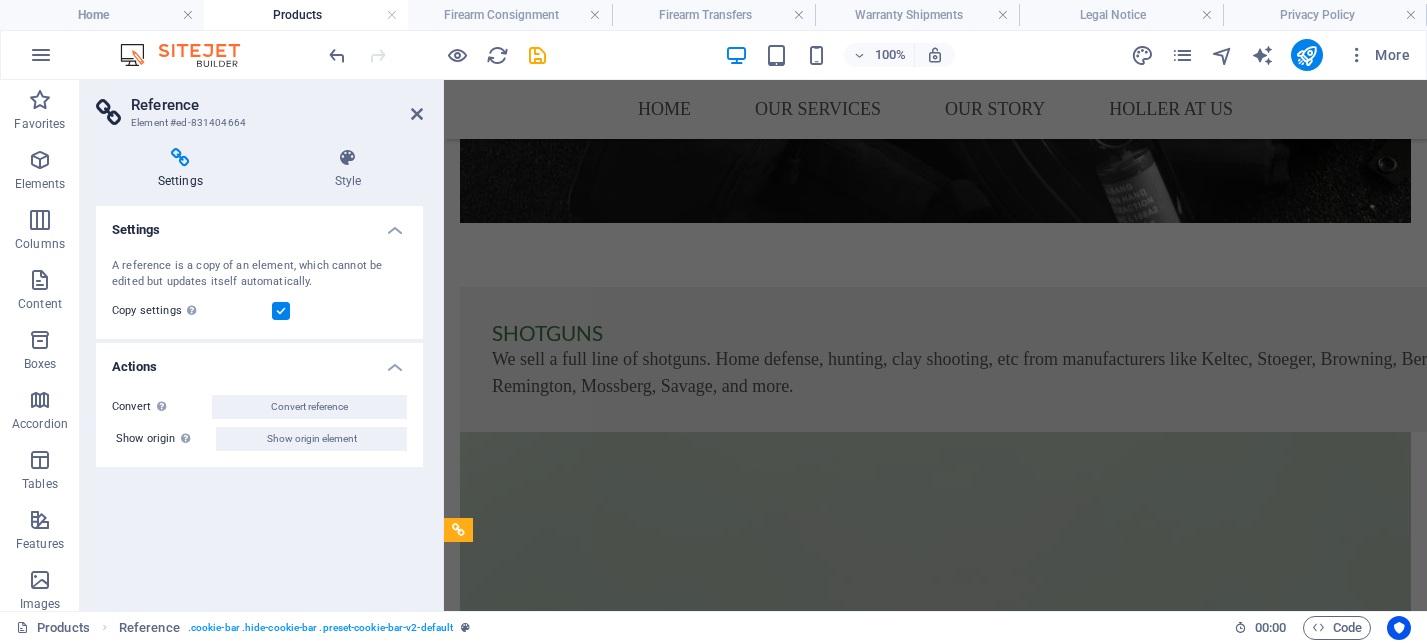 scroll, scrollTop: 3750, scrollLeft: 0, axis: vertical 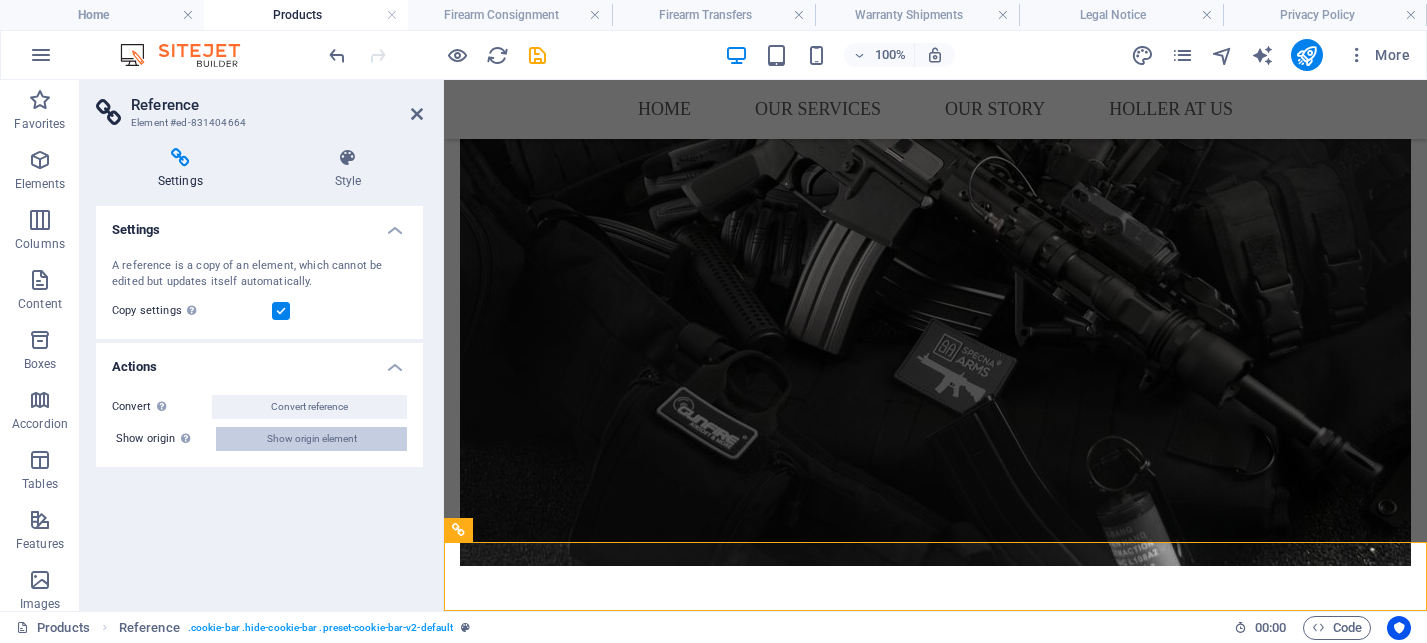 click on "Show origin element" at bounding box center [312, 439] 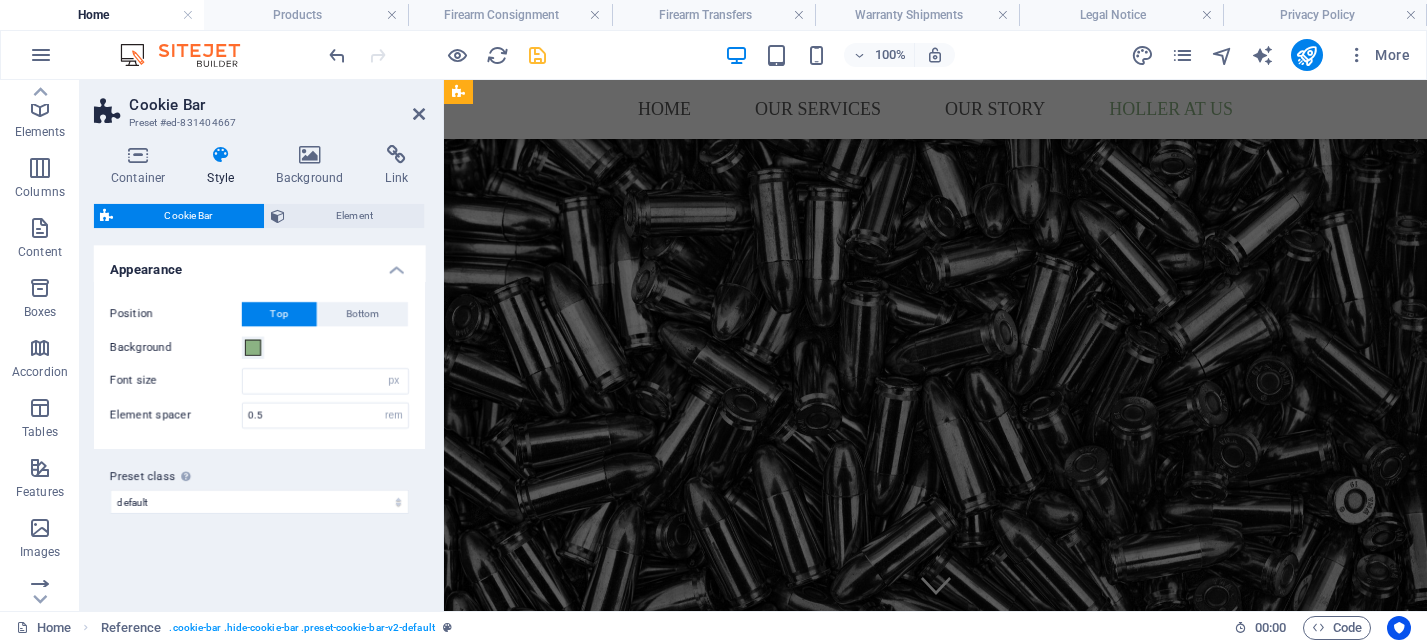 scroll, scrollTop: 5252, scrollLeft: 0, axis: vertical 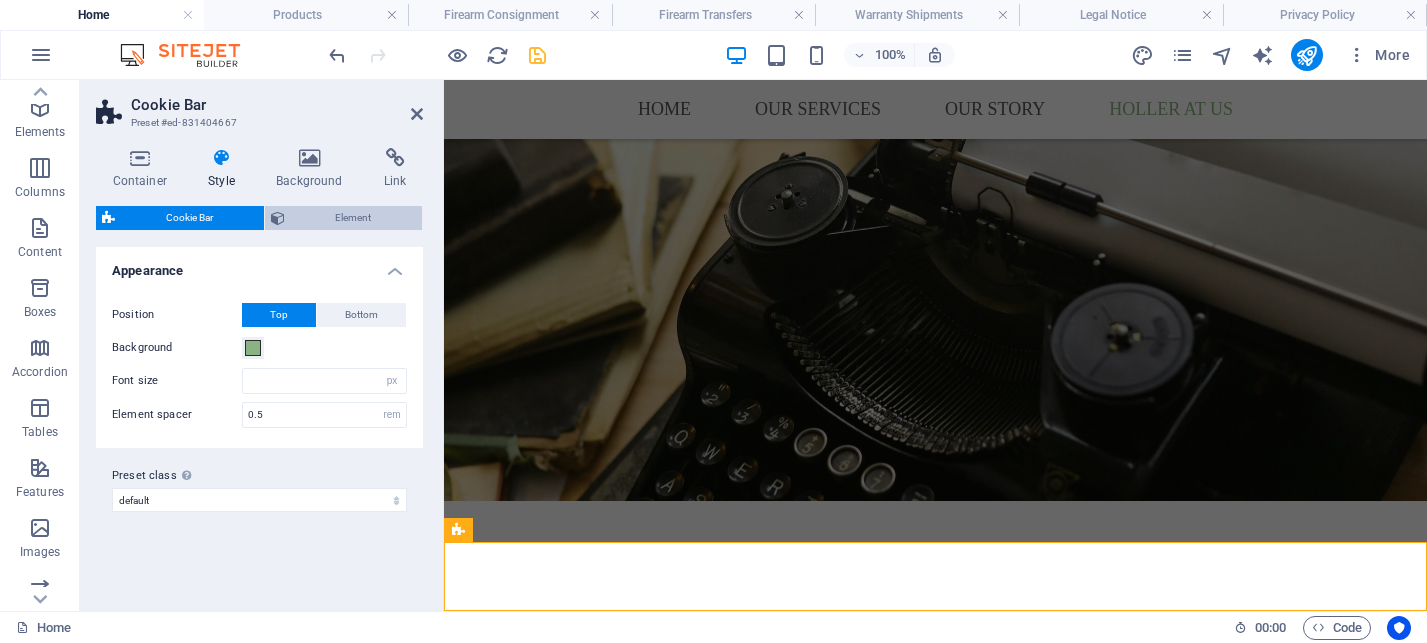 click on "Element" at bounding box center (354, 218) 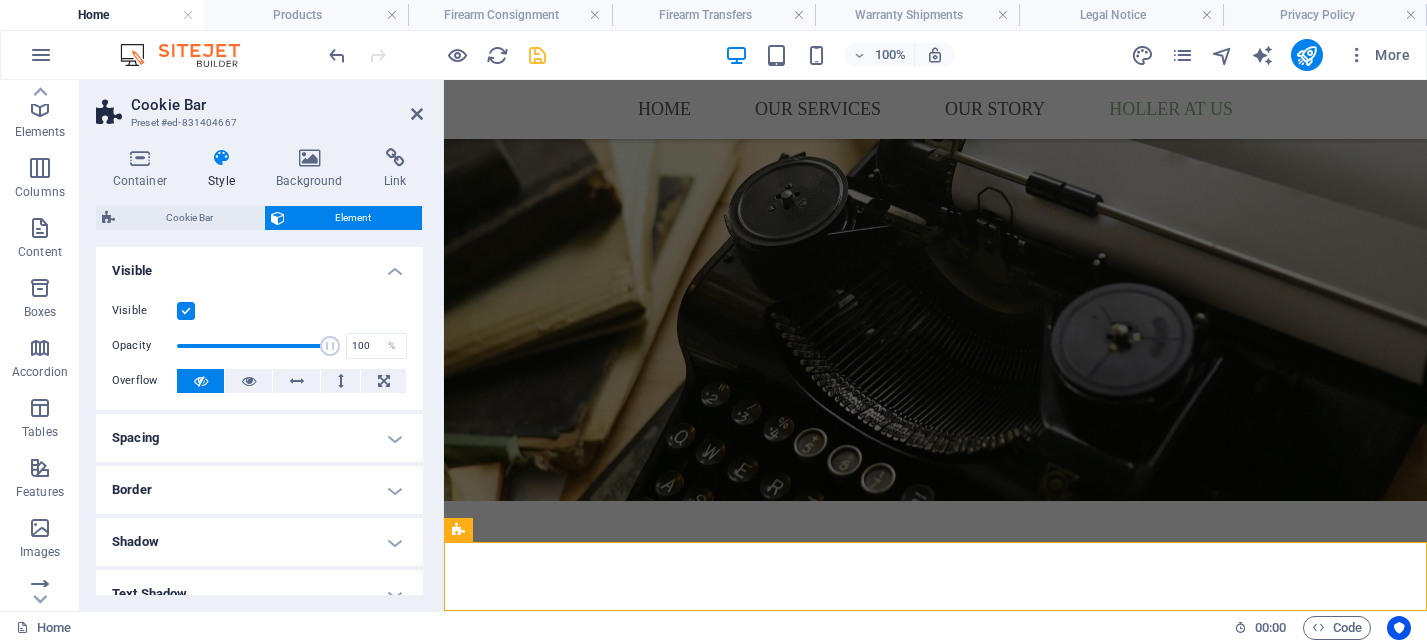 scroll, scrollTop: 282, scrollLeft: 0, axis: vertical 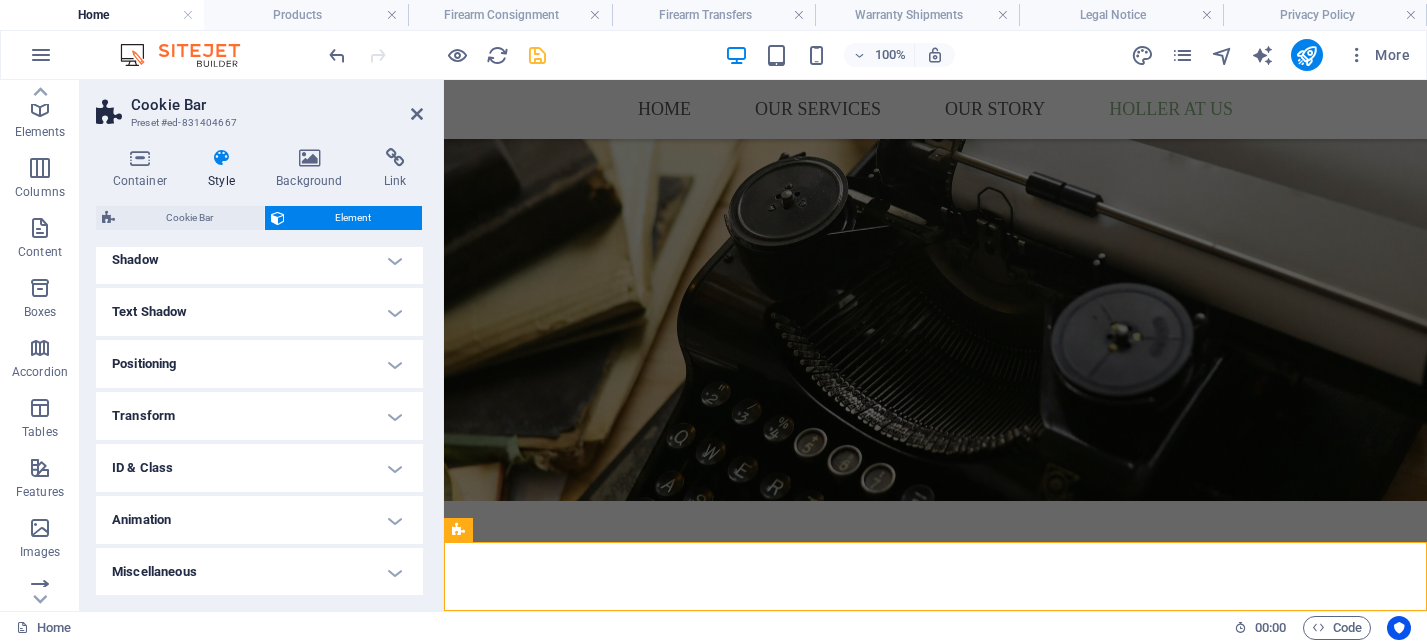 click on "Animation" at bounding box center (259, 520) 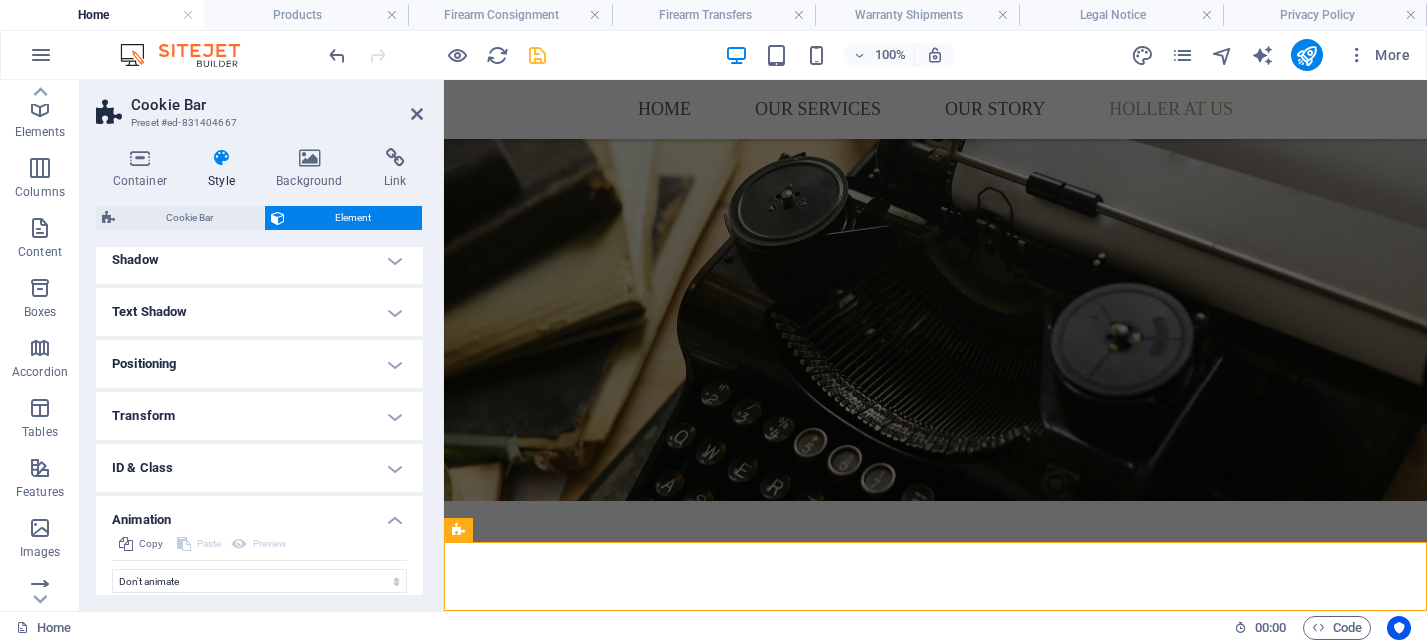 scroll, scrollTop: 347, scrollLeft: 0, axis: vertical 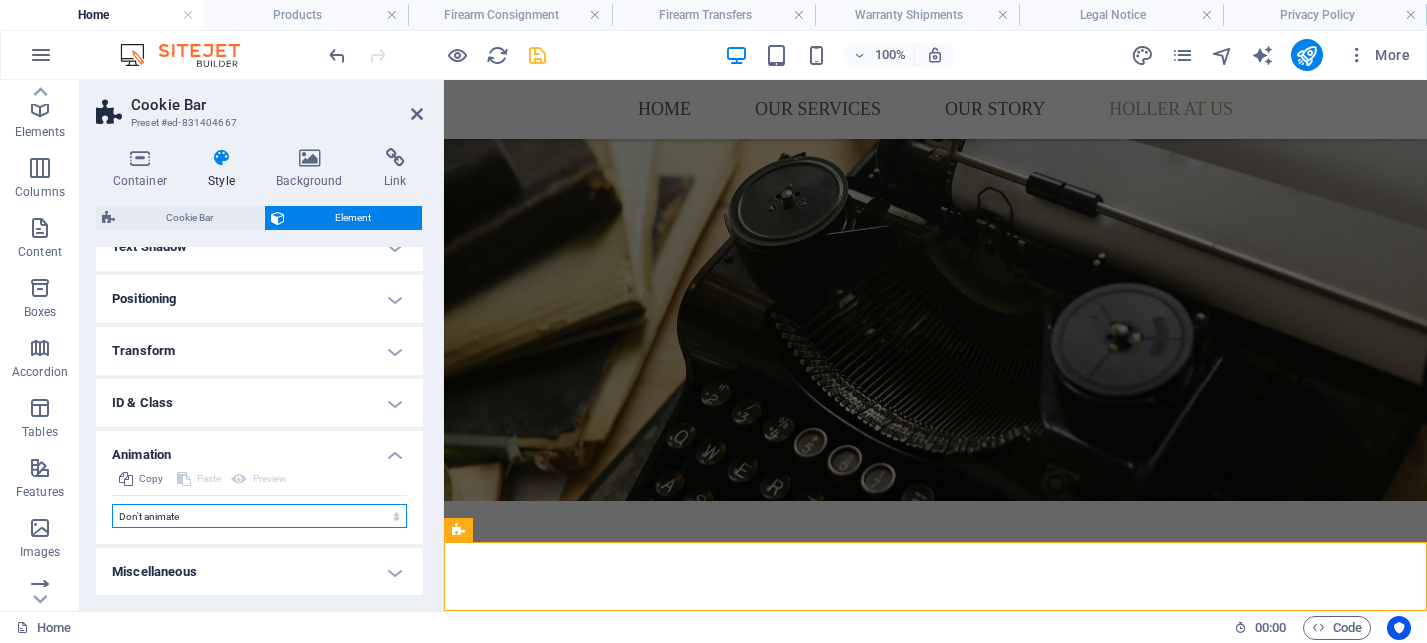 click on "Don't animate Show / Hide Slide up/down Zoom in/out Slide left to right Slide right to left Slide top to bottom Slide bottom to top Pulse Blink Open as overlay" at bounding box center [259, 516] 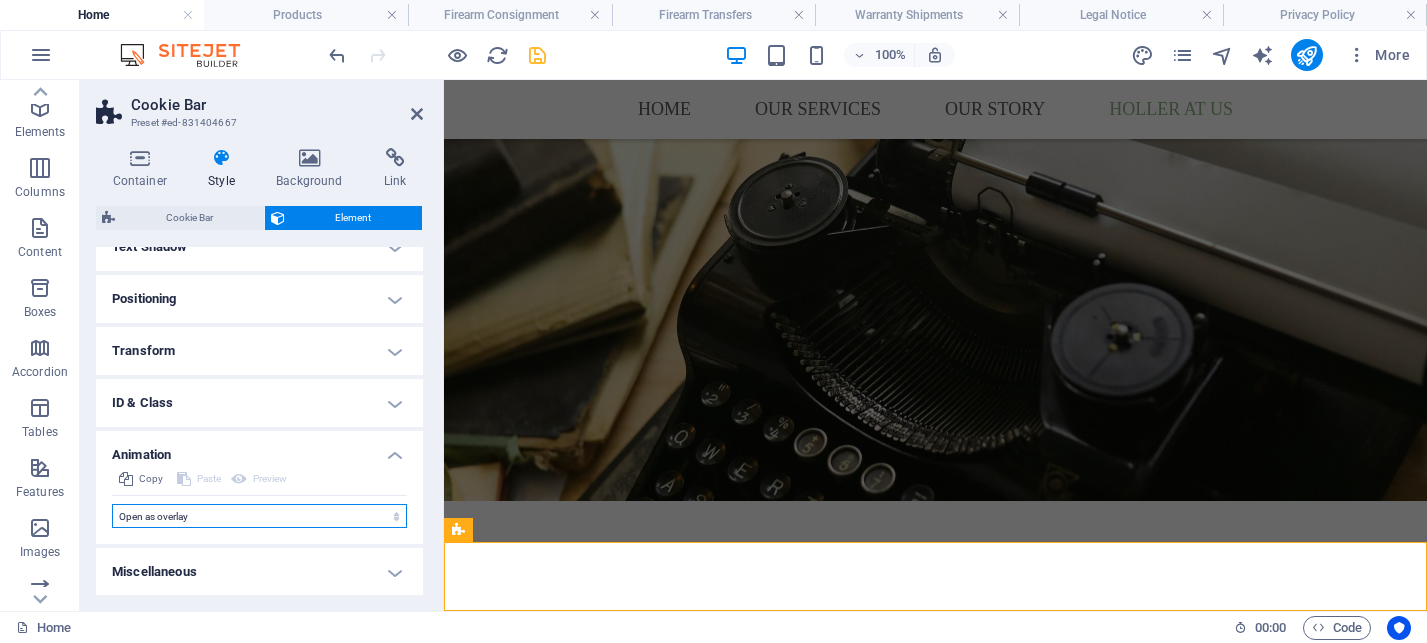 click on "Don't animate Show / Hide Slide up/down Zoom in/out Slide left to right Slide right to left Slide top to bottom Slide bottom to top Pulse Blink Open as overlay" at bounding box center [259, 516] 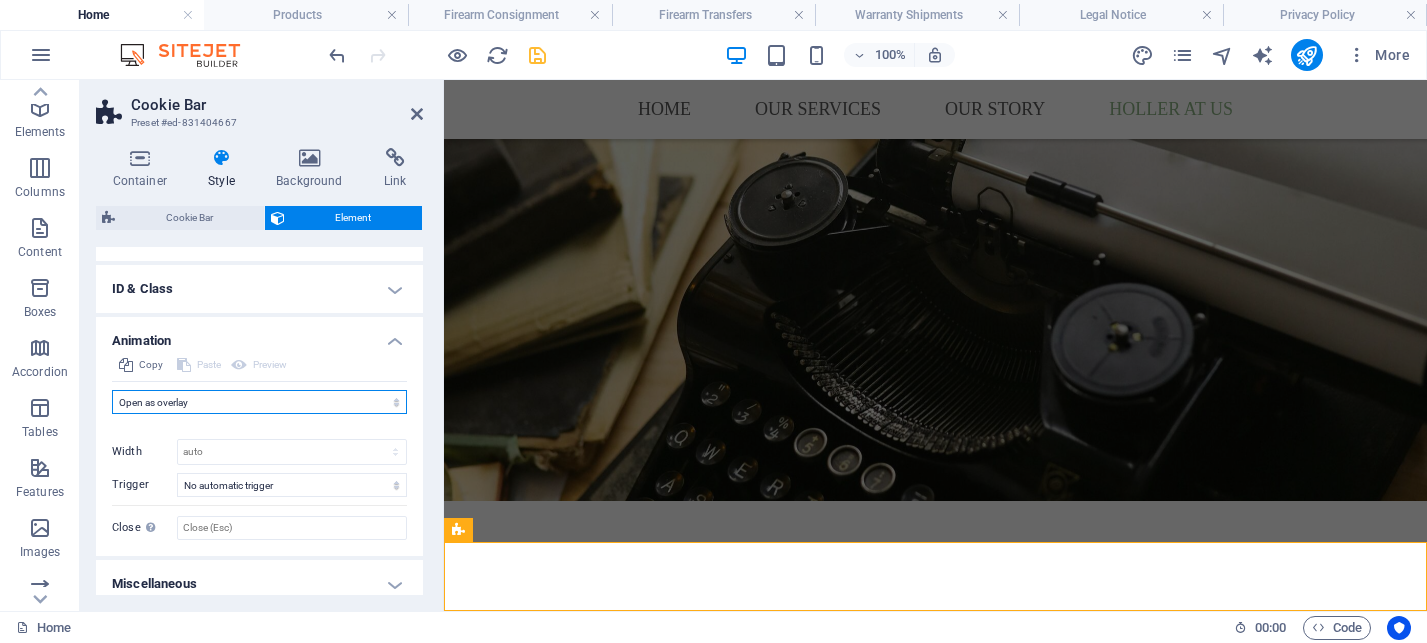 scroll, scrollTop: 473, scrollLeft: 0, axis: vertical 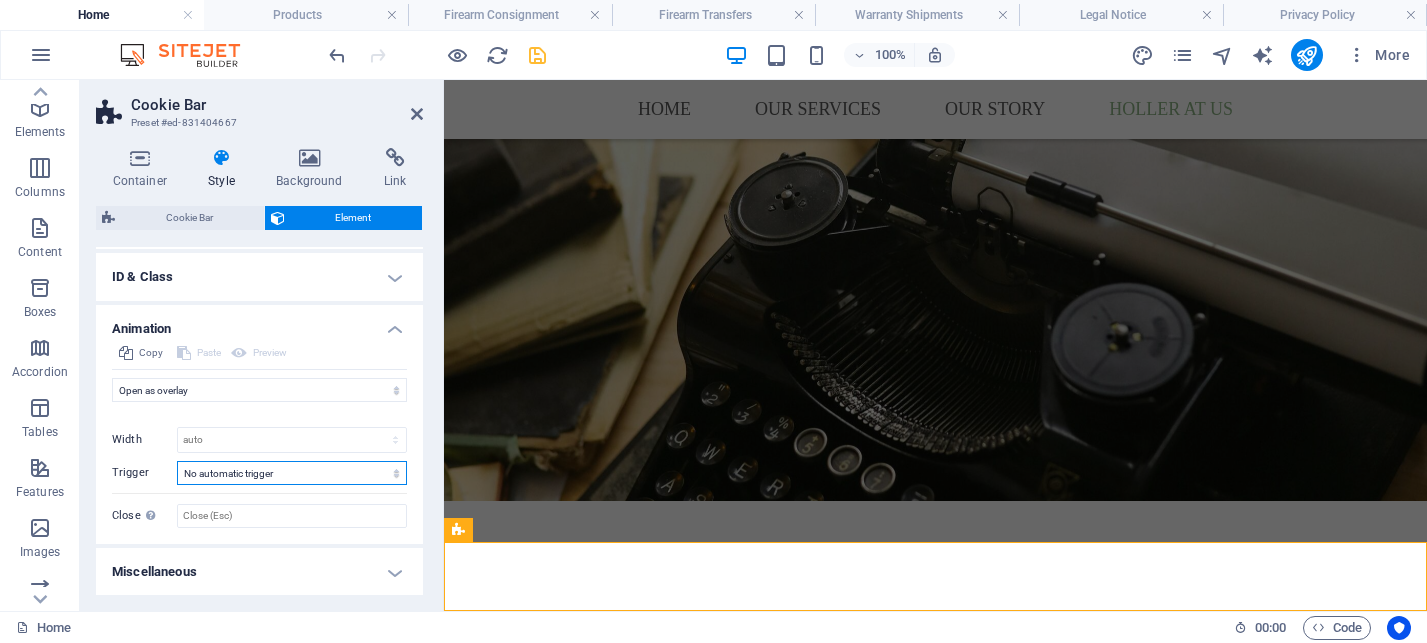 click on "No automatic trigger On page load Element scrolled into view" at bounding box center [292, 473] 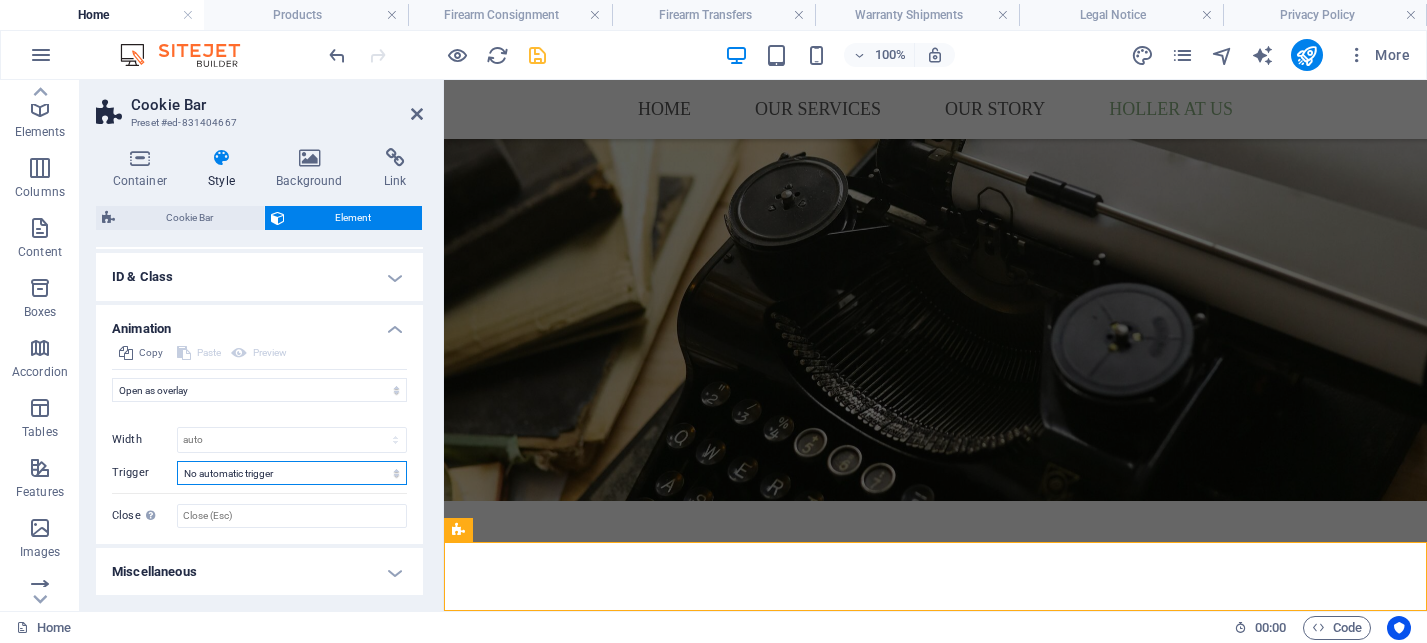 select on "onload" 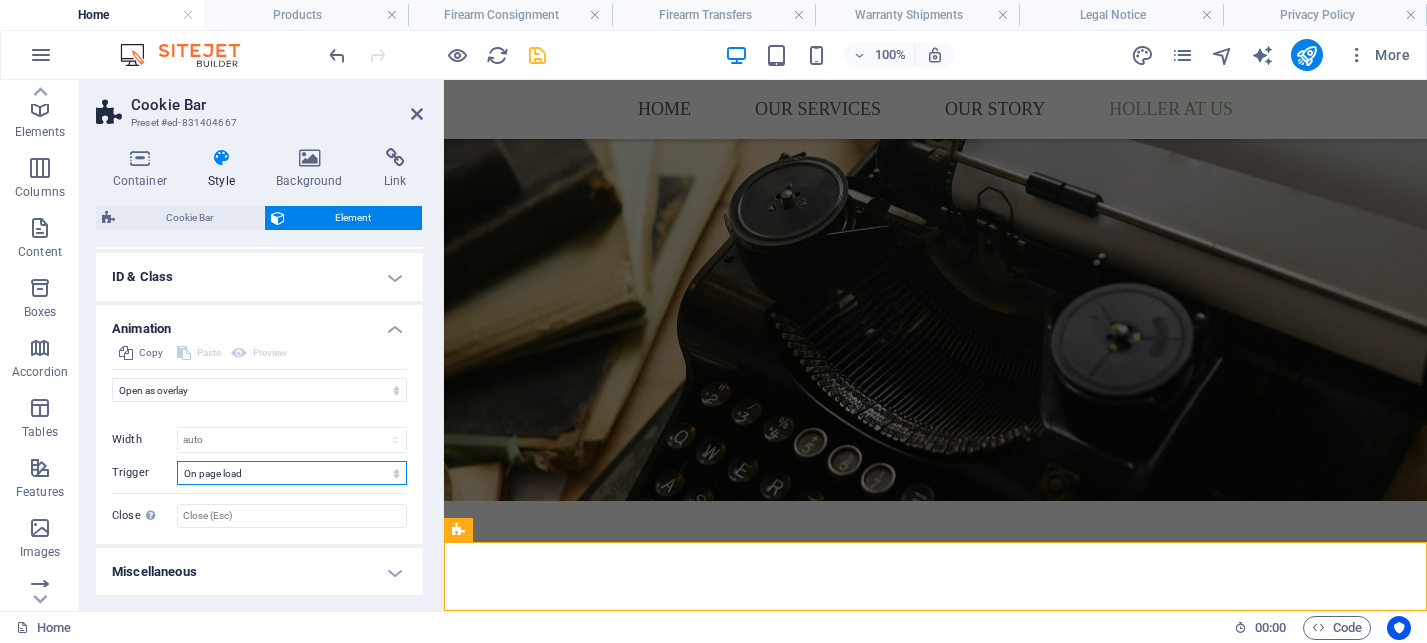 click on "No automatic trigger On page load Element scrolled into view" at bounding box center [292, 473] 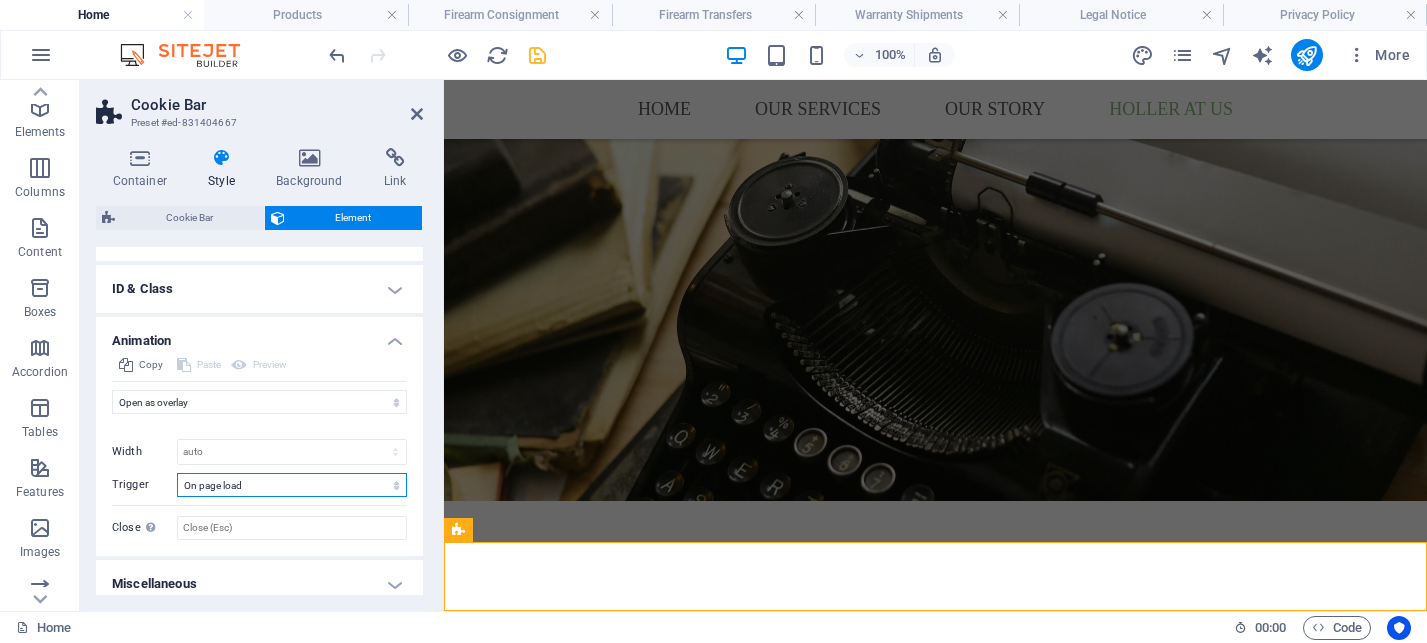 scroll, scrollTop: 473, scrollLeft: 0, axis: vertical 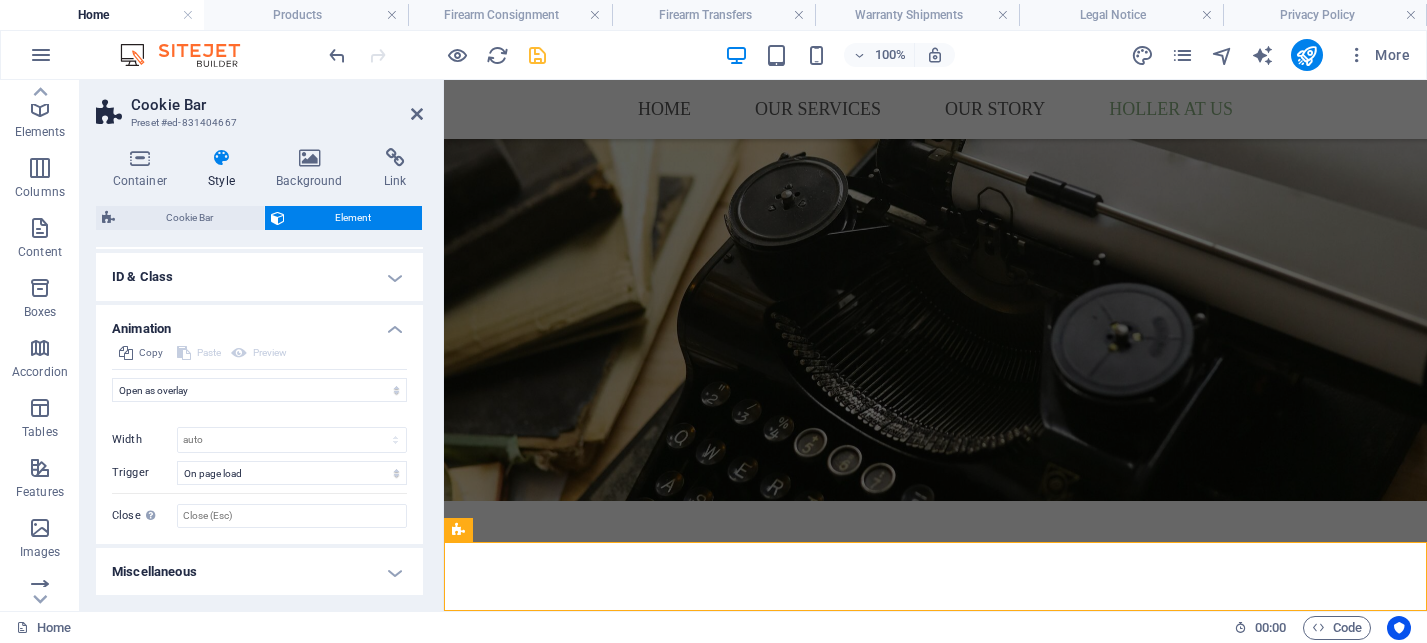 click on "Paste" at bounding box center (199, 353) 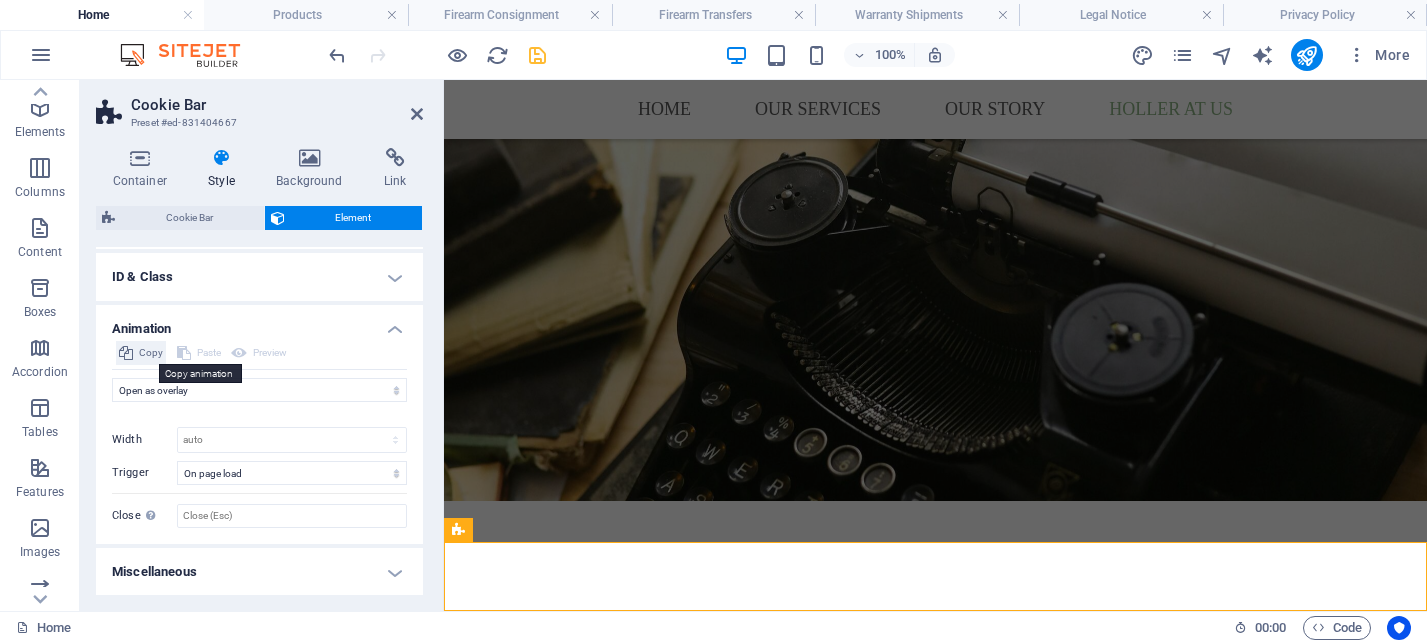 click on "Copy" at bounding box center (151, 353) 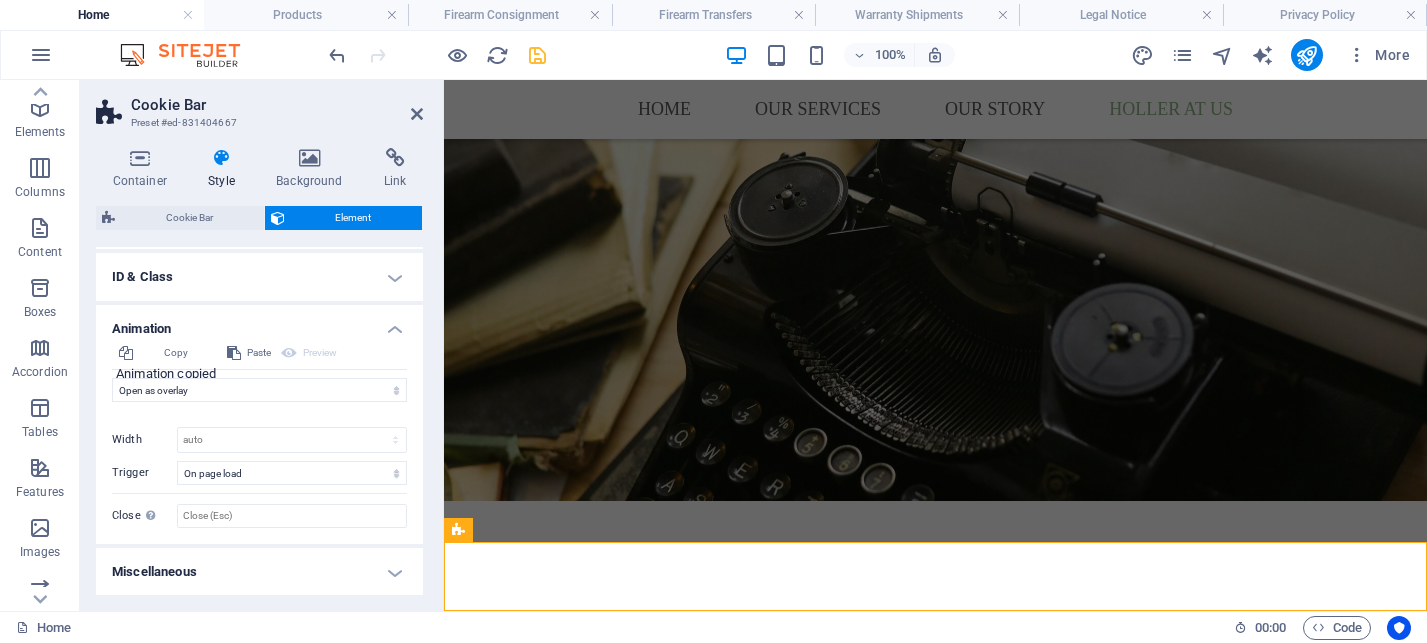 click on "Preview" at bounding box center (309, 353) 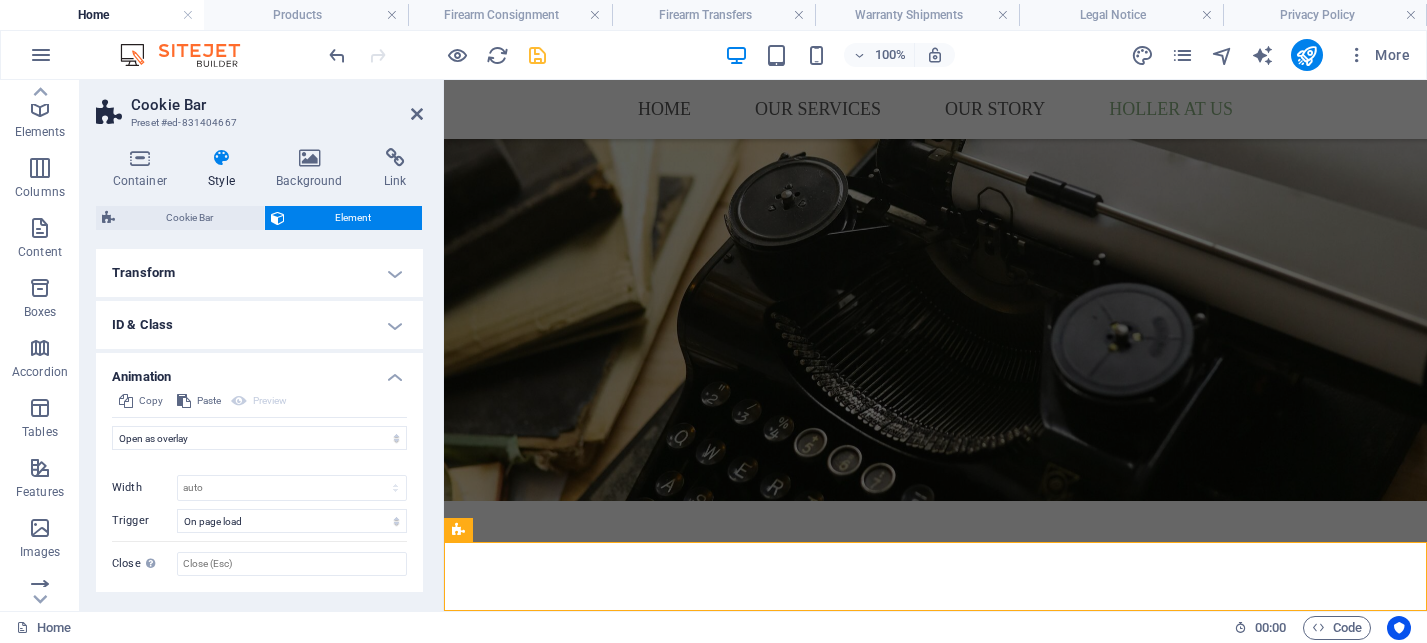 scroll, scrollTop: 473, scrollLeft: 0, axis: vertical 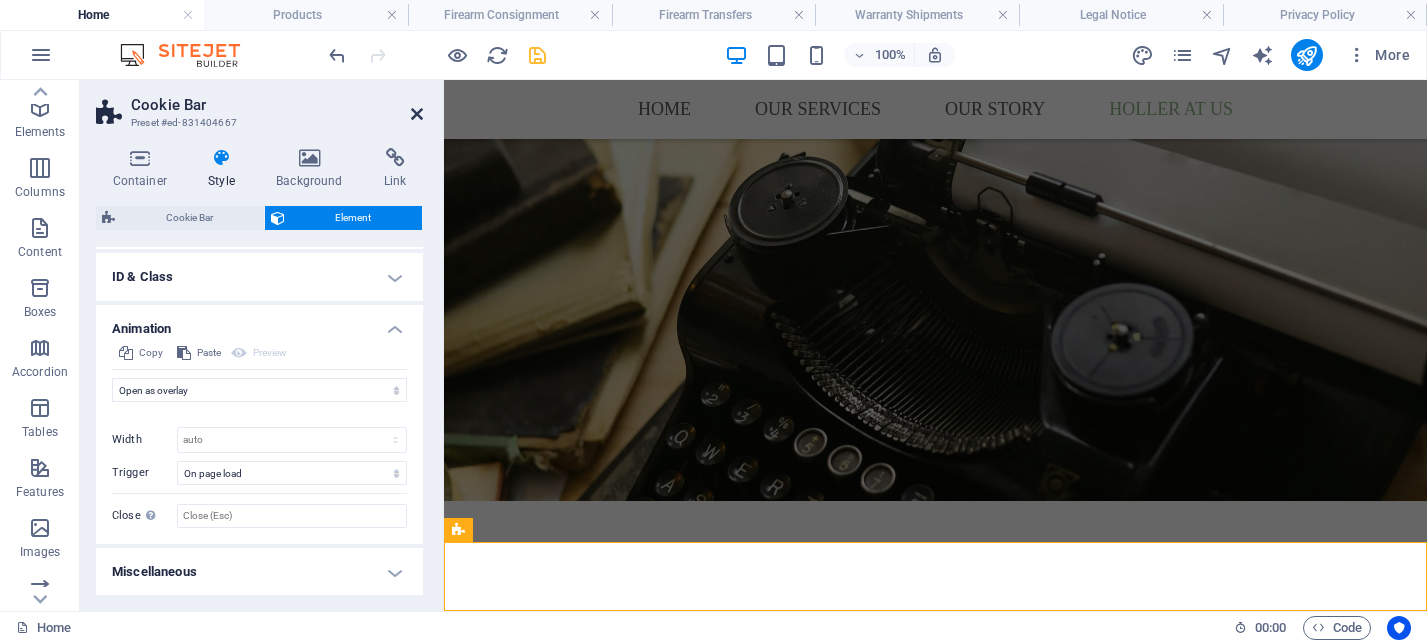 click at bounding box center [417, 114] 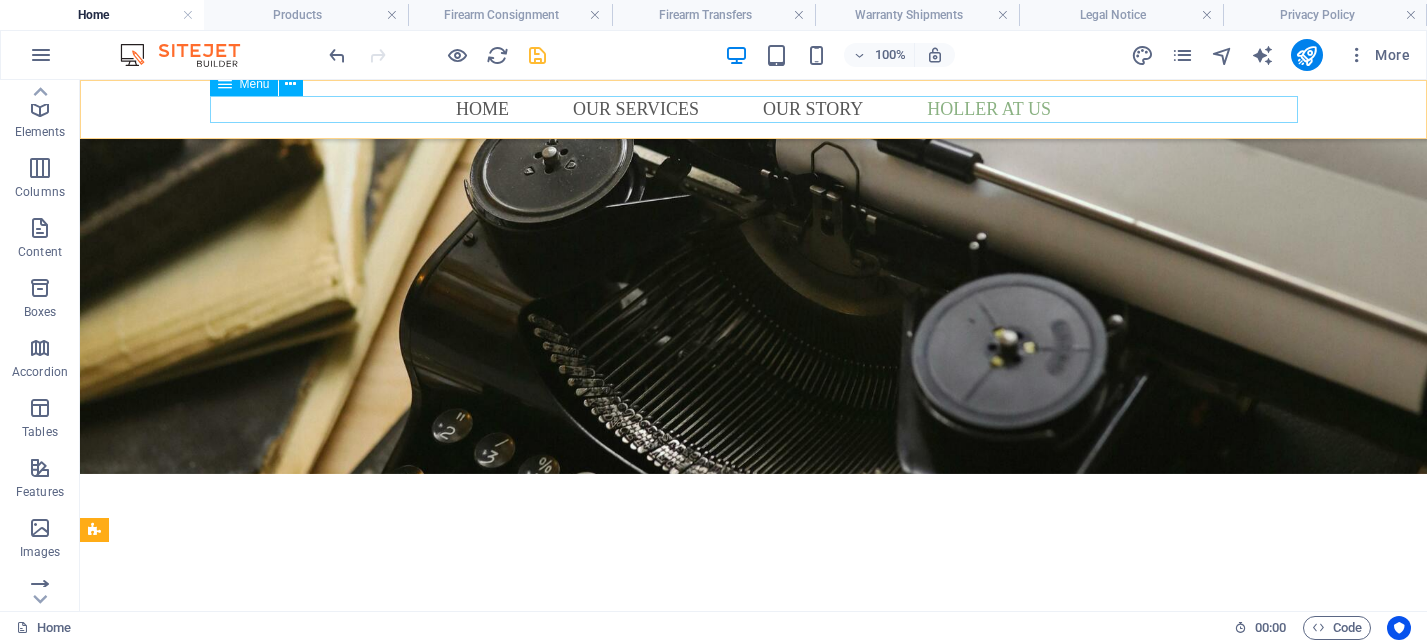 scroll, scrollTop: 4426, scrollLeft: 0, axis: vertical 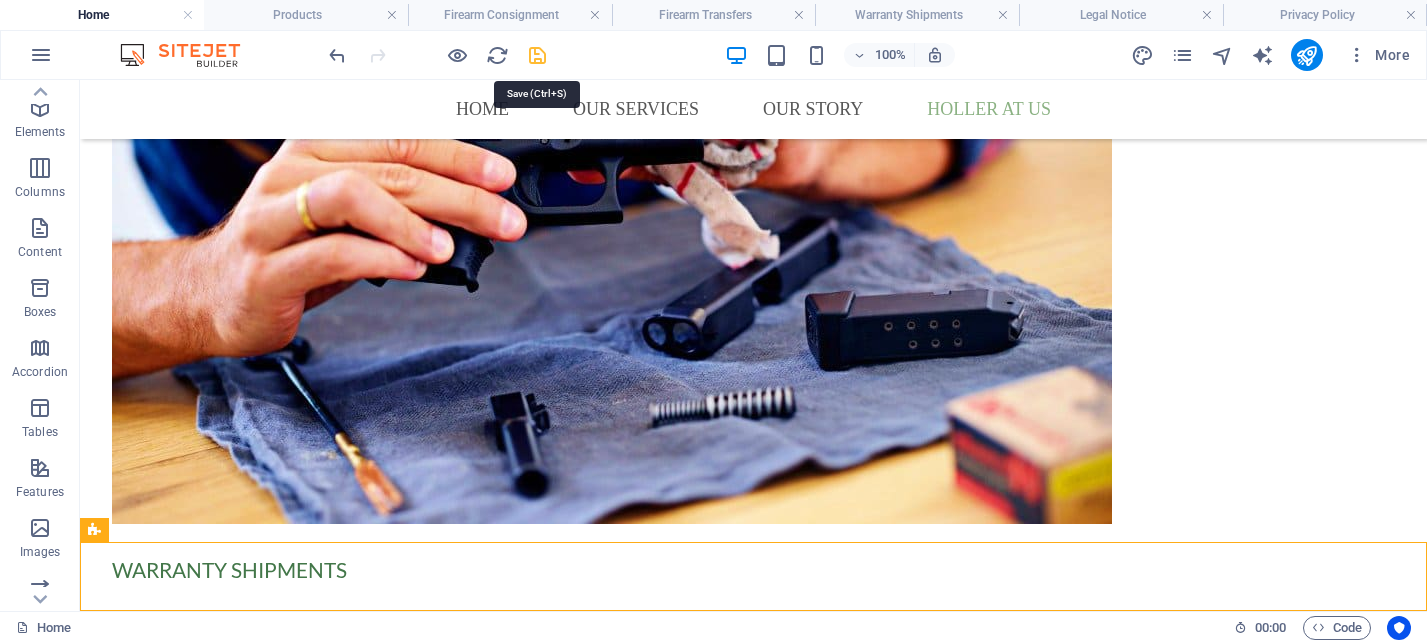 click at bounding box center (537, 55) 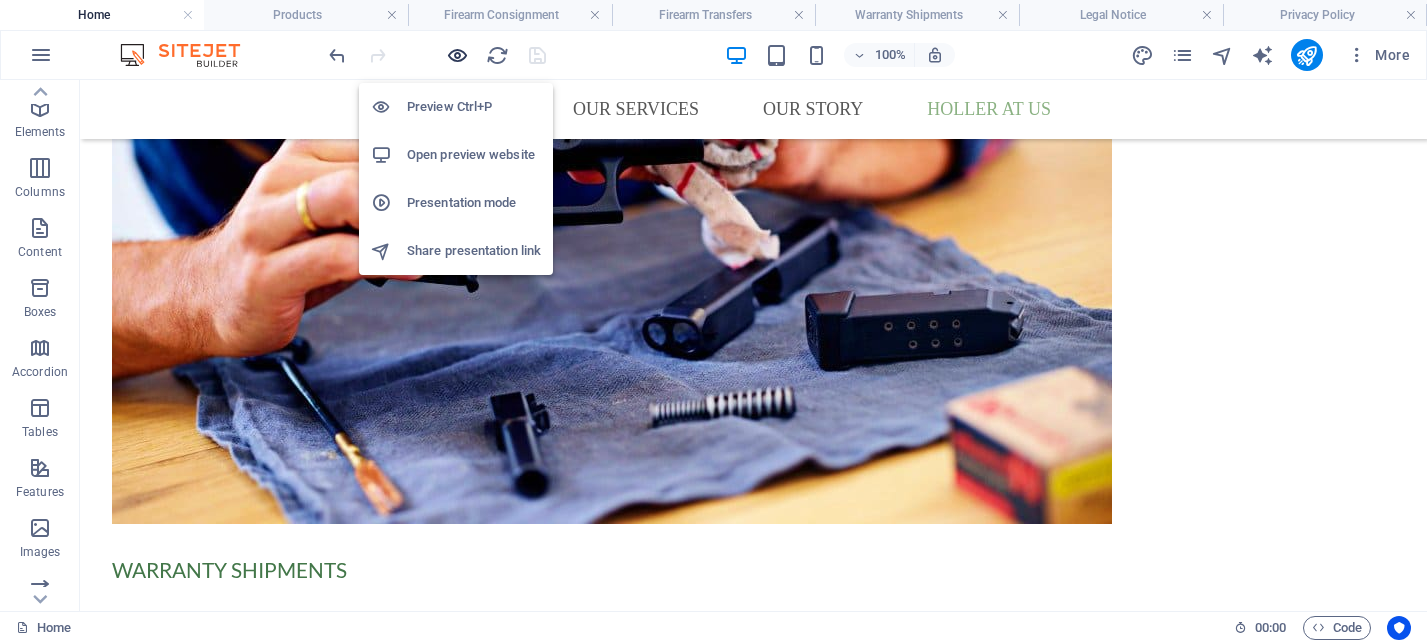 click at bounding box center (457, 55) 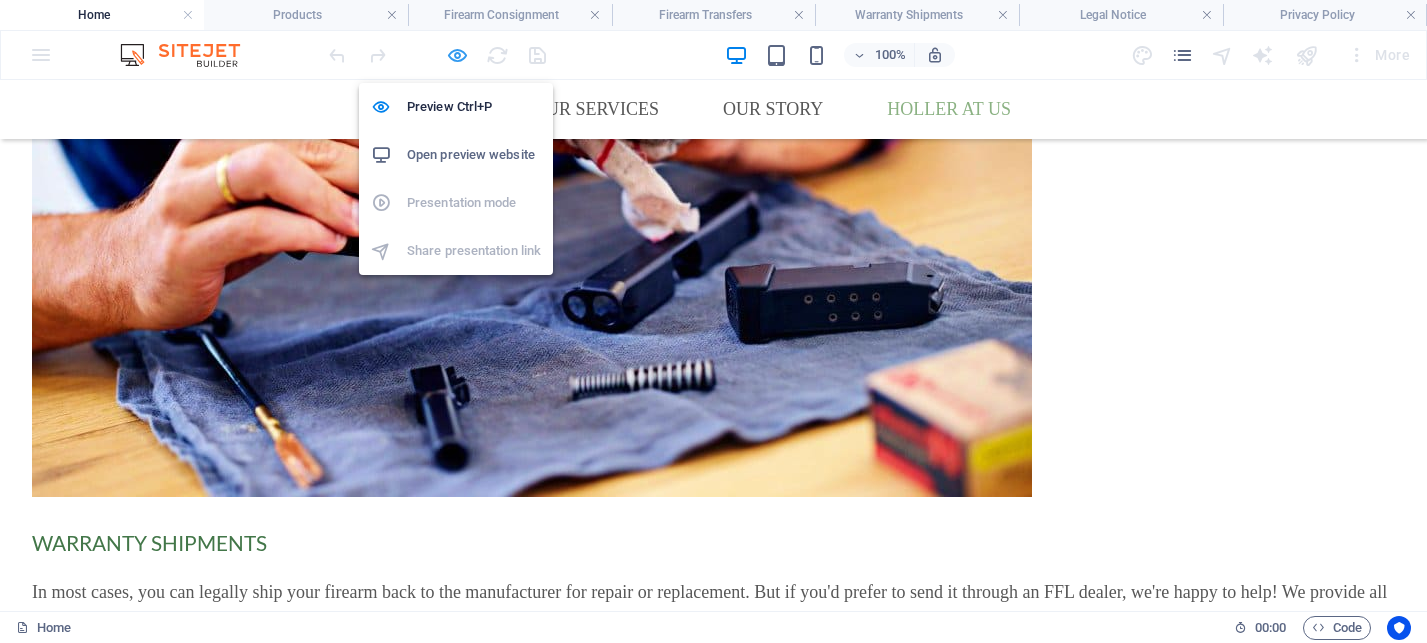 scroll, scrollTop: 4313, scrollLeft: 0, axis: vertical 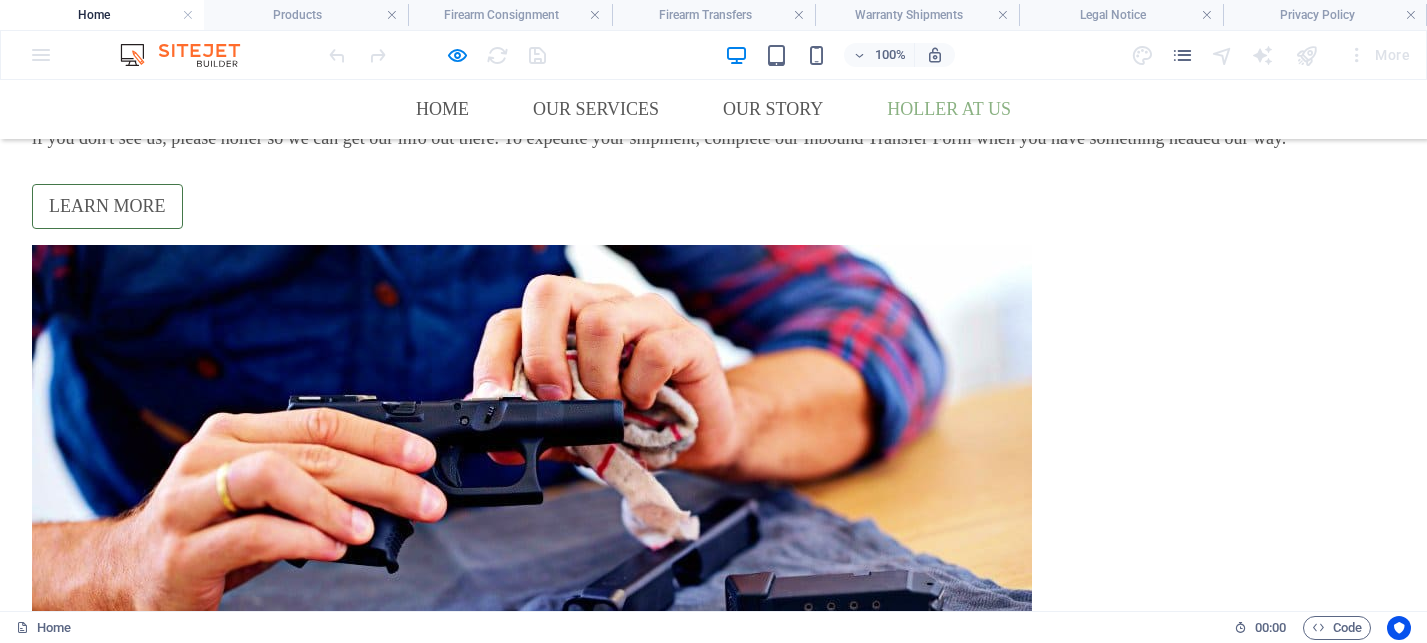 click on "Learn more" at bounding box center [562, -4168] 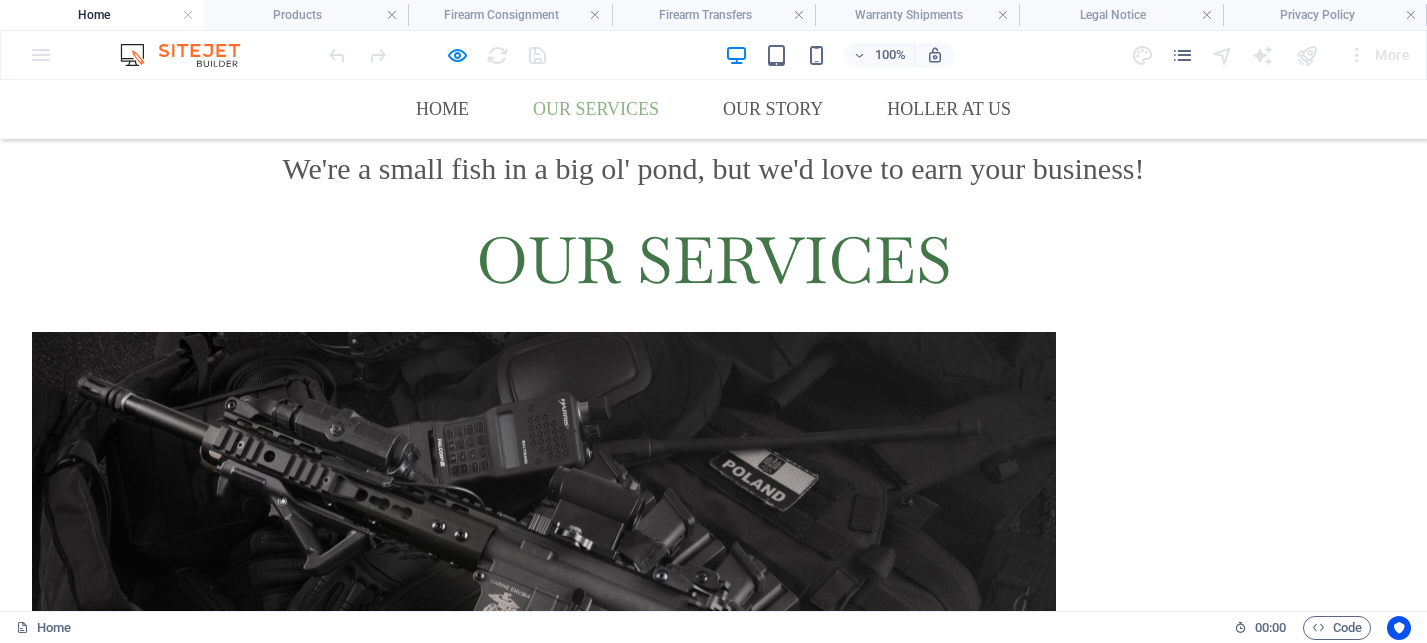 scroll, scrollTop: 656, scrollLeft: 0, axis: vertical 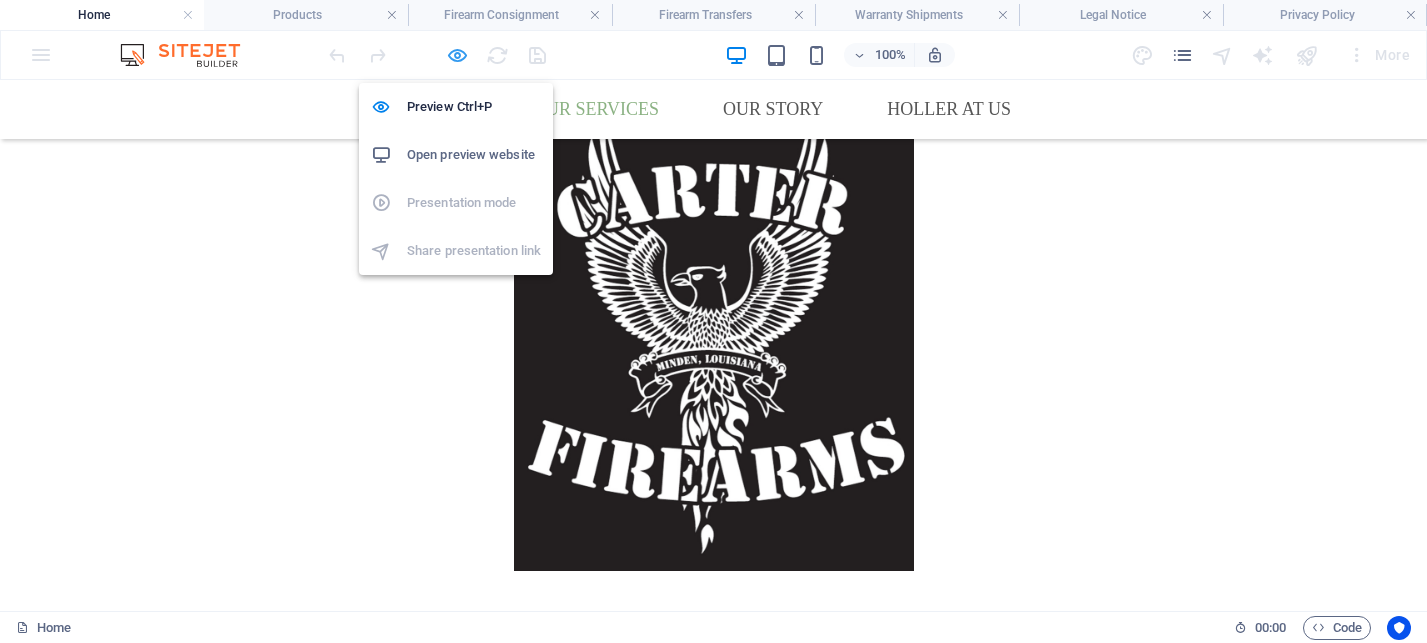 click at bounding box center [457, 55] 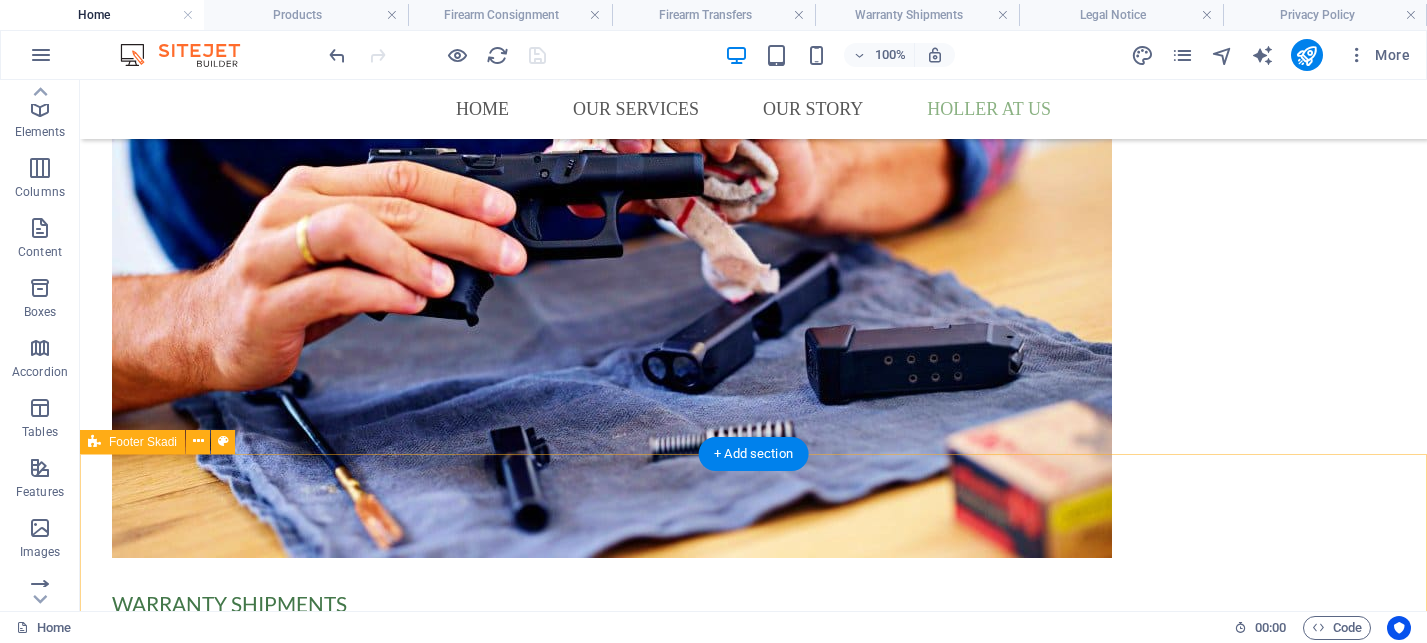 scroll, scrollTop: 4426, scrollLeft: 0, axis: vertical 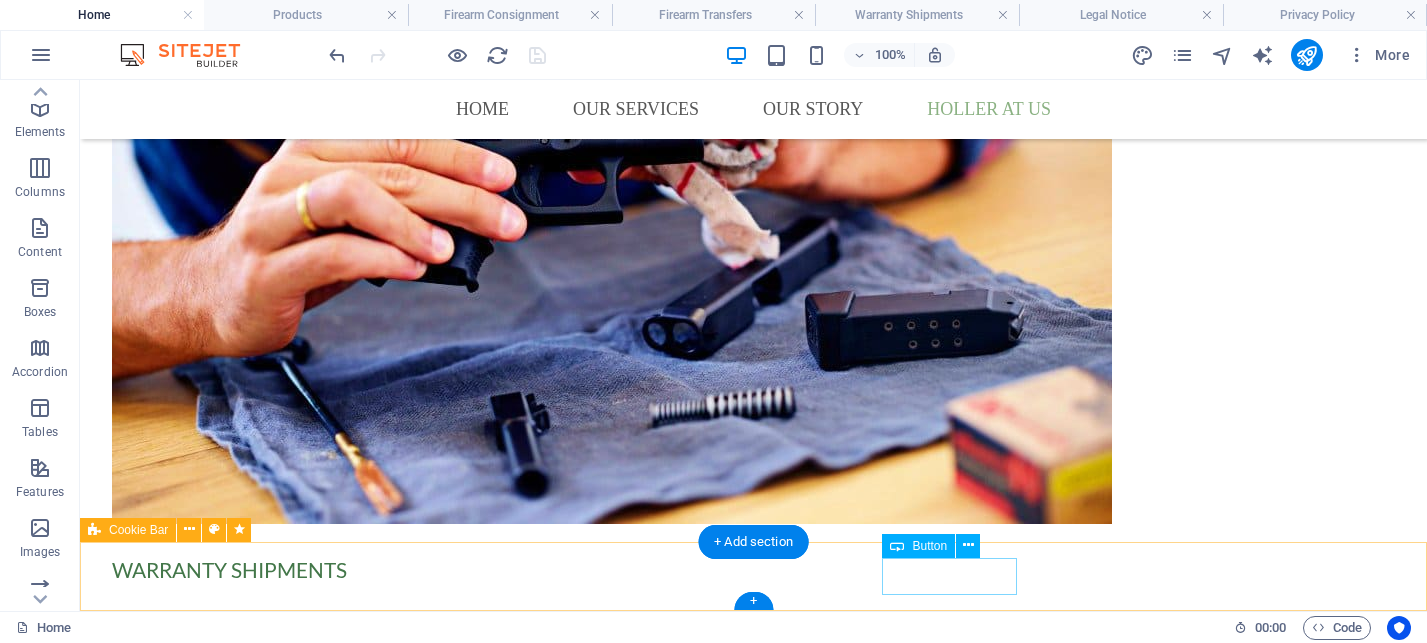 click on "Learn more" at bounding box center (754, 5195) 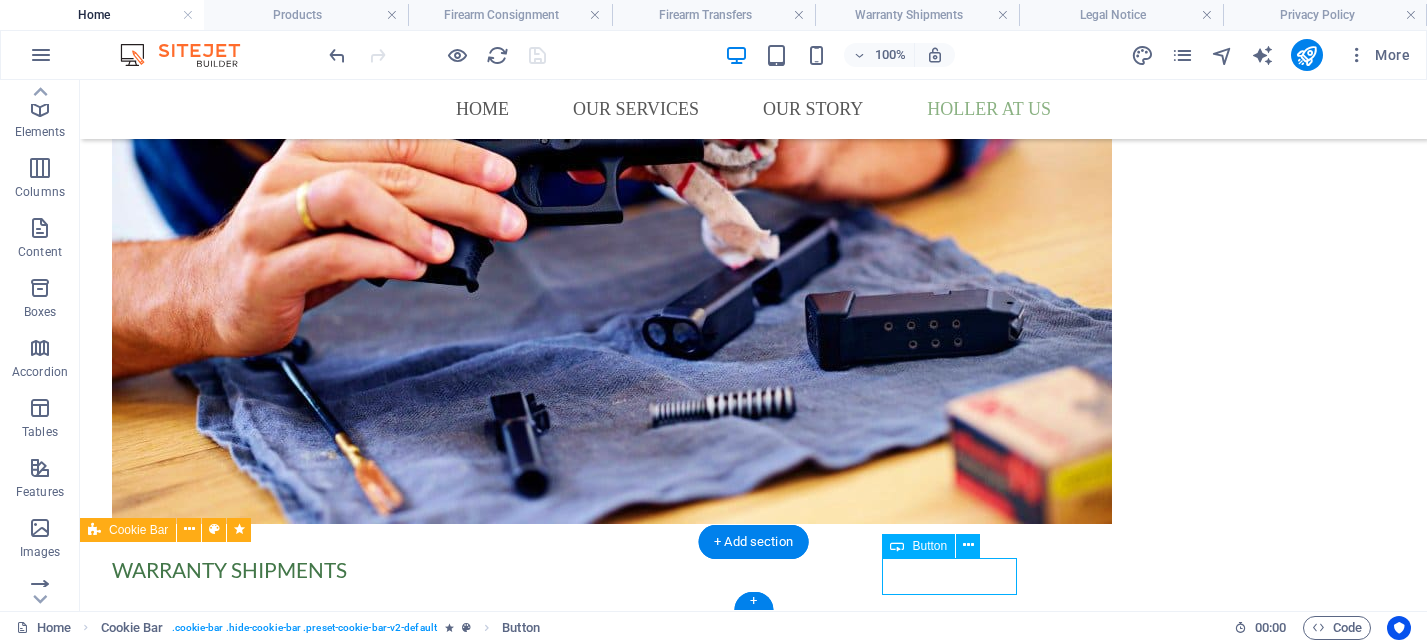 click on "Learn more" at bounding box center (754, 5195) 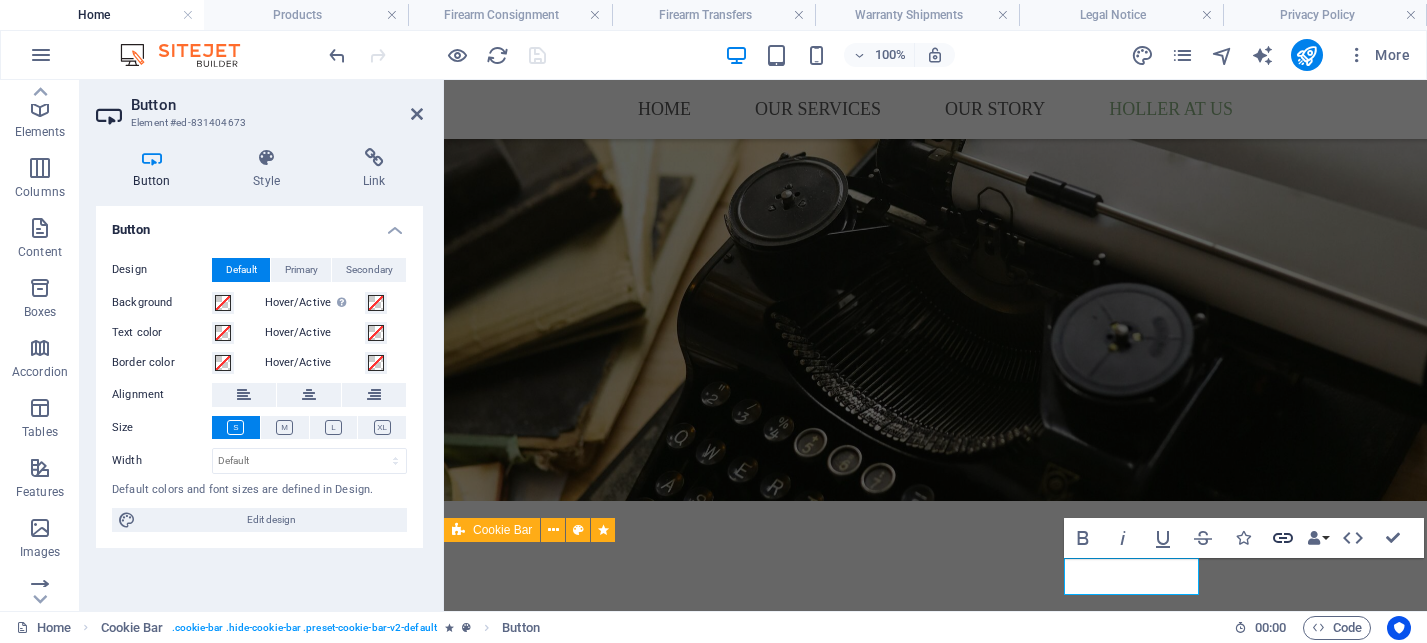 click 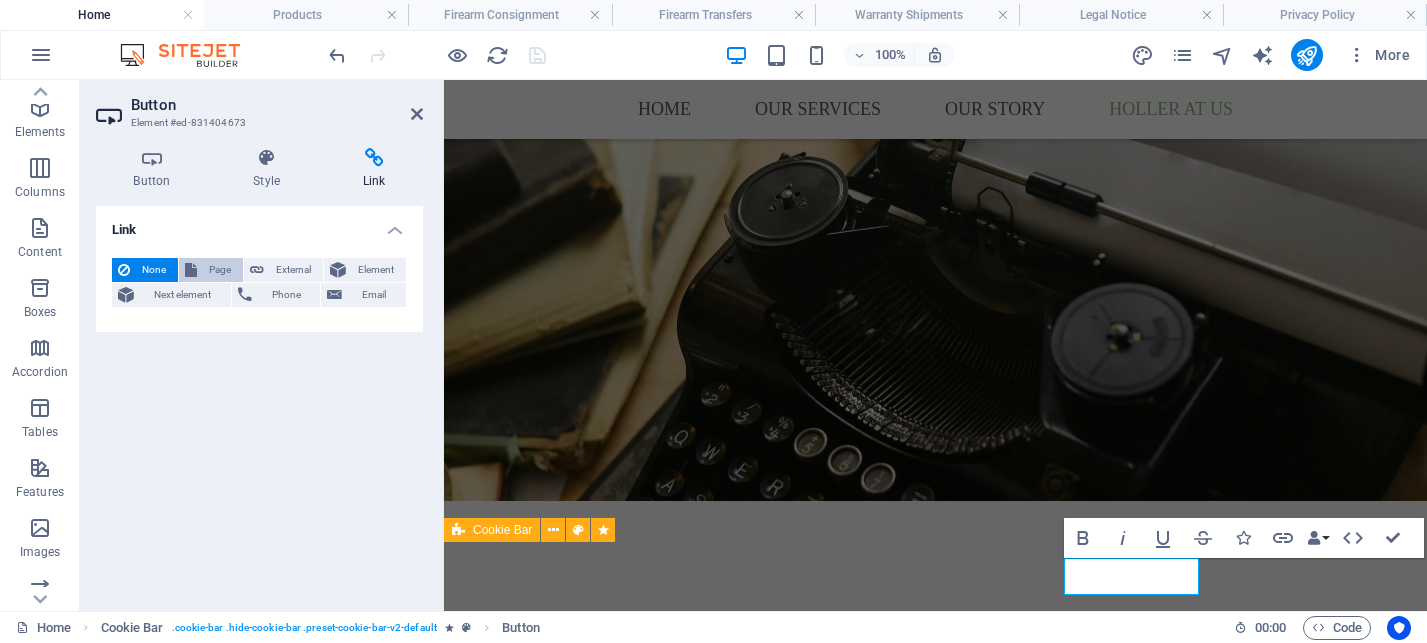 click on "Page" at bounding box center (220, 270) 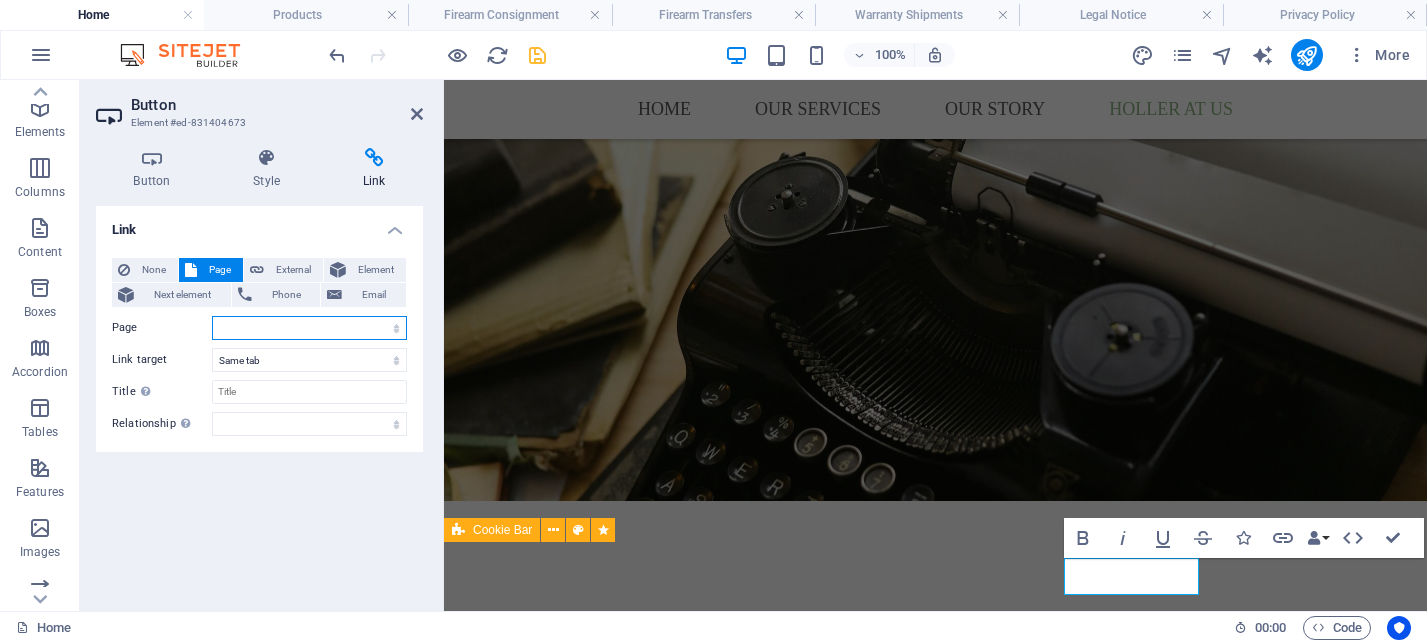 click on "Home Products Firearm Consignment Firearm Transfers Warranty Shipments Legal Notice Privacy Policy" at bounding box center [309, 328] 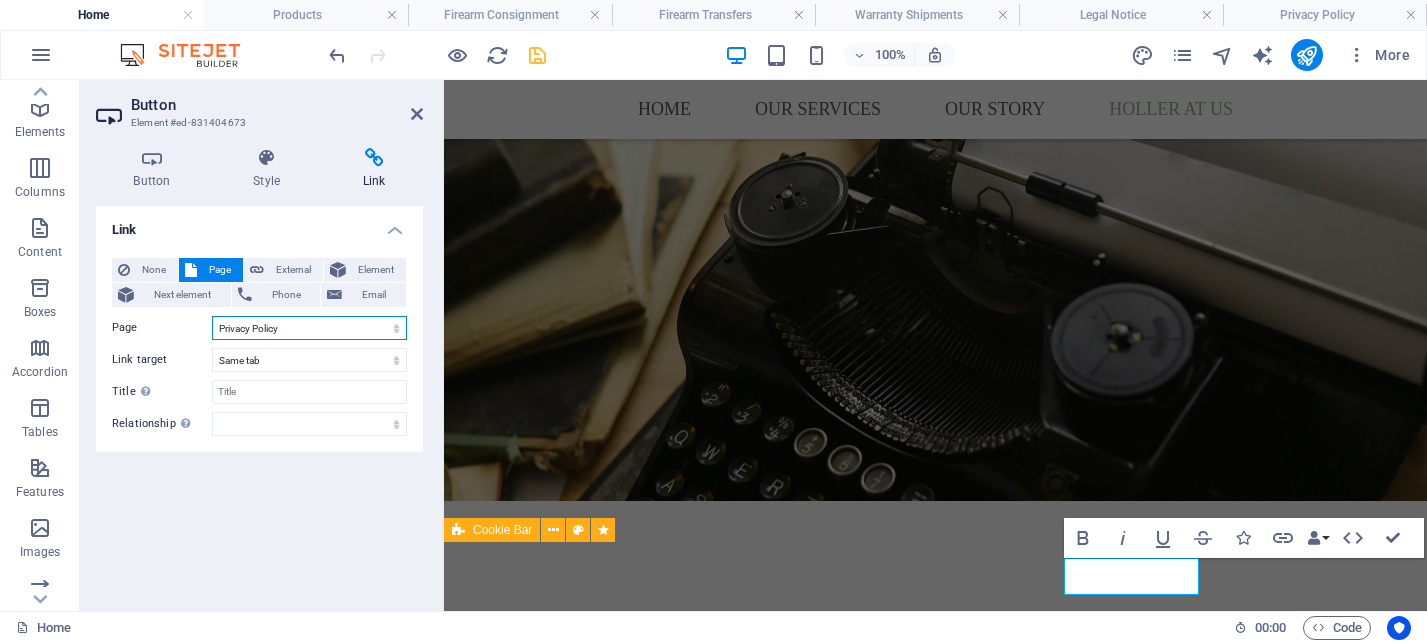 click on "Home Products Firearm Consignment Firearm Transfers Warranty Shipments Legal Notice Privacy Policy" at bounding box center (309, 328) 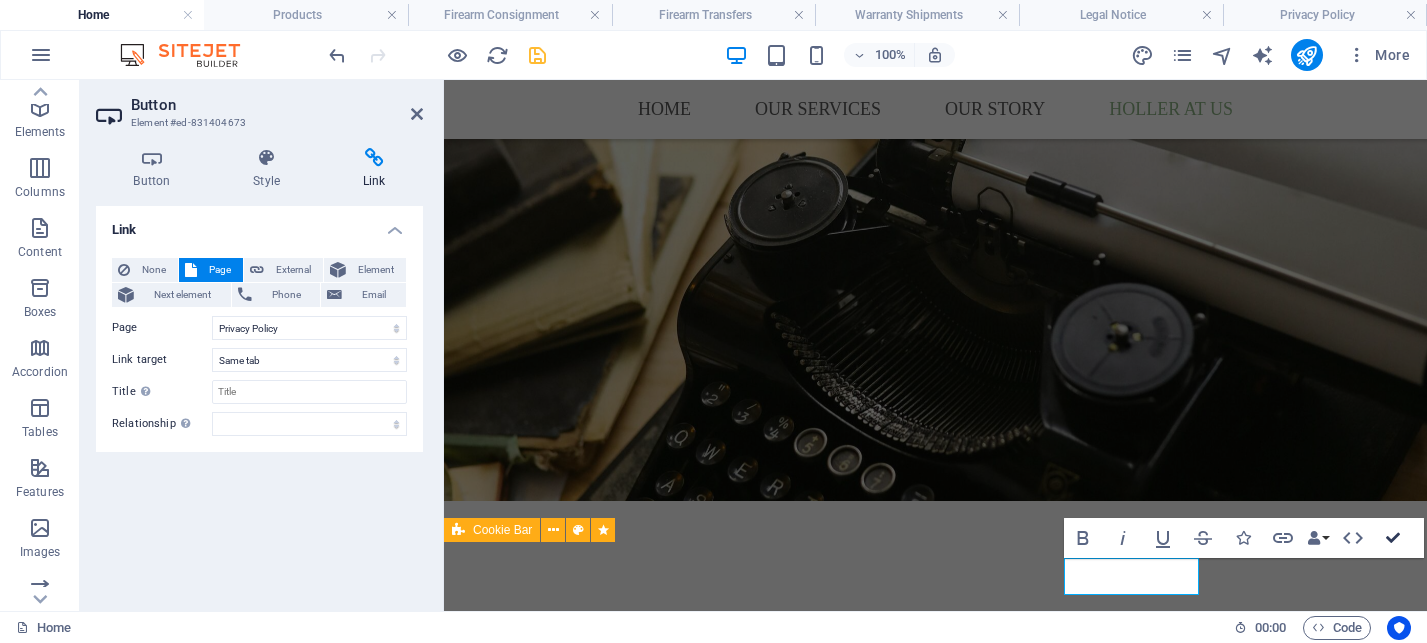scroll, scrollTop: 4426, scrollLeft: 0, axis: vertical 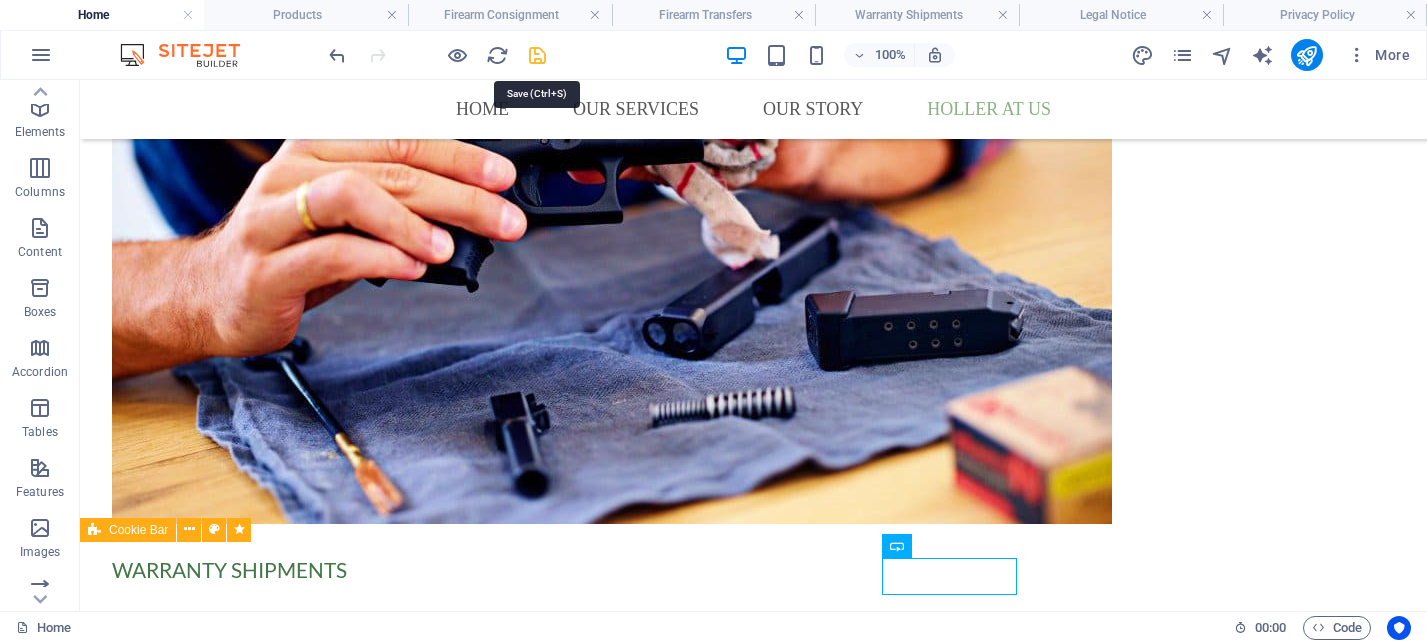 click at bounding box center (537, 55) 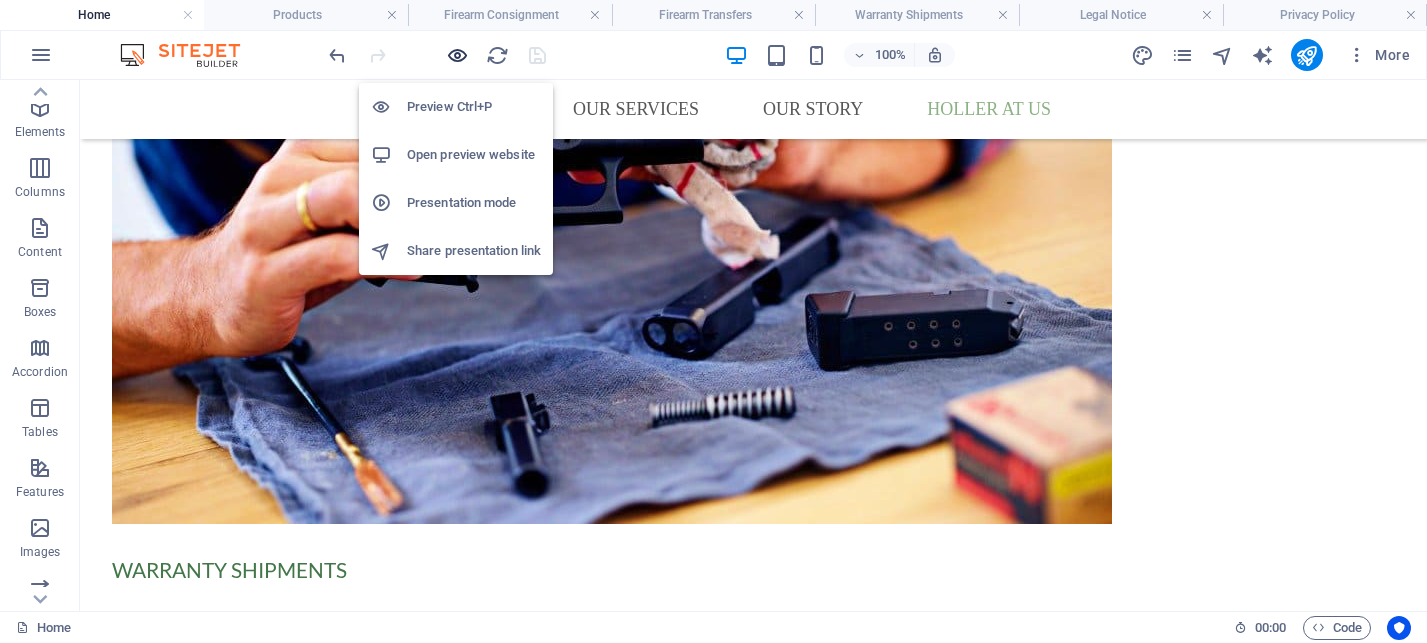 click at bounding box center [457, 55] 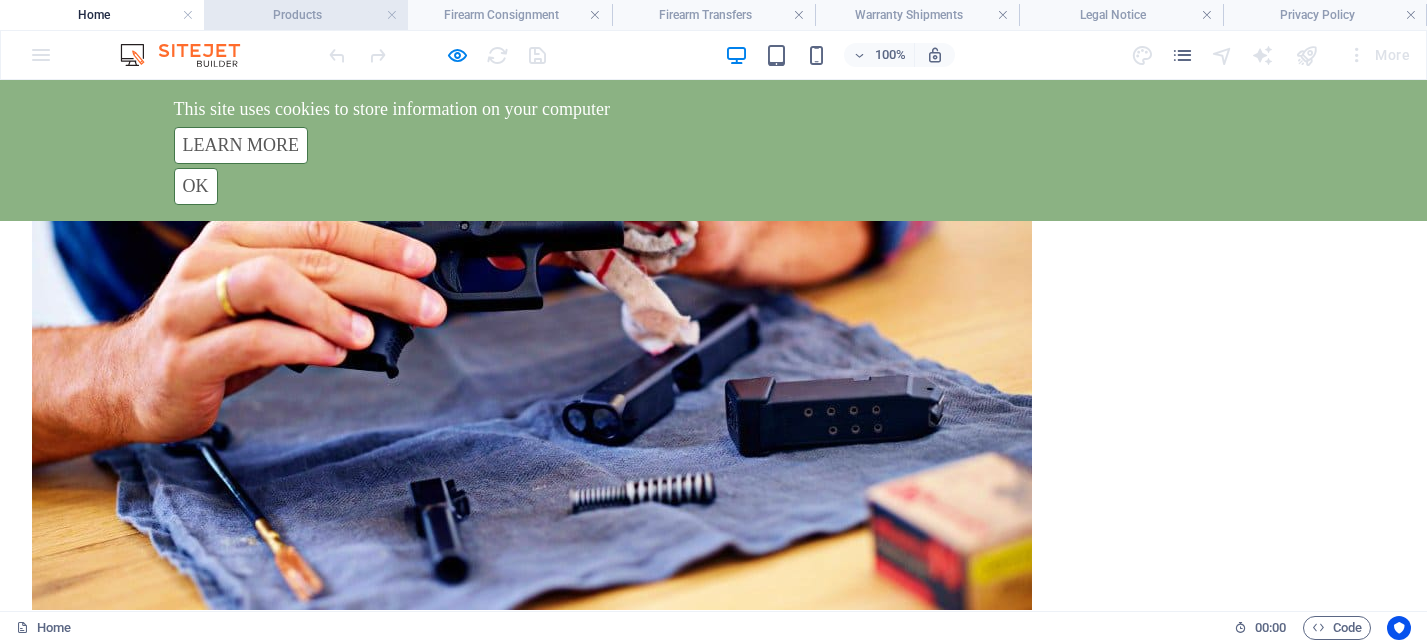 click on "Products" at bounding box center [306, 15] 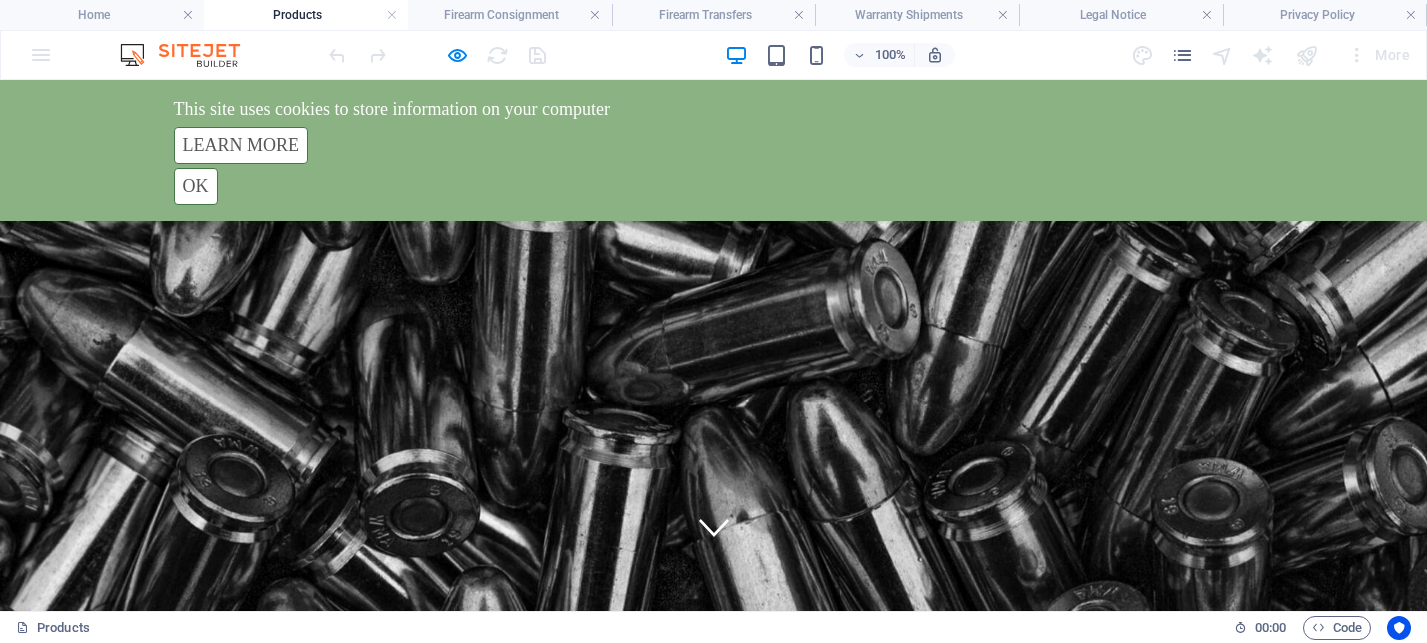 scroll, scrollTop: 0, scrollLeft: 0, axis: both 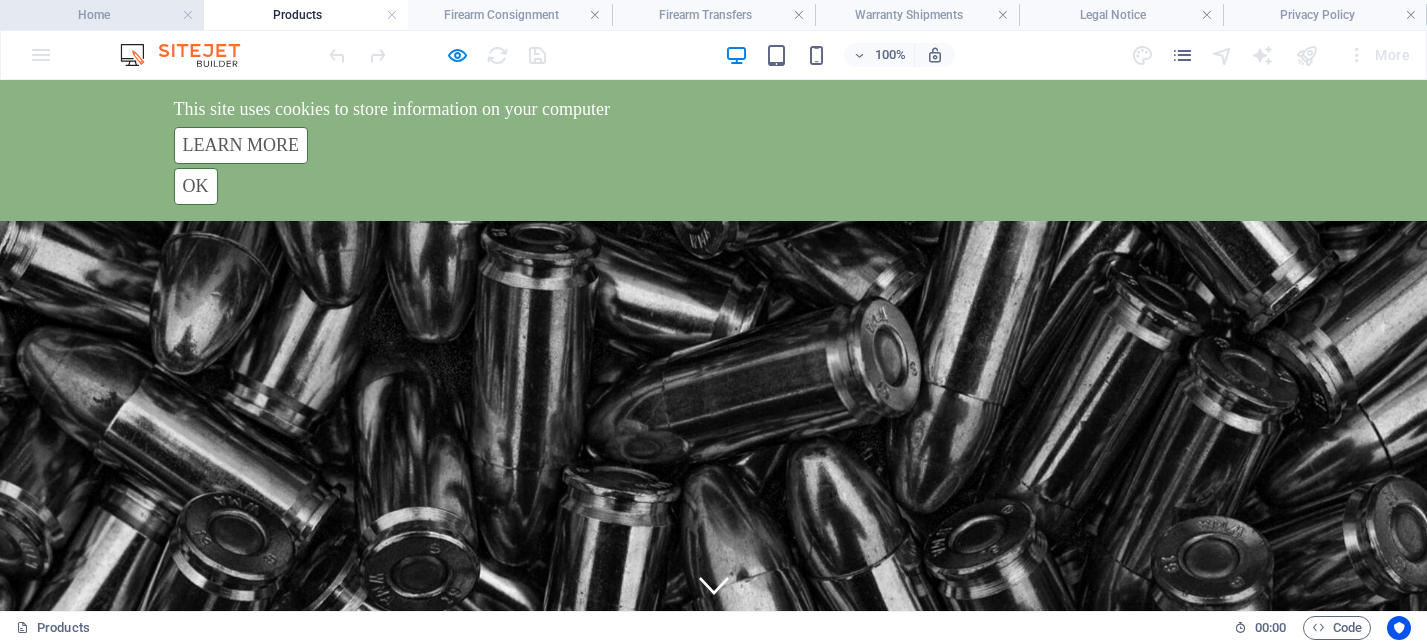 click on "Home" at bounding box center (102, 15) 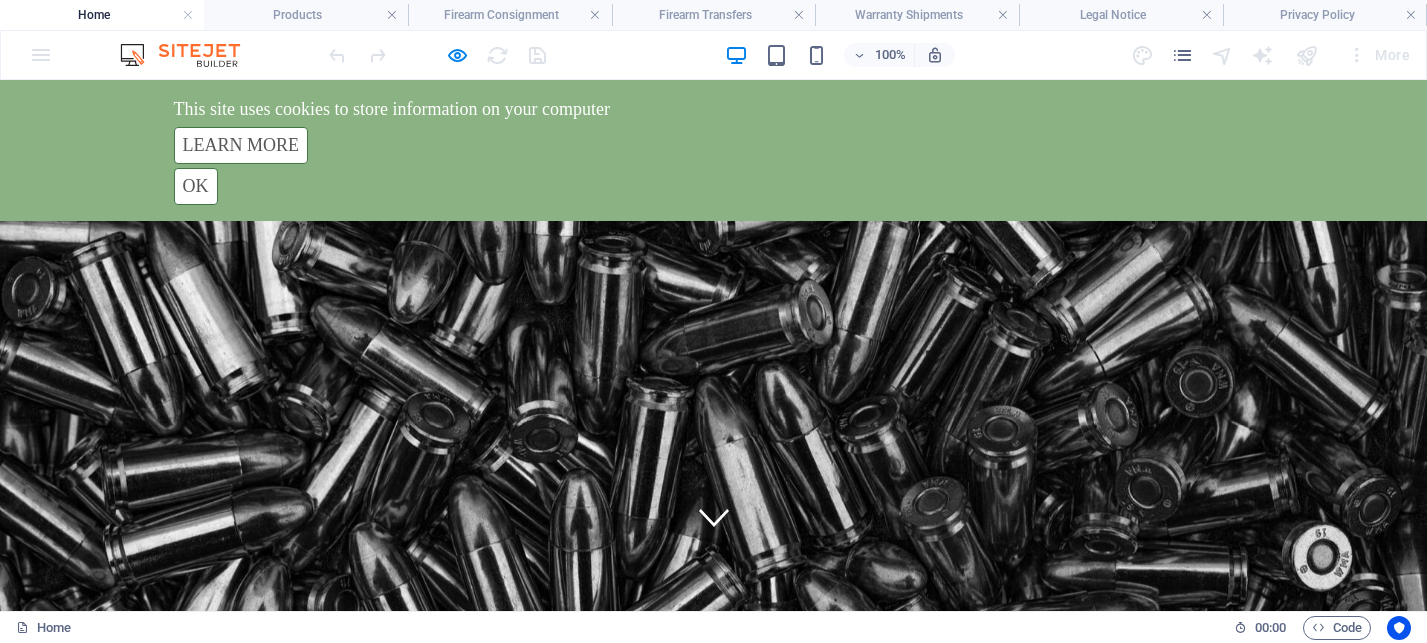 scroll, scrollTop: 0, scrollLeft: 0, axis: both 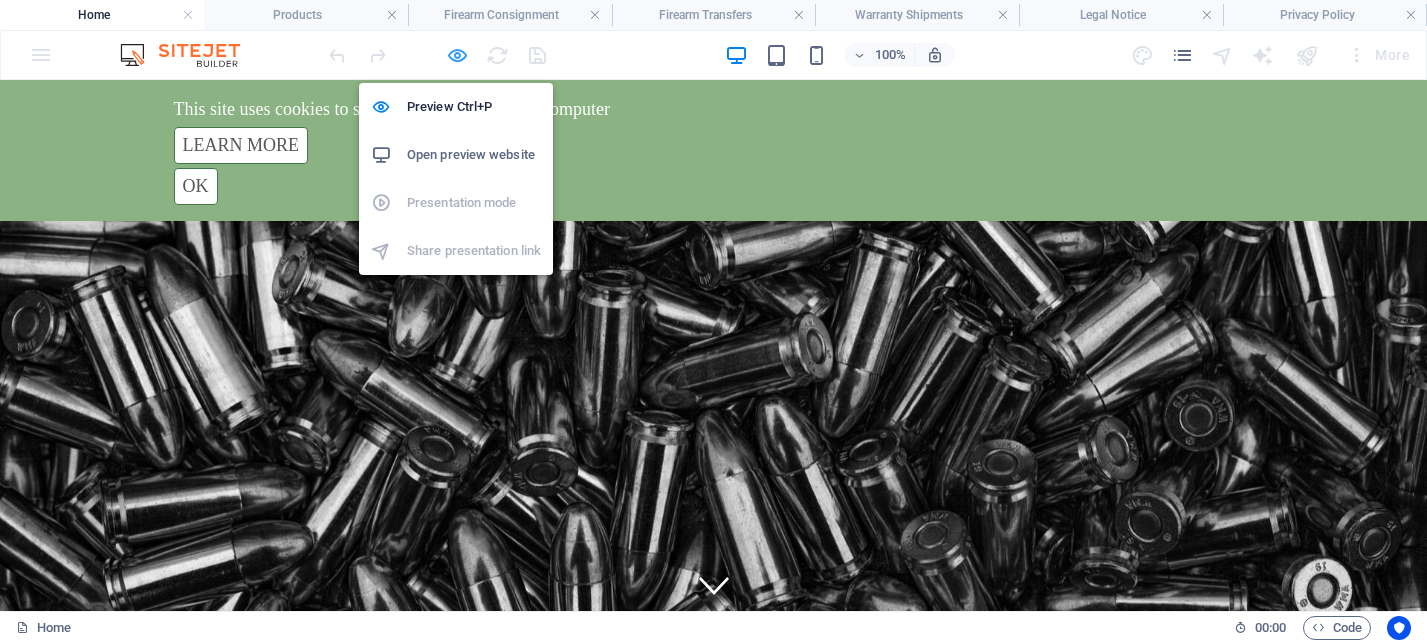 click at bounding box center [457, 55] 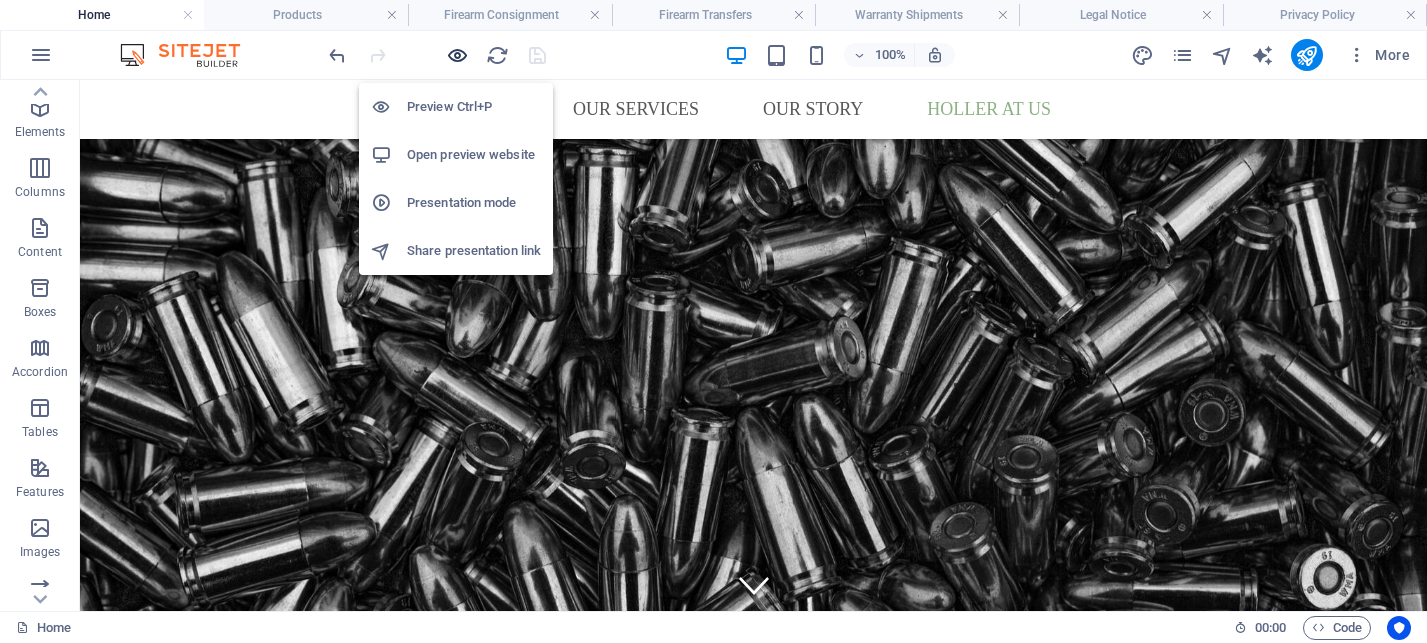 click at bounding box center (457, 55) 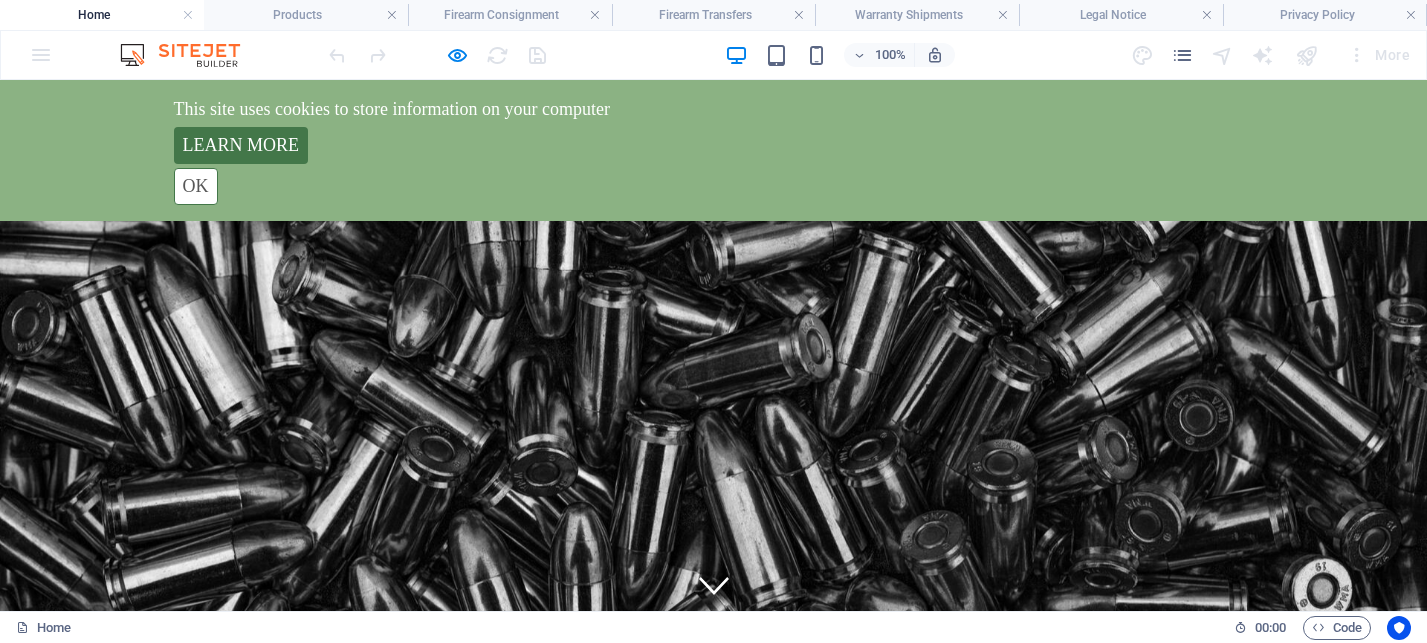 click on "Learn more" at bounding box center (241, 145) 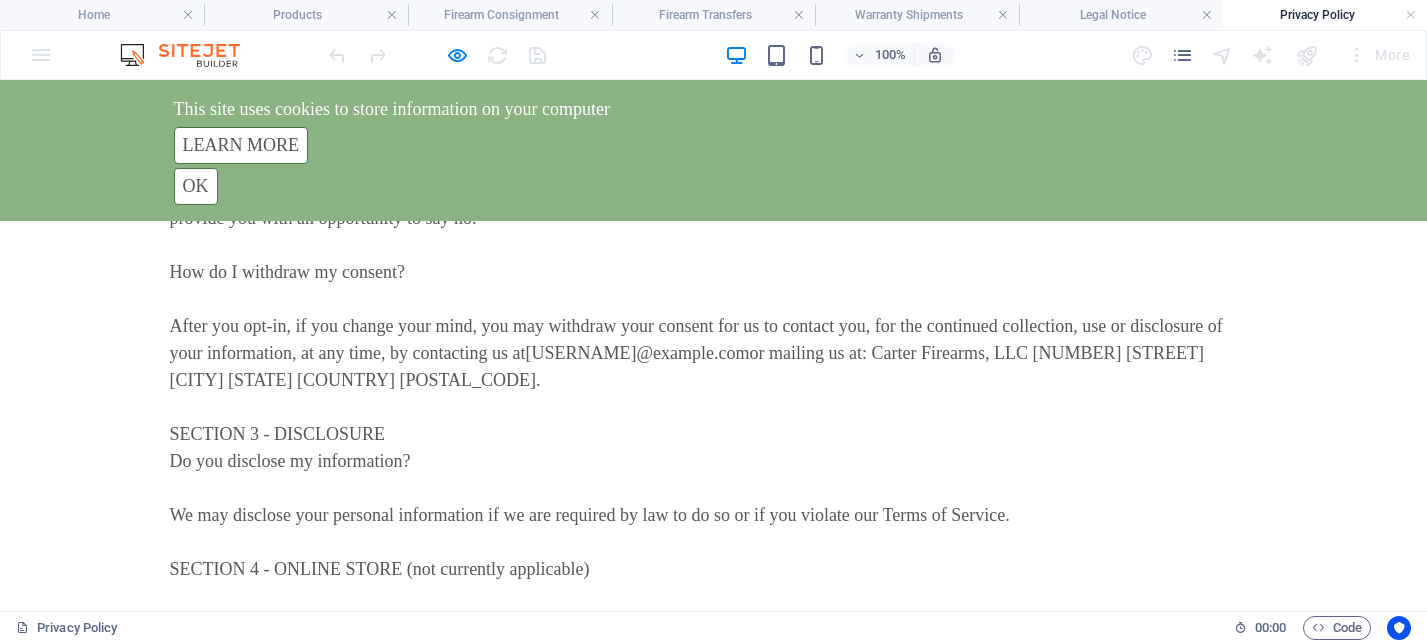scroll, scrollTop: 0, scrollLeft: 0, axis: both 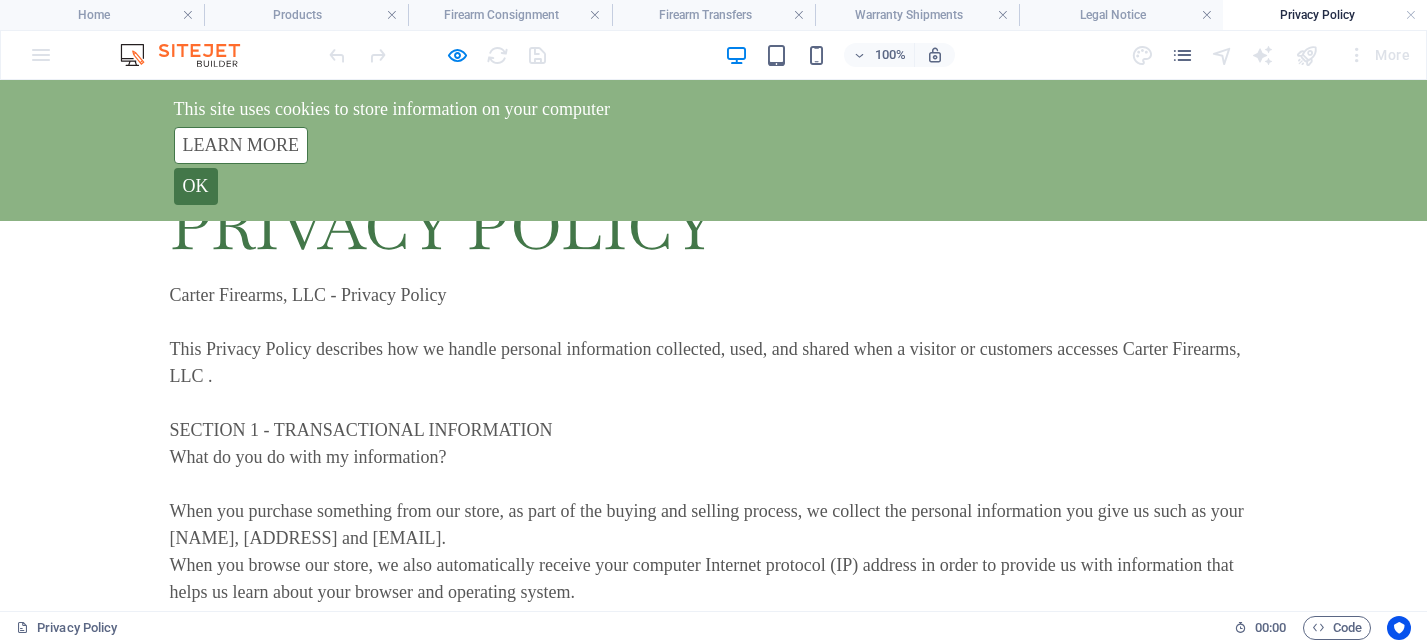 click on "Ok" at bounding box center [196, 186] 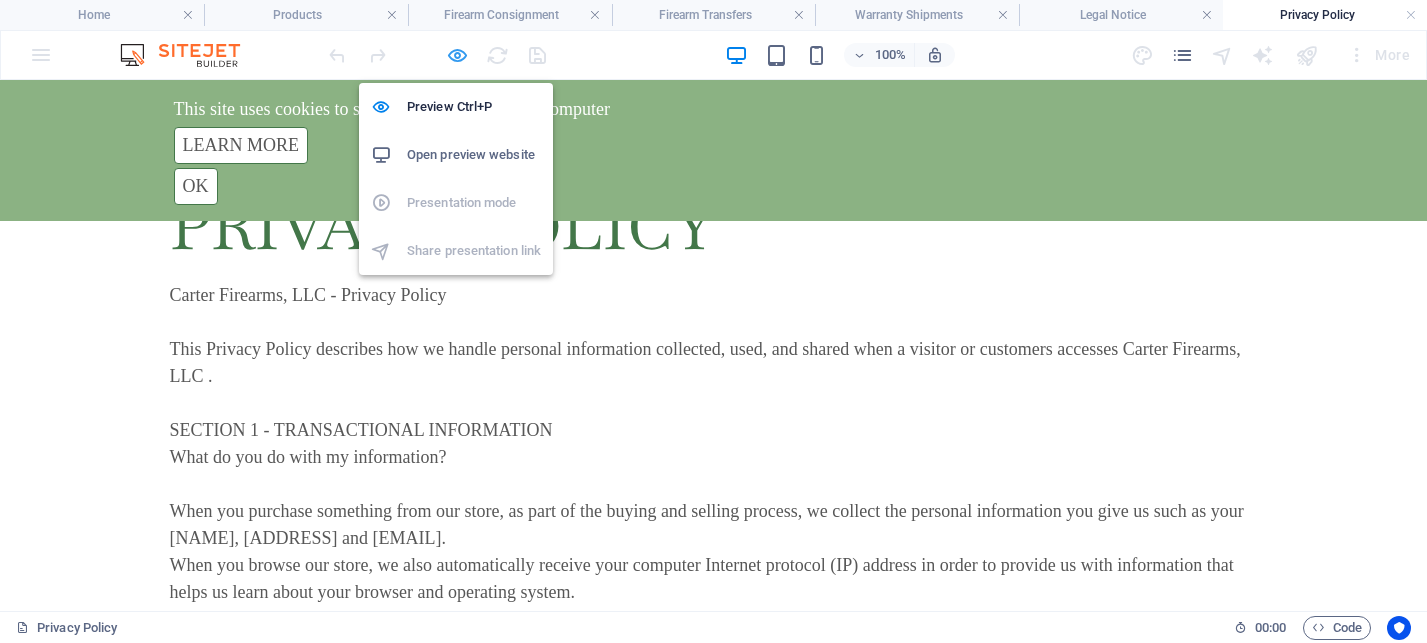 click at bounding box center [457, 55] 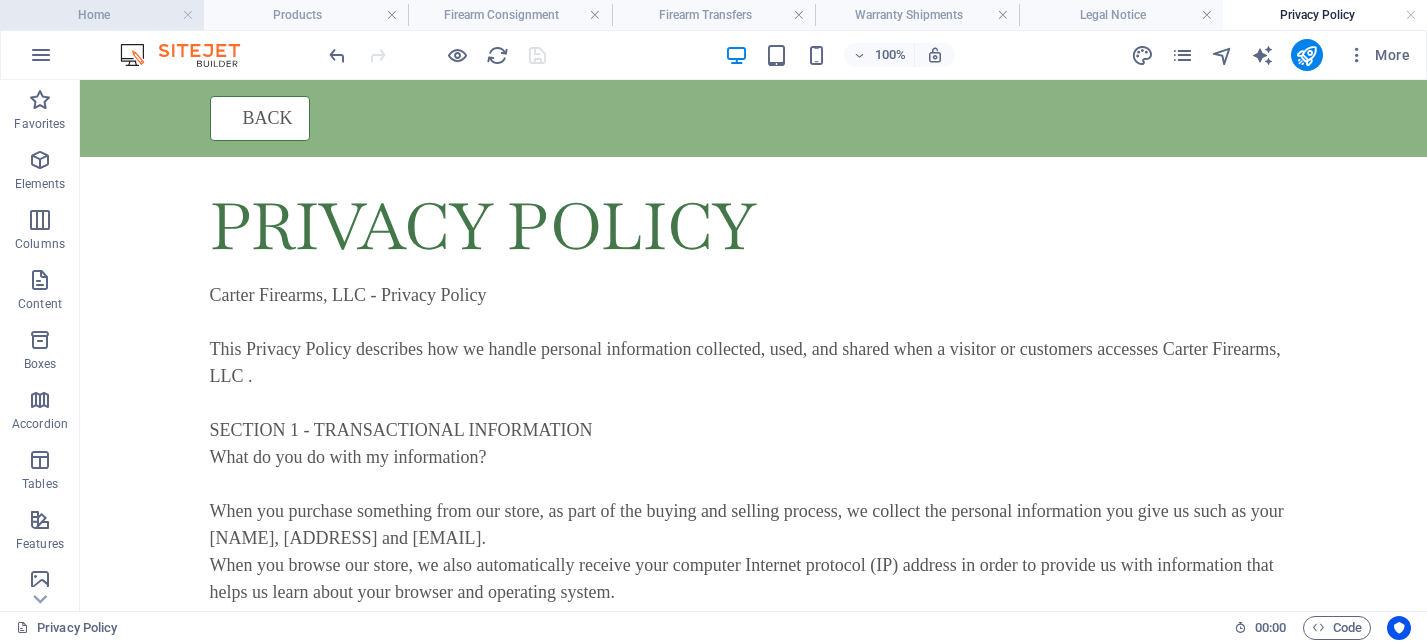 click on "Home" at bounding box center [102, 15] 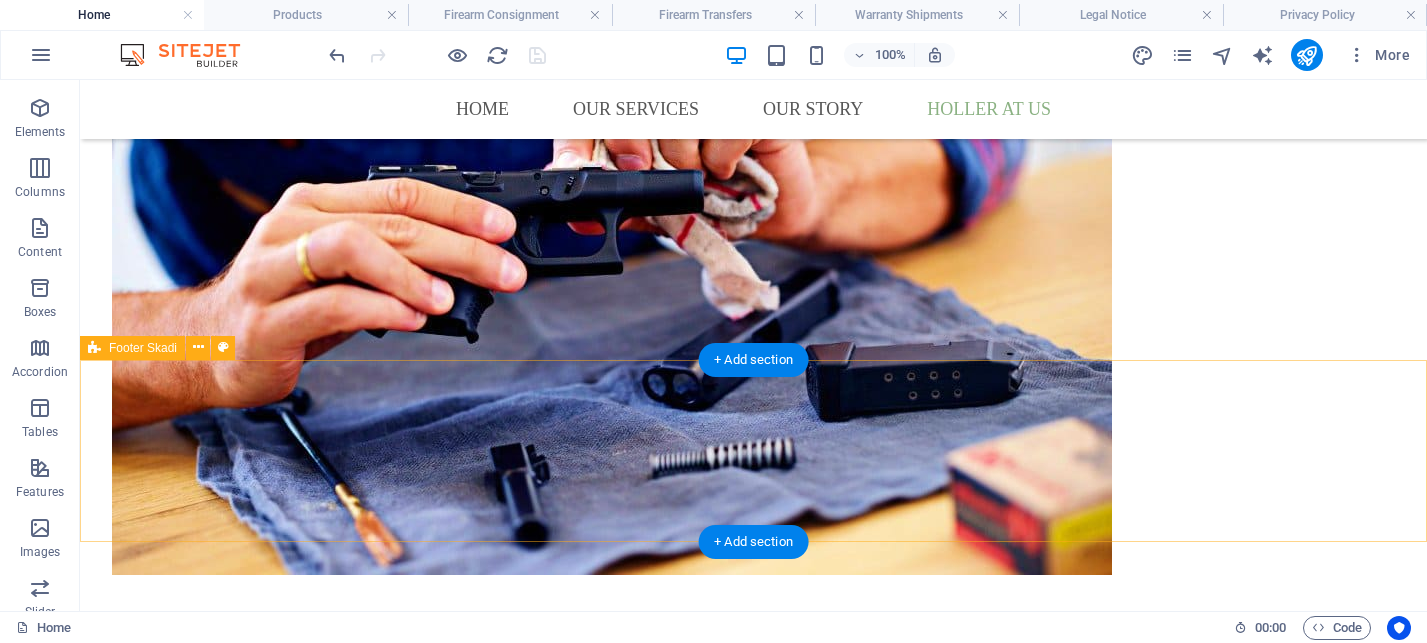 scroll, scrollTop: 4426, scrollLeft: 0, axis: vertical 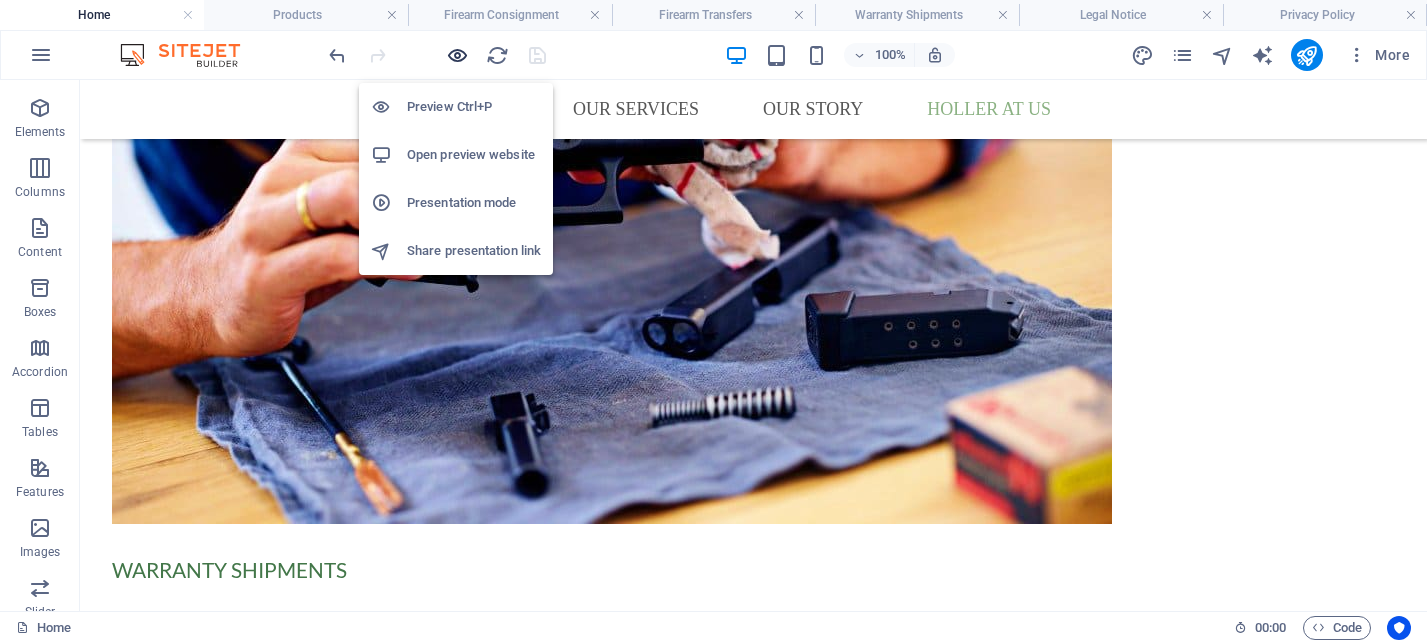 click at bounding box center [457, 55] 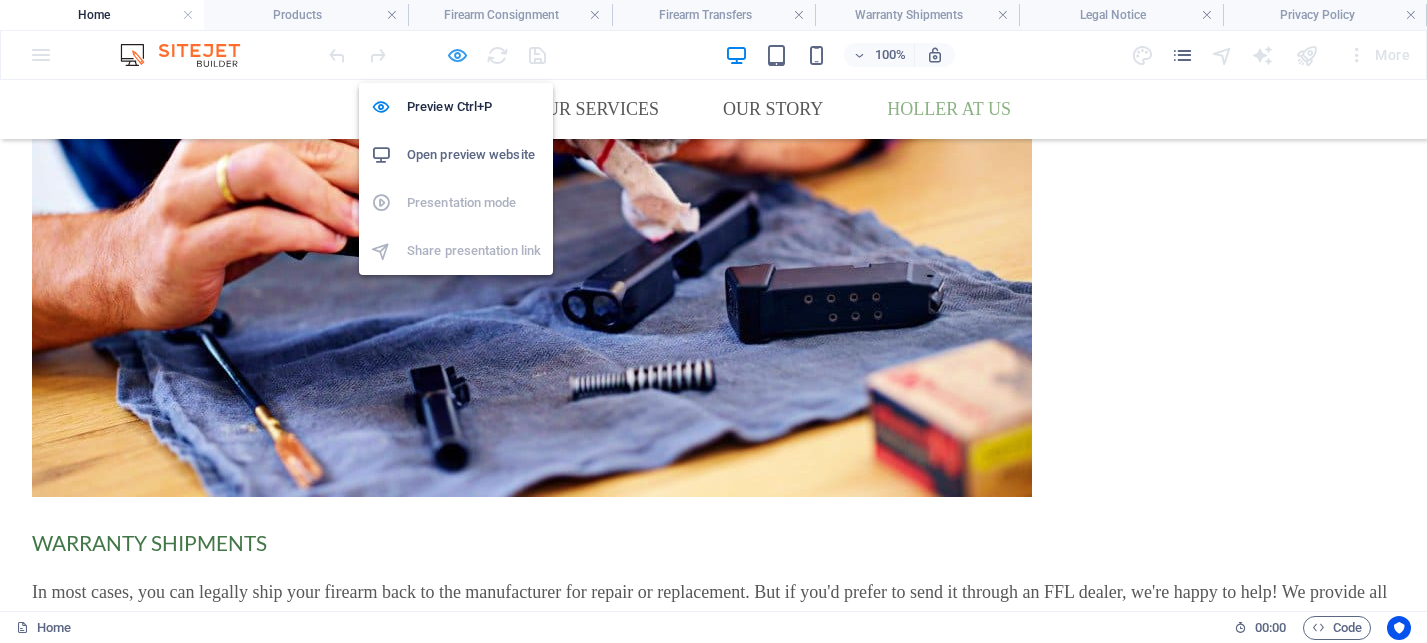 scroll, scrollTop: 4313, scrollLeft: 0, axis: vertical 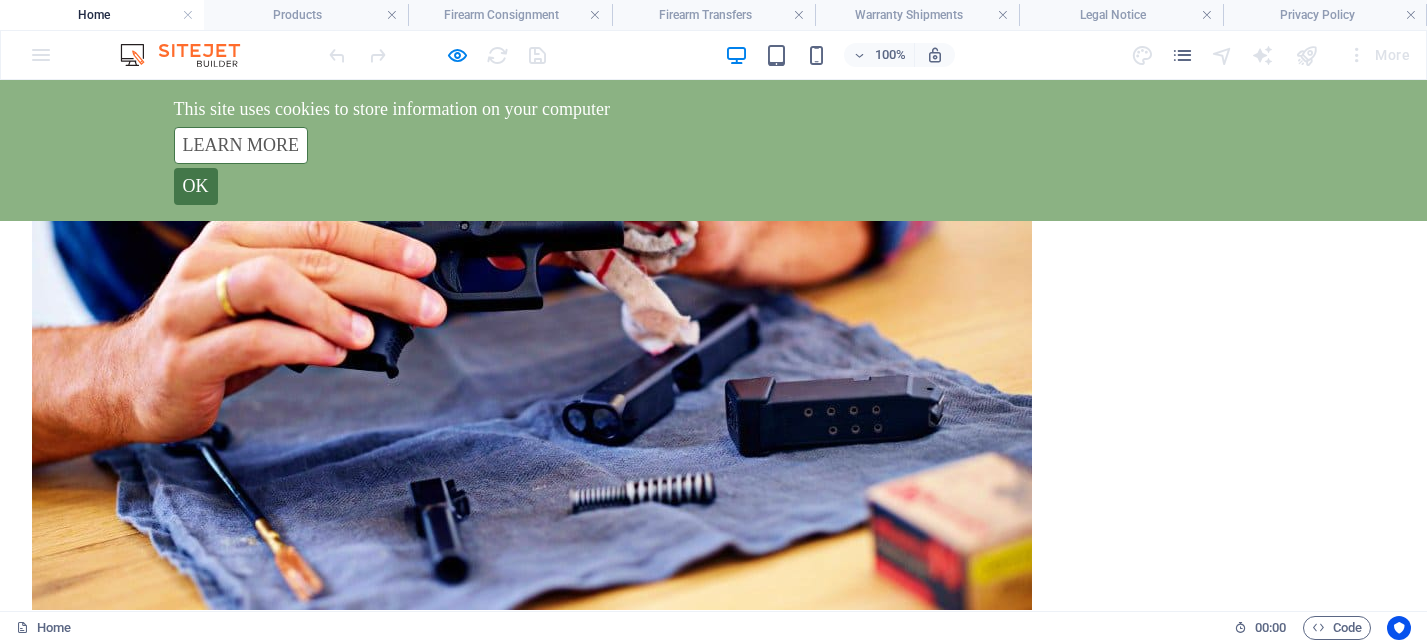 click on "Ok" at bounding box center [196, 186] 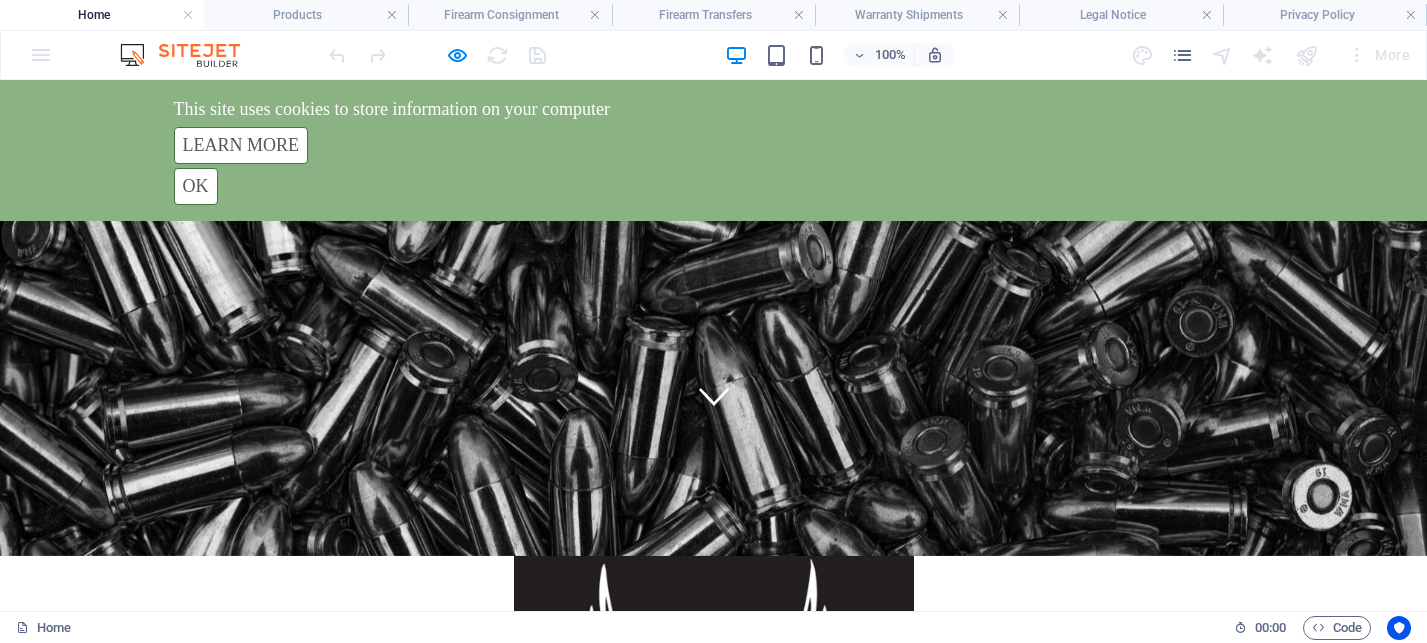 scroll, scrollTop: 0, scrollLeft: 0, axis: both 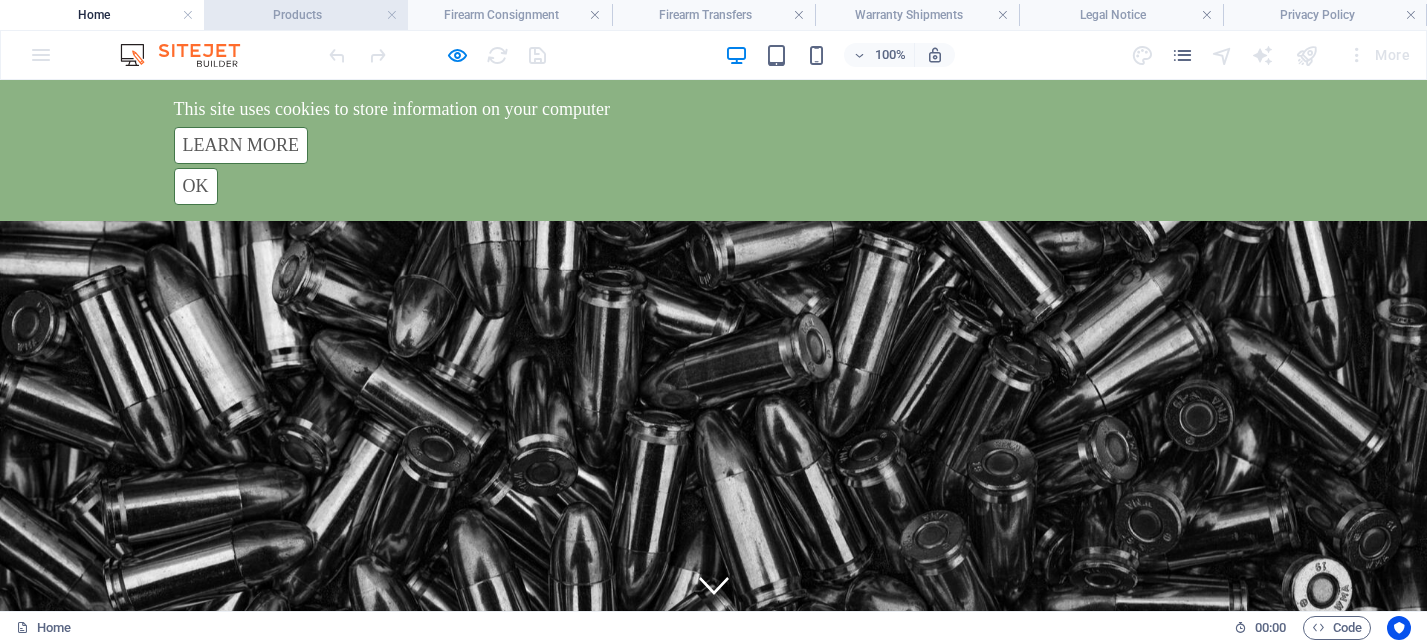 click on "Products" at bounding box center [306, 15] 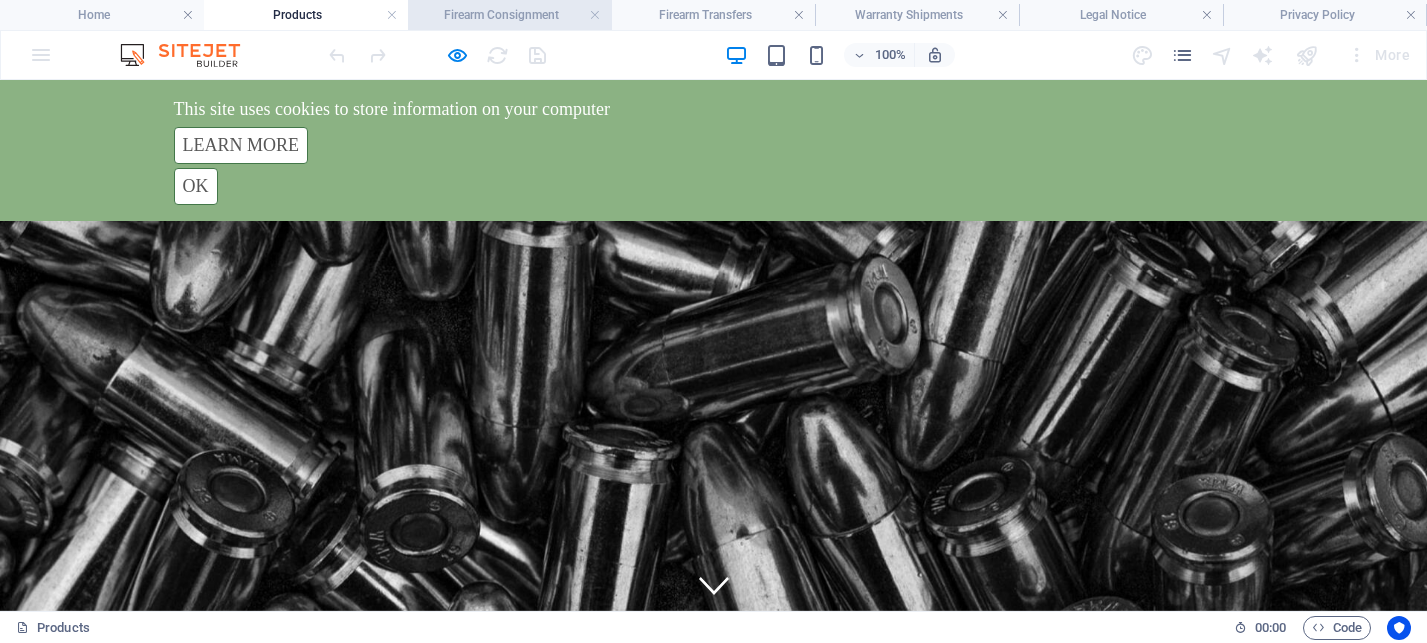click on "Firearm Consignment" at bounding box center [510, 15] 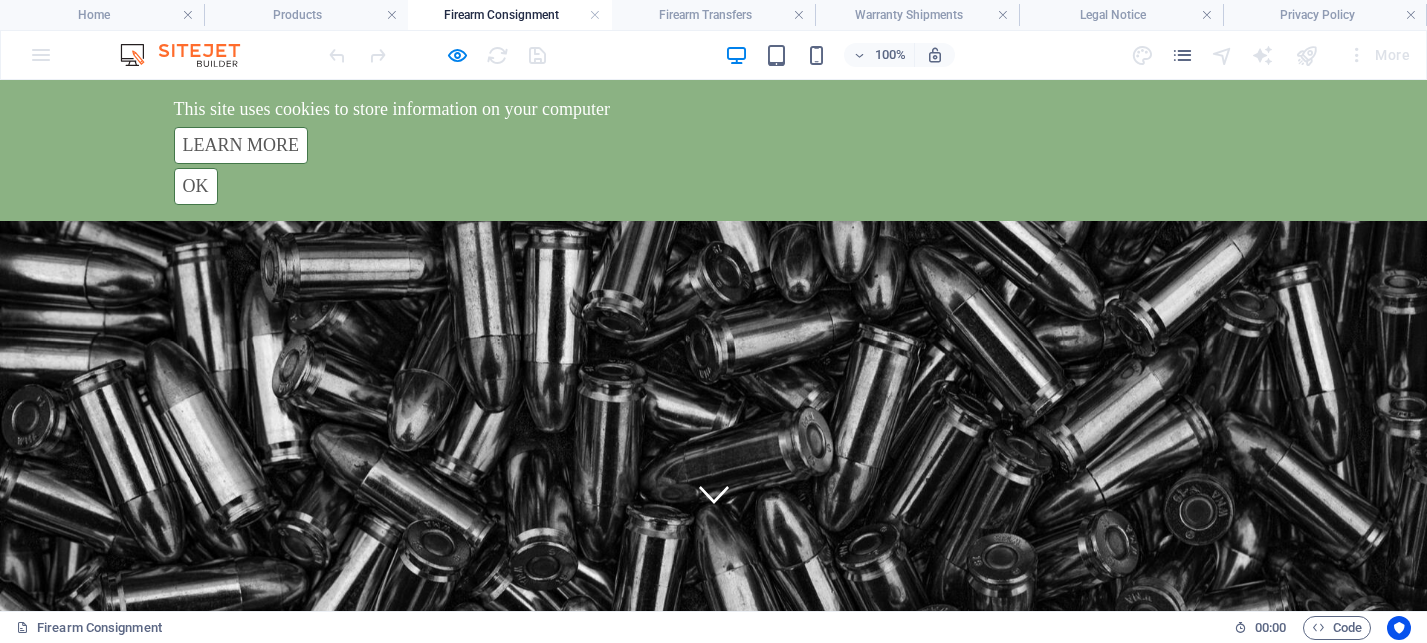 scroll, scrollTop: 0, scrollLeft: 0, axis: both 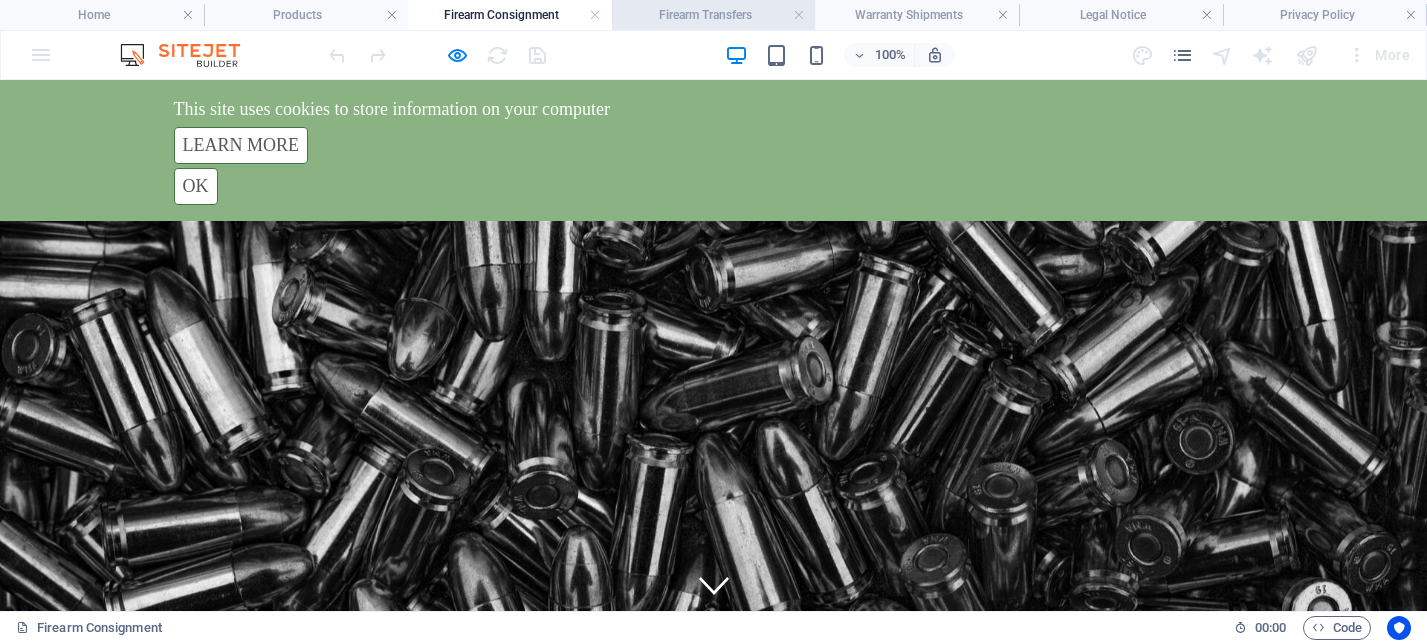 click on "Firearm Transfers" at bounding box center (714, 15) 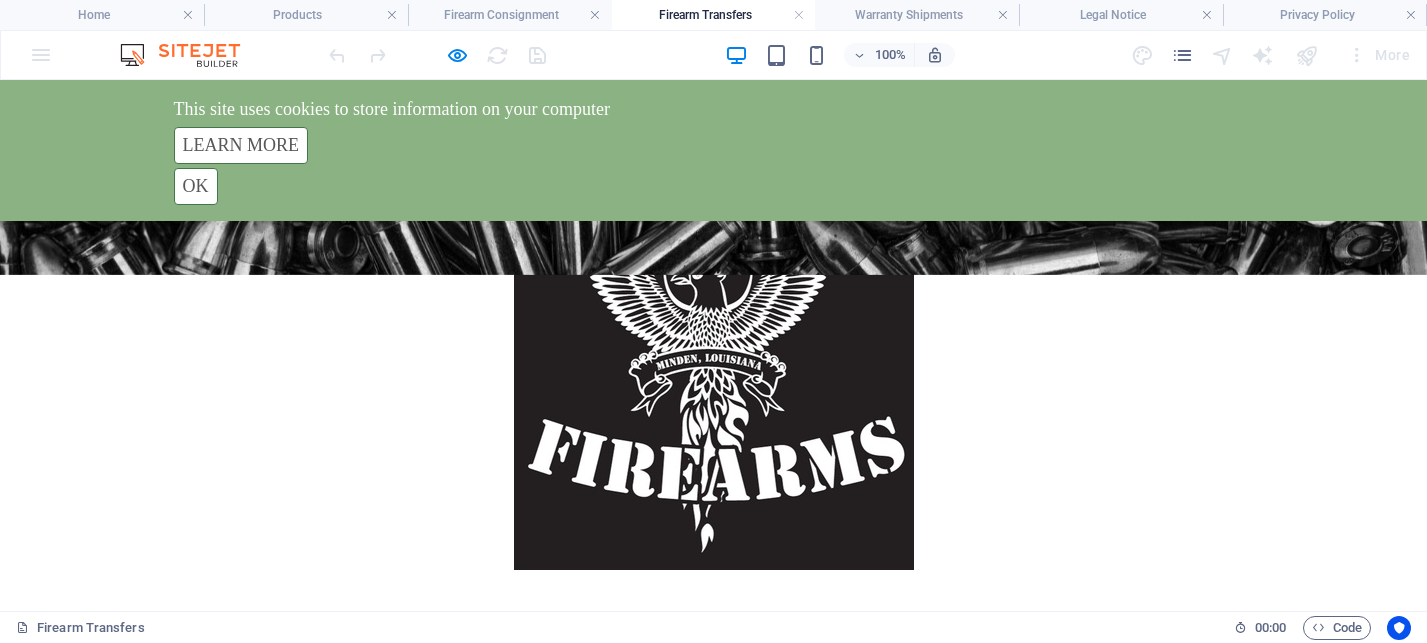 scroll, scrollTop: 0, scrollLeft: 0, axis: both 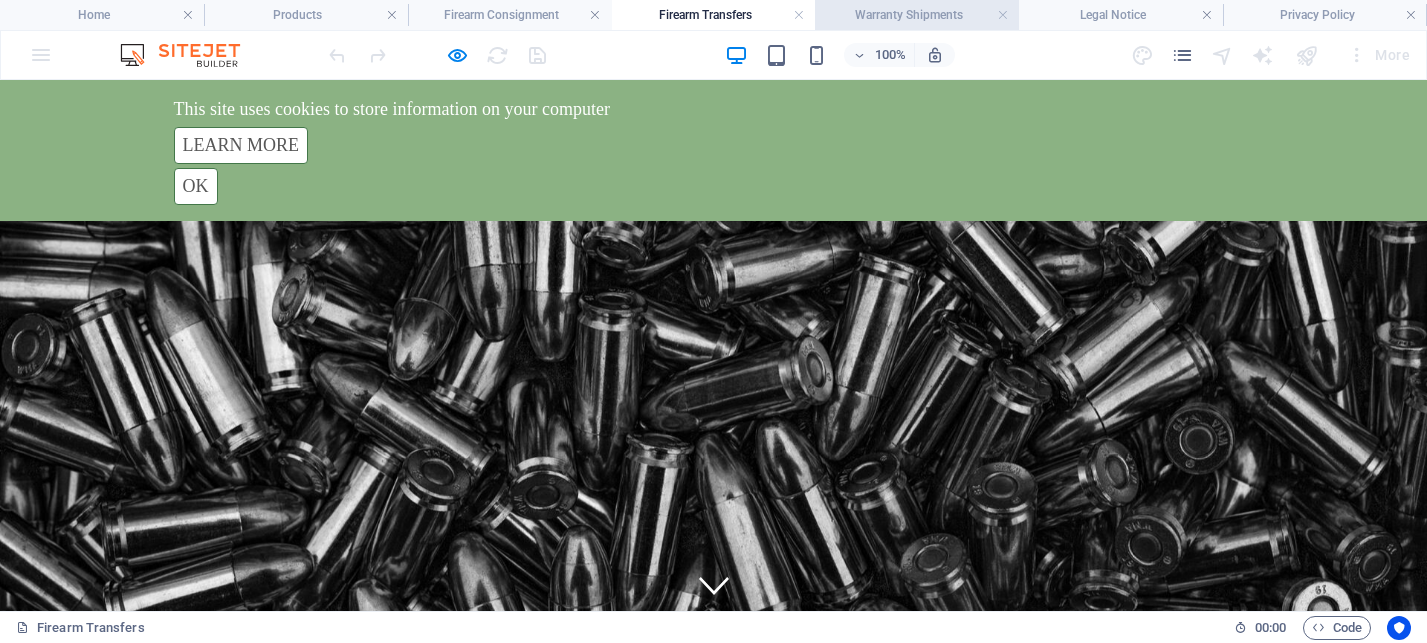 click on "Warranty Shipments" at bounding box center [917, 15] 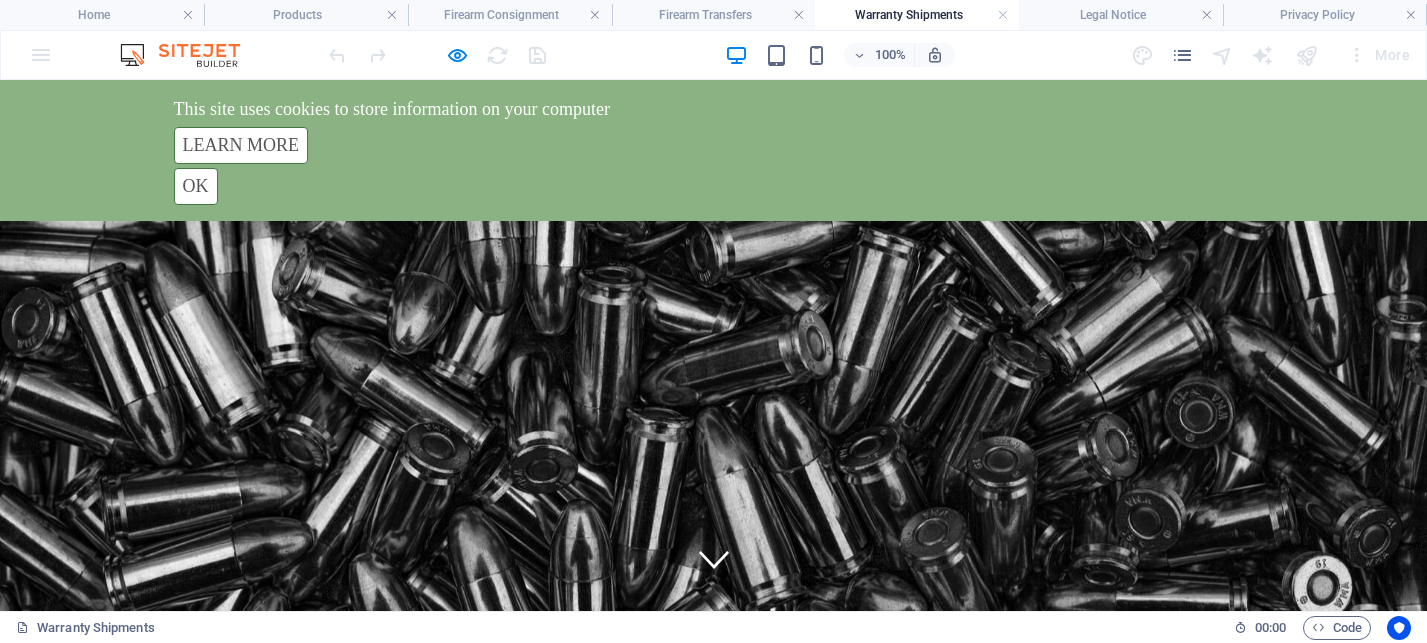 scroll, scrollTop: 0, scrollLeft: 0, axis: both 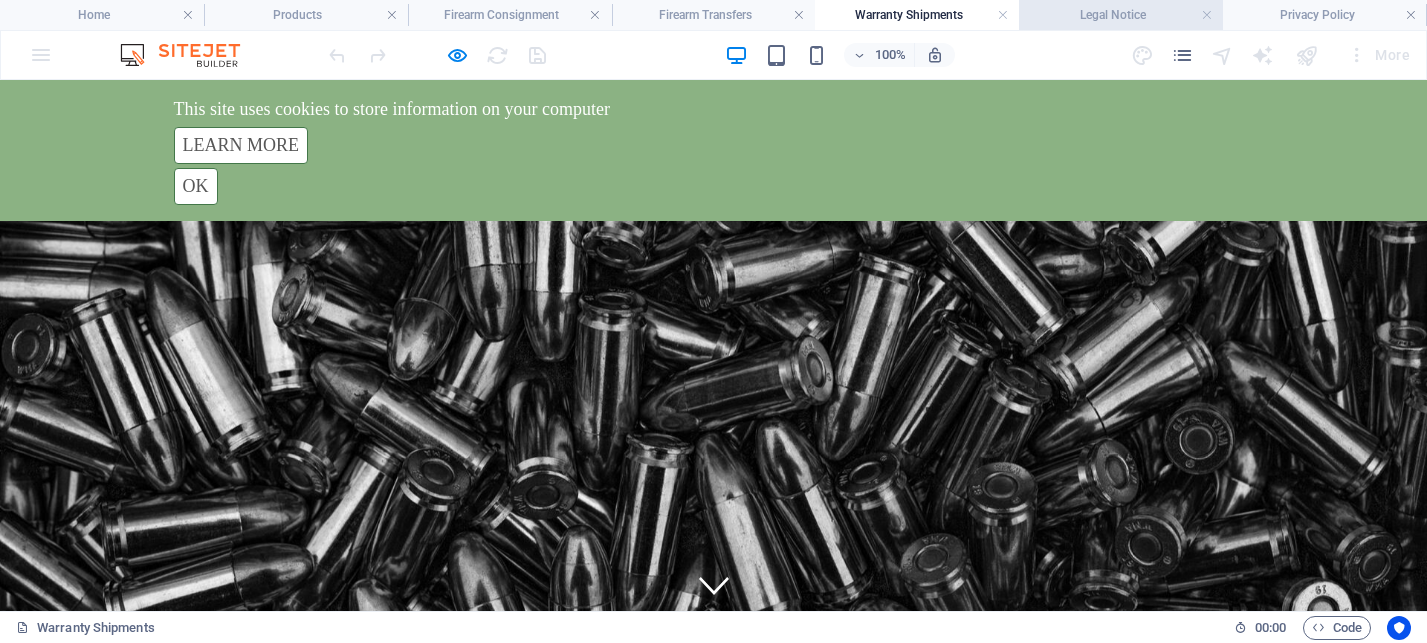 click on "Legal Notice" at bounding box center [1121, 15] 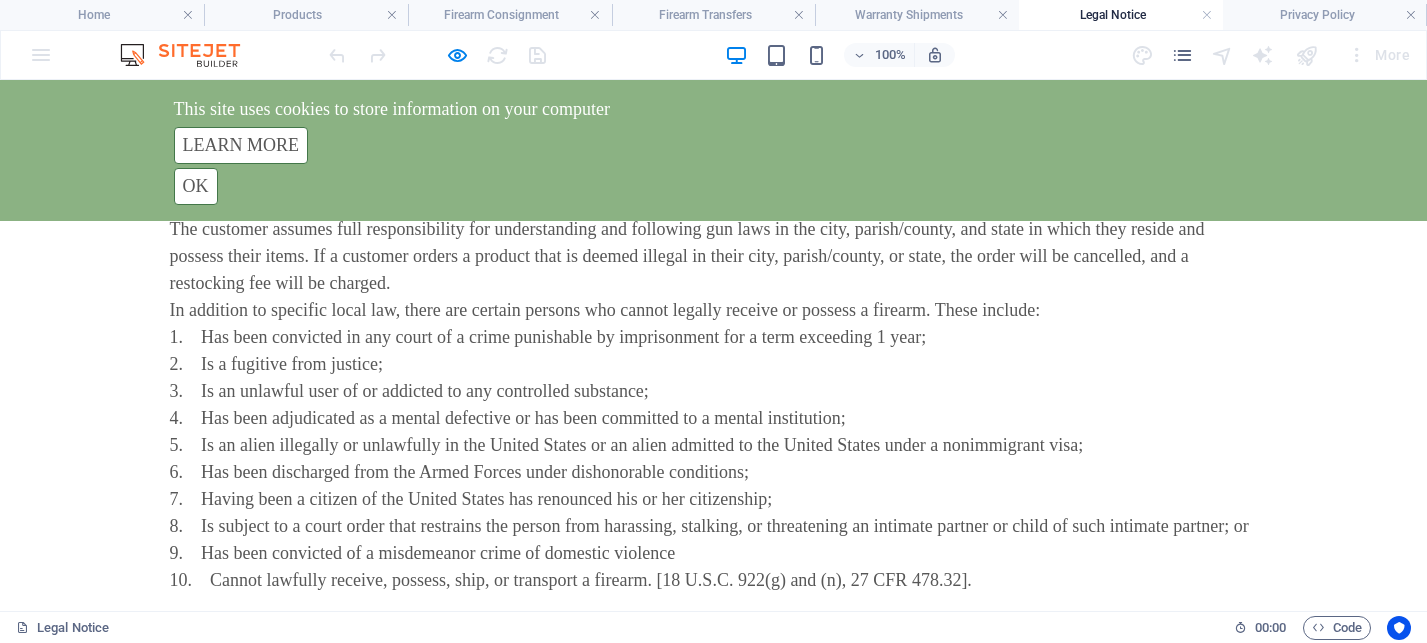 scroll, scrollTop: 0, scrollLeft: 0, axis: both 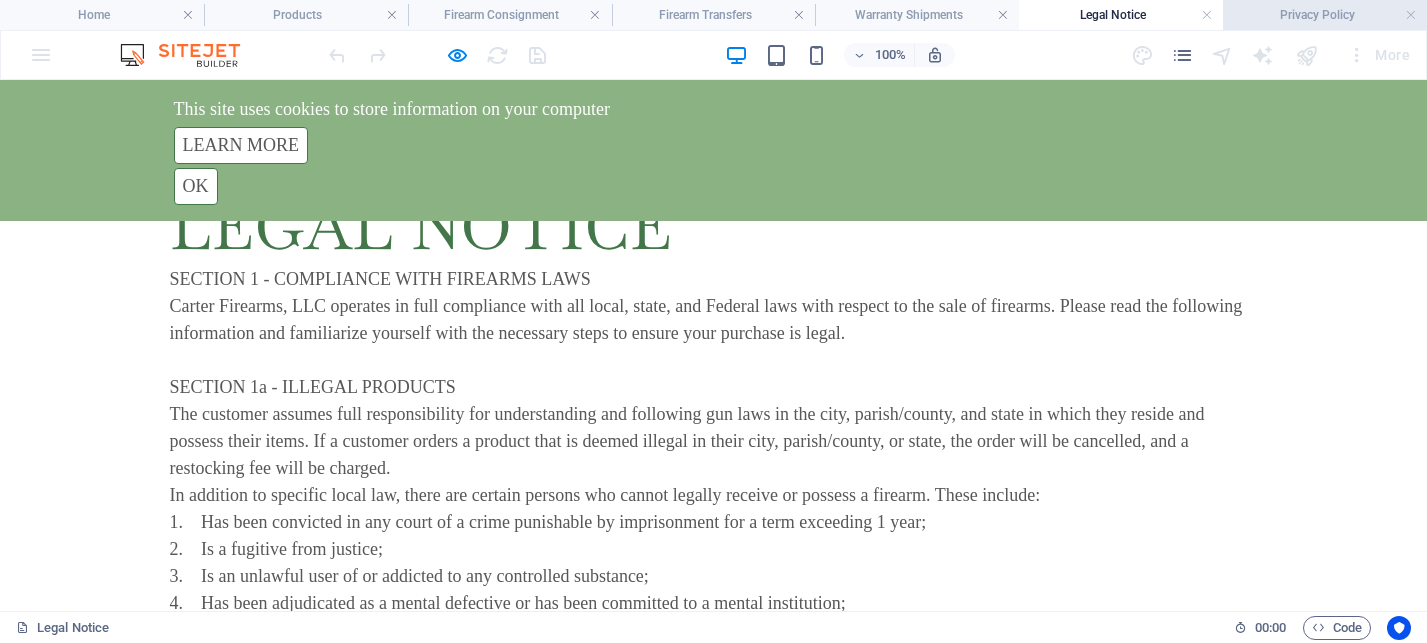 click on "Privacy Policy" at bounding box center (1325, 15) 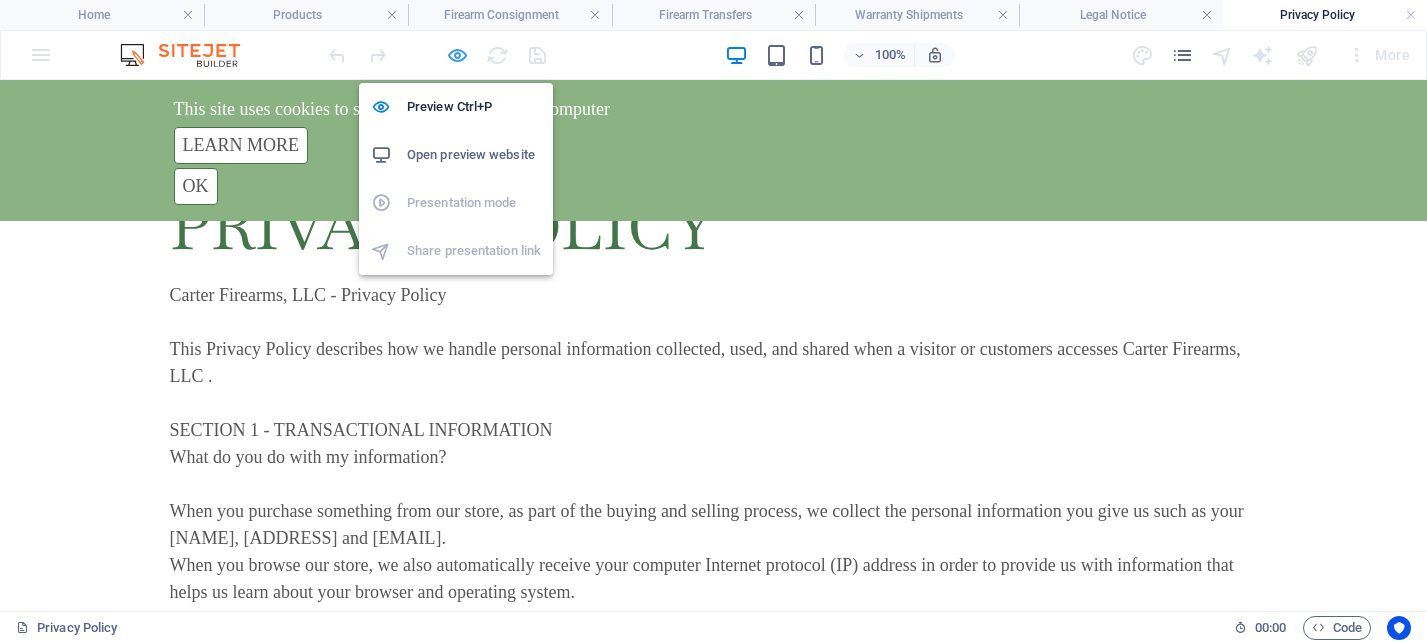 click at bounding box center (457, 55) 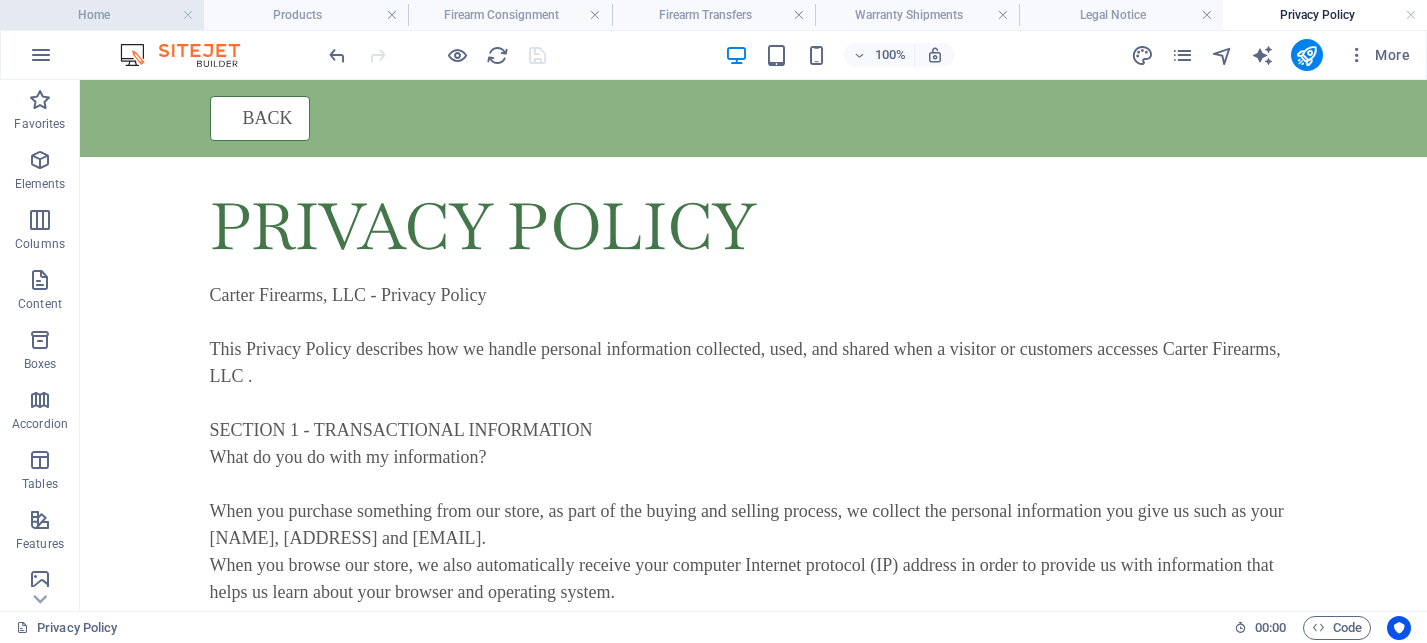 click on "Home" at bounding box center (102, 15) 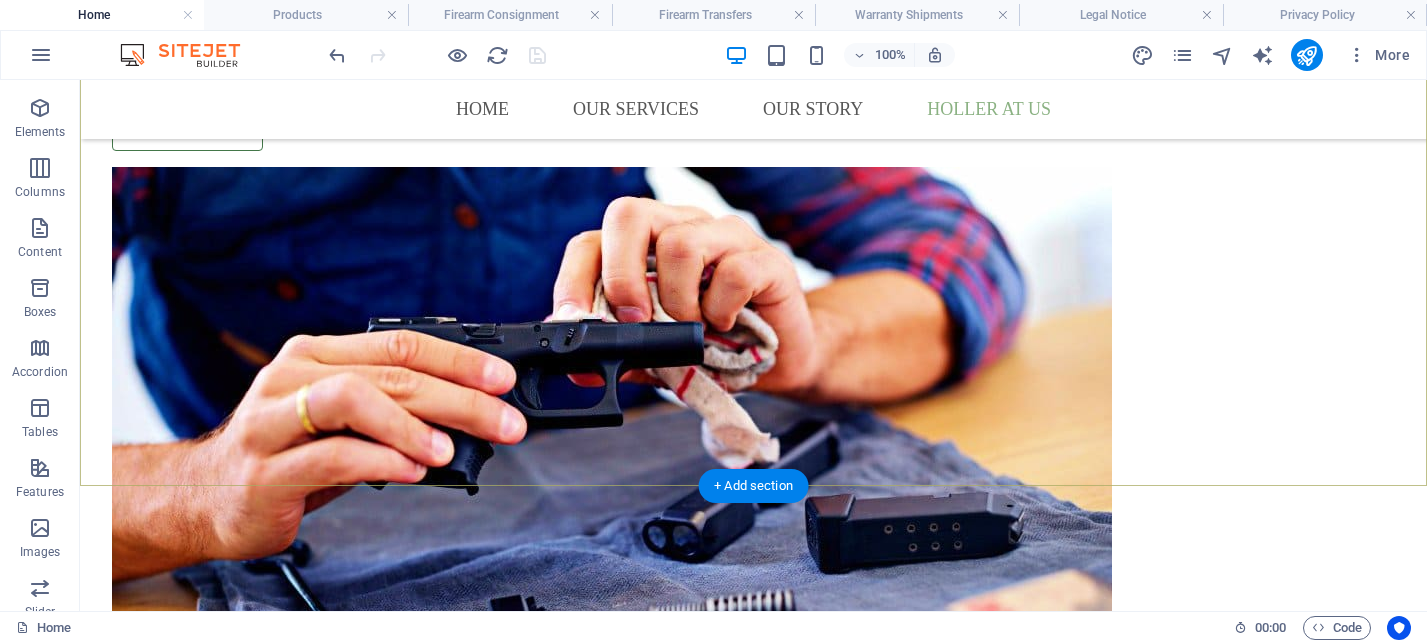 scroll, scrollTop: 4426, scrollLeft: 0, axis: vertical 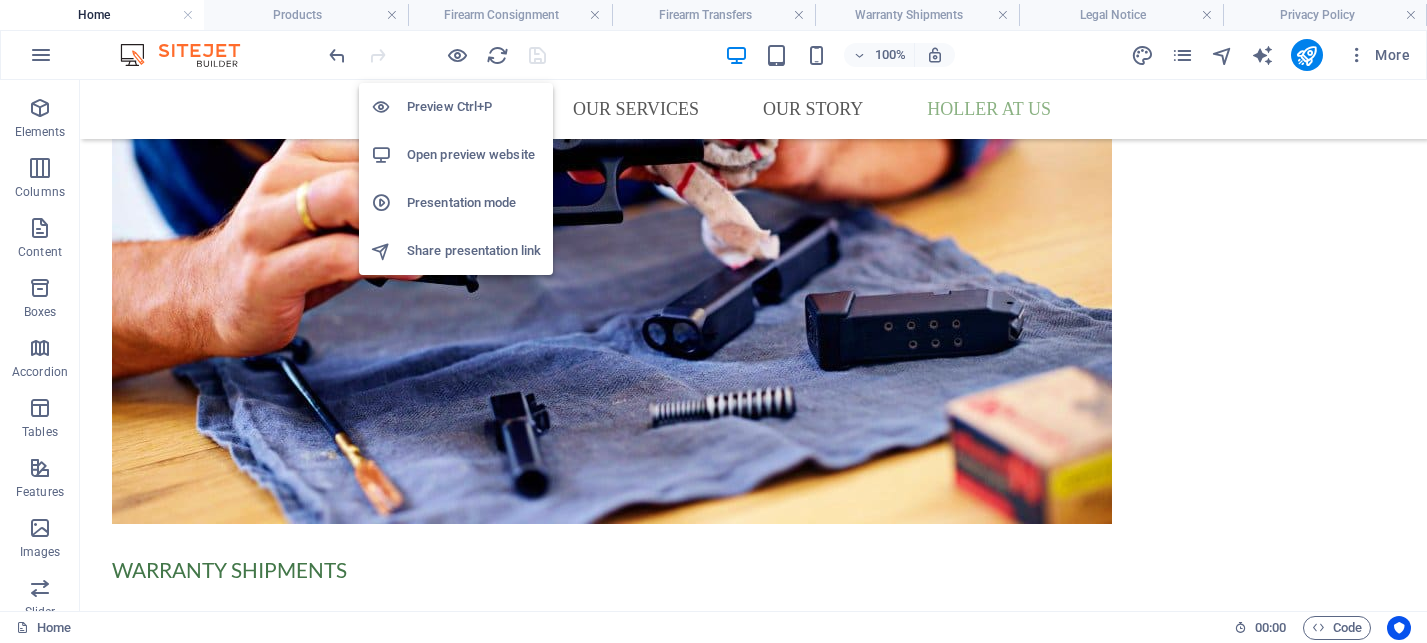 click on "Open preview website" at bounding box center [474, 155] 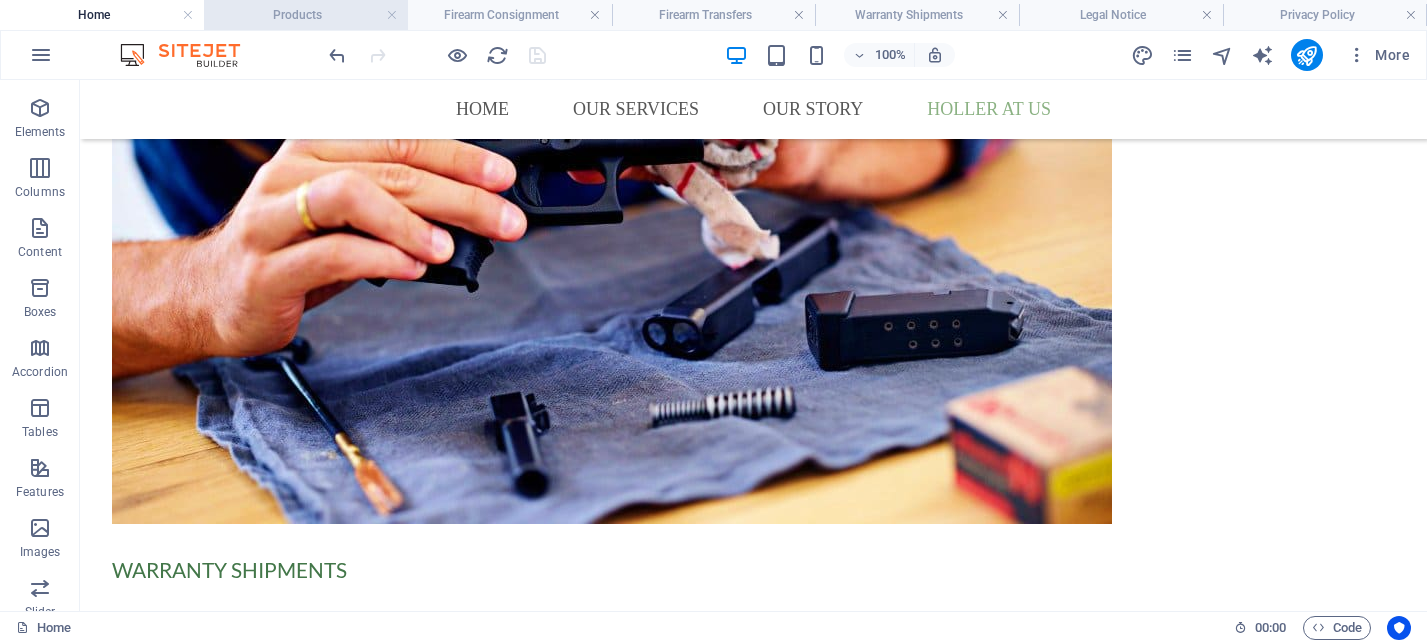 click on "Products" at bounding box center [306, 15] 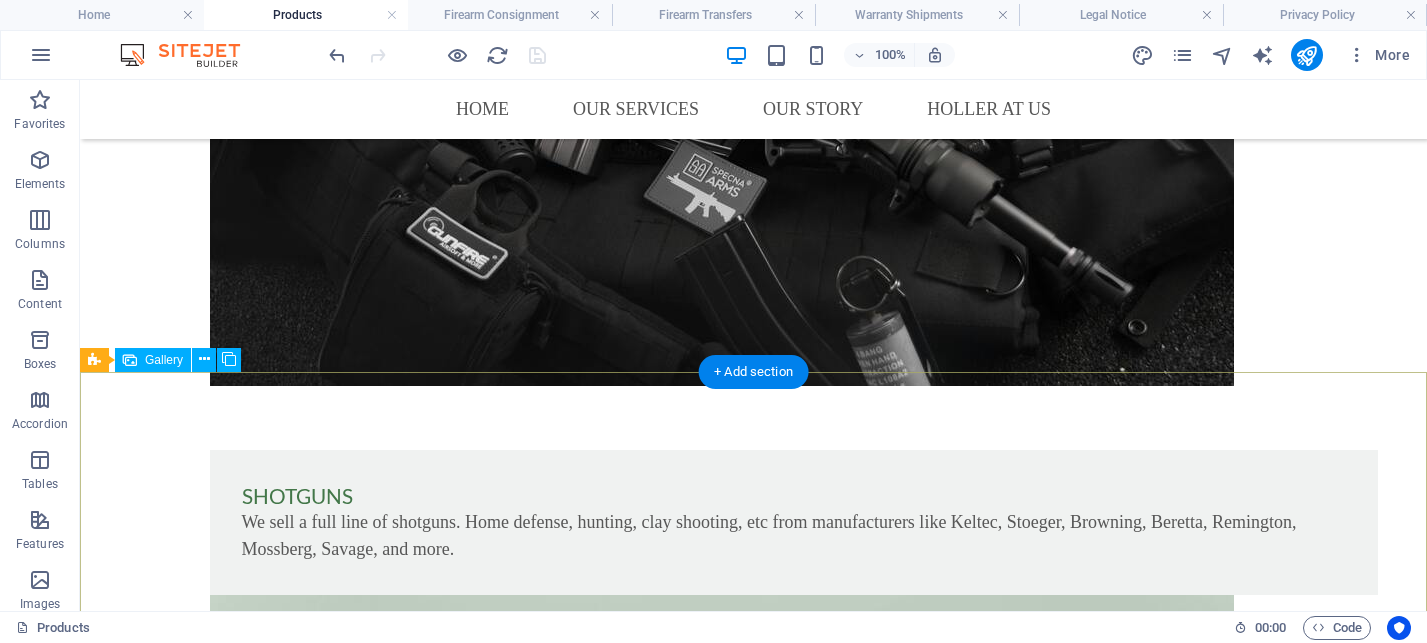 scroll, scrollTop: 4093, scrollLeft: 0, axis: vertical 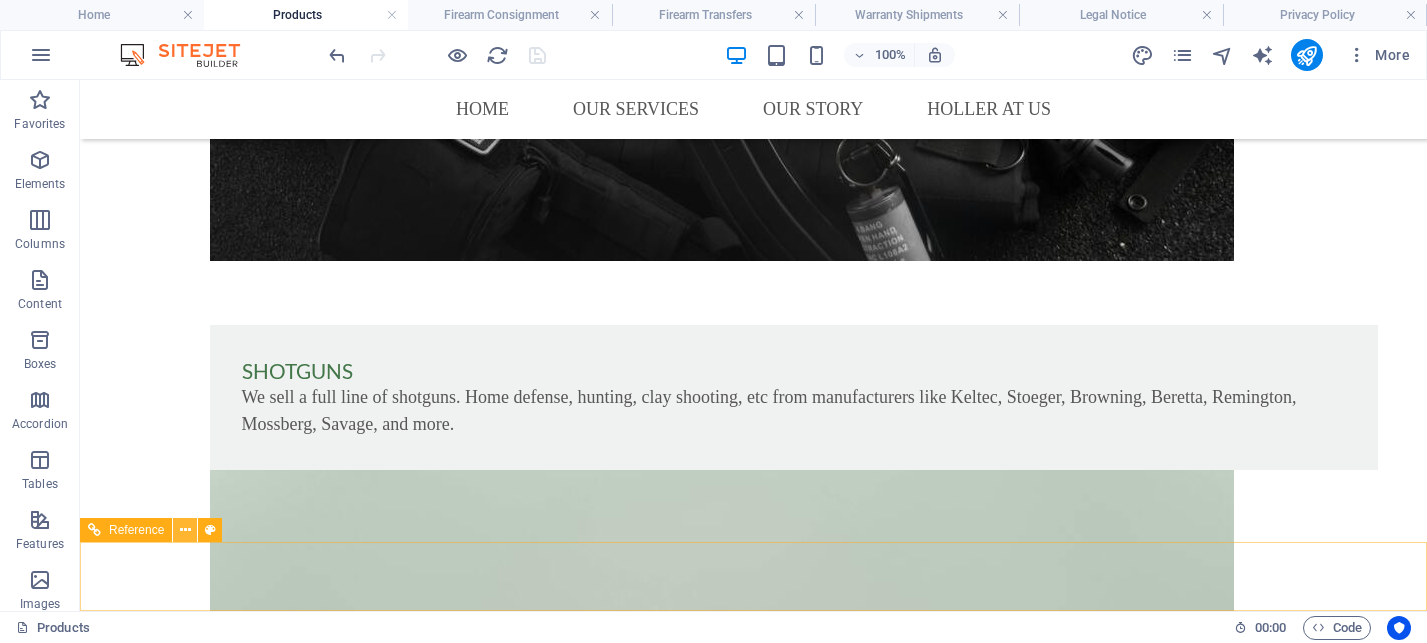 click at bounding box center [185, 530] 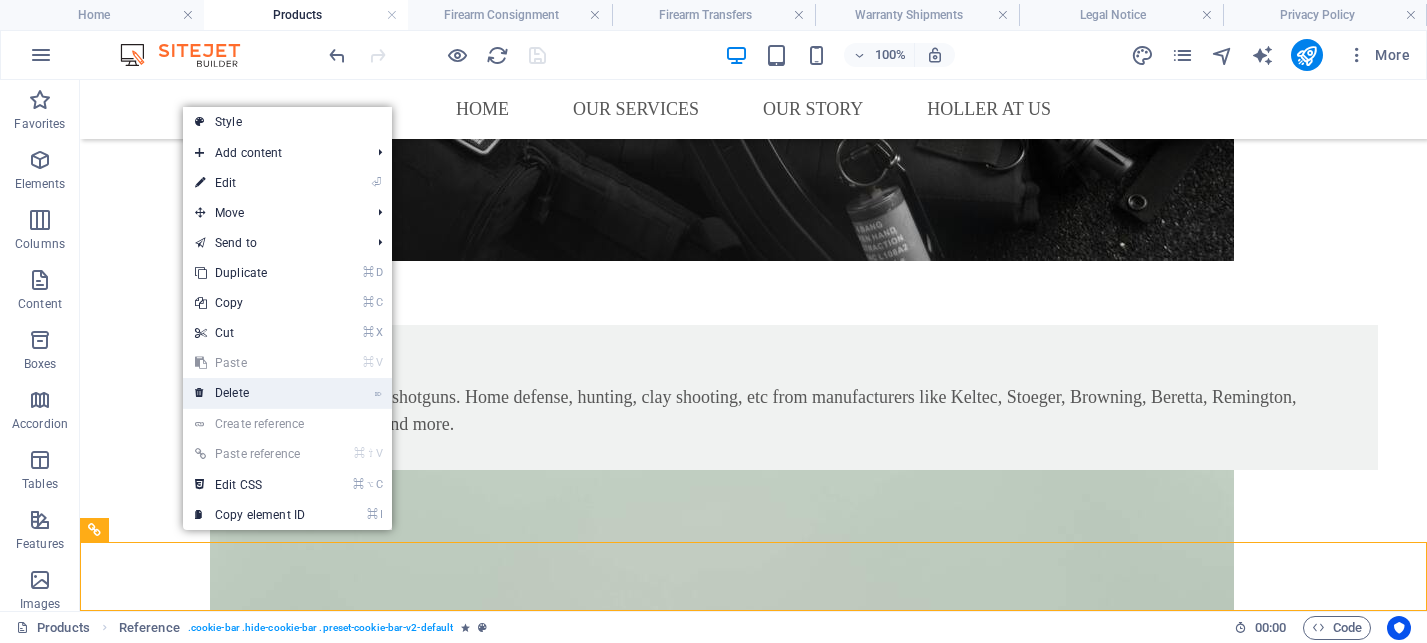 click on "⌦  Delete" at bounding box center (250, 393) 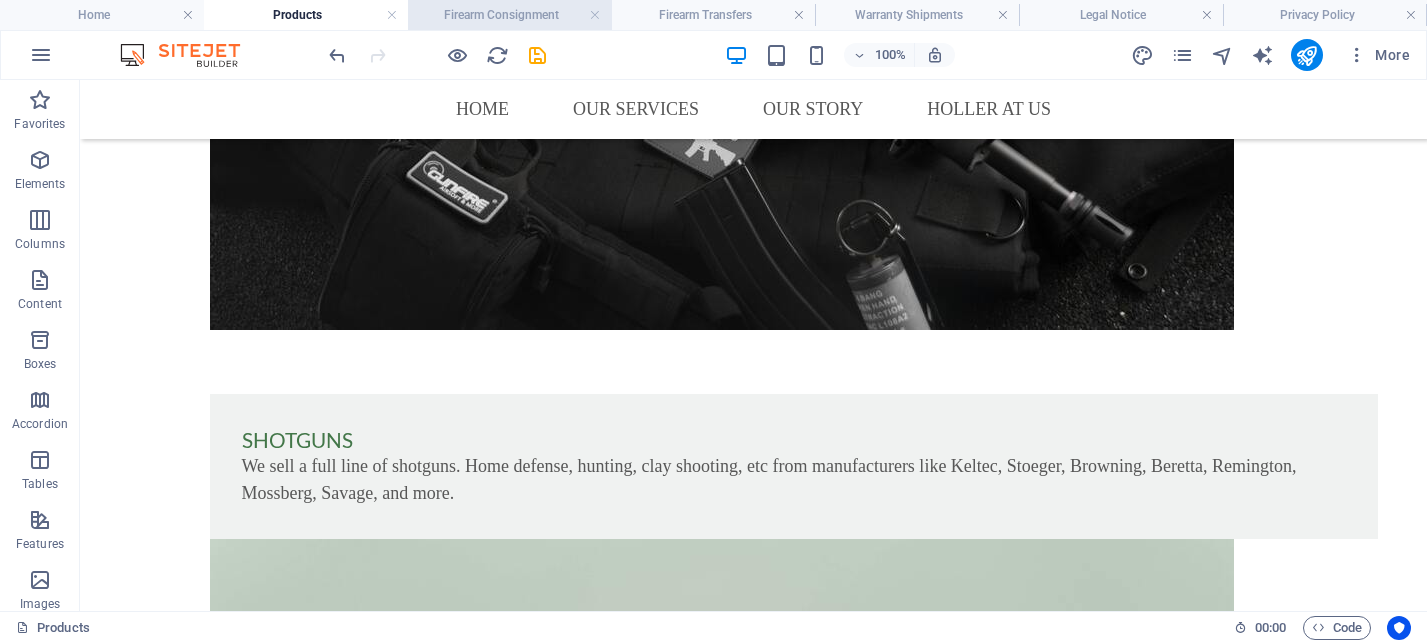 click on "Firearm Consignment" at bounding box center (510, 15) 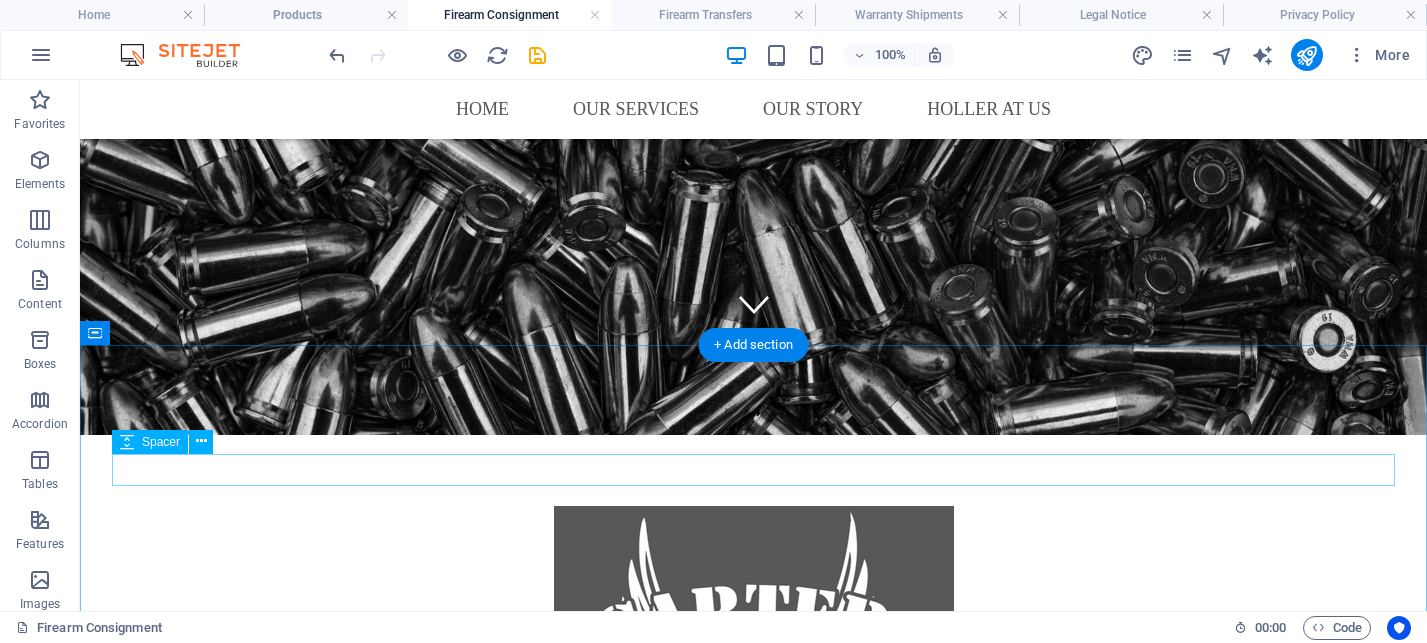 scroll, scrollTop: 1481, scrollLeft: 0, axis: vertical 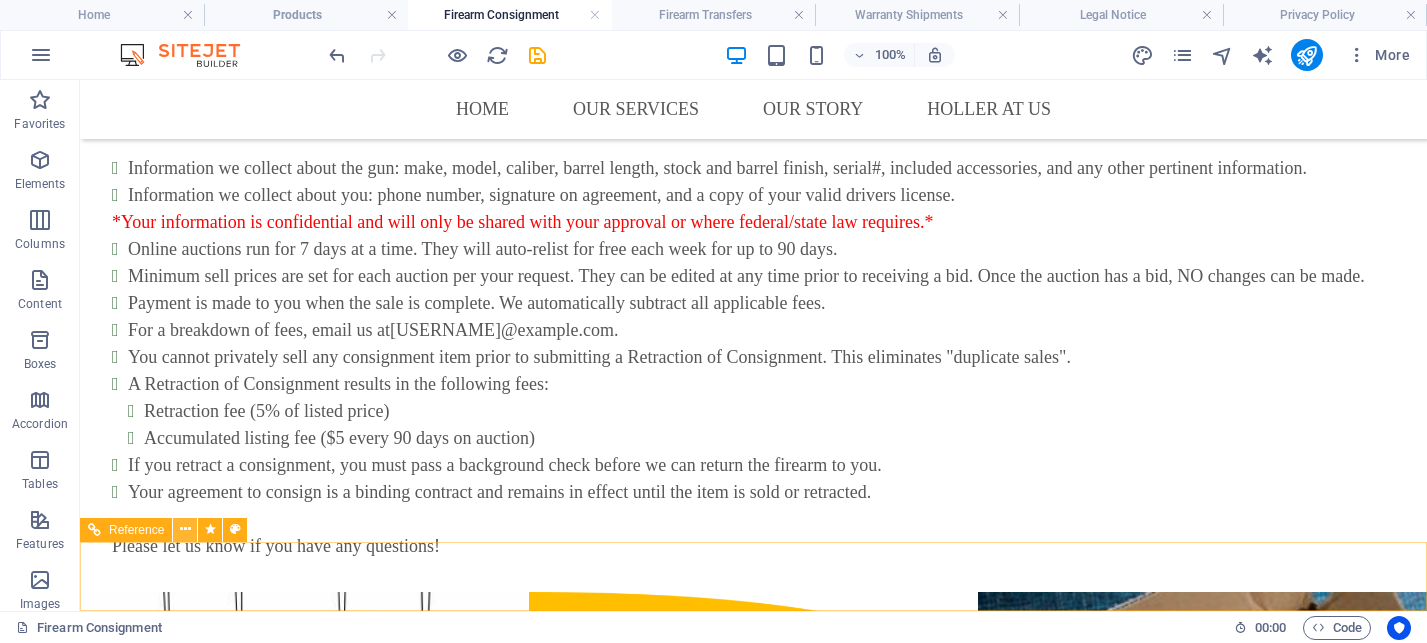 click at bounding box center [185, 529] 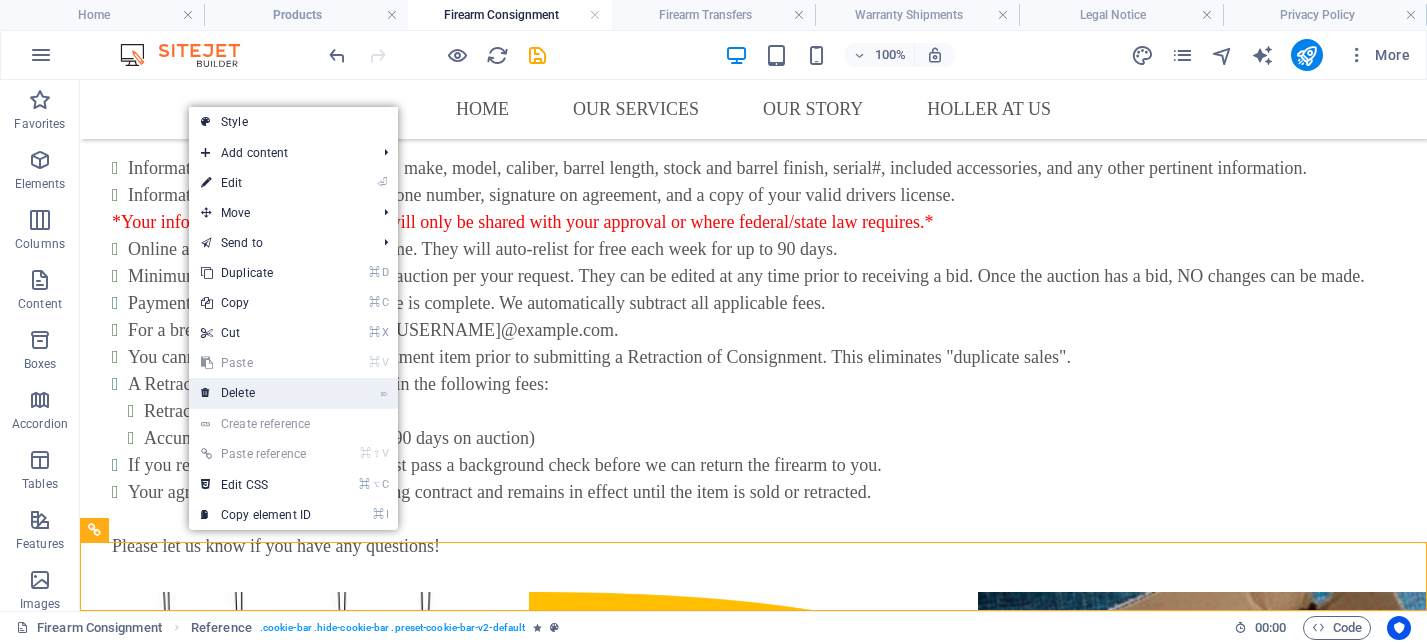 click on "⌦  Delete" at bounding box center (256, 393) 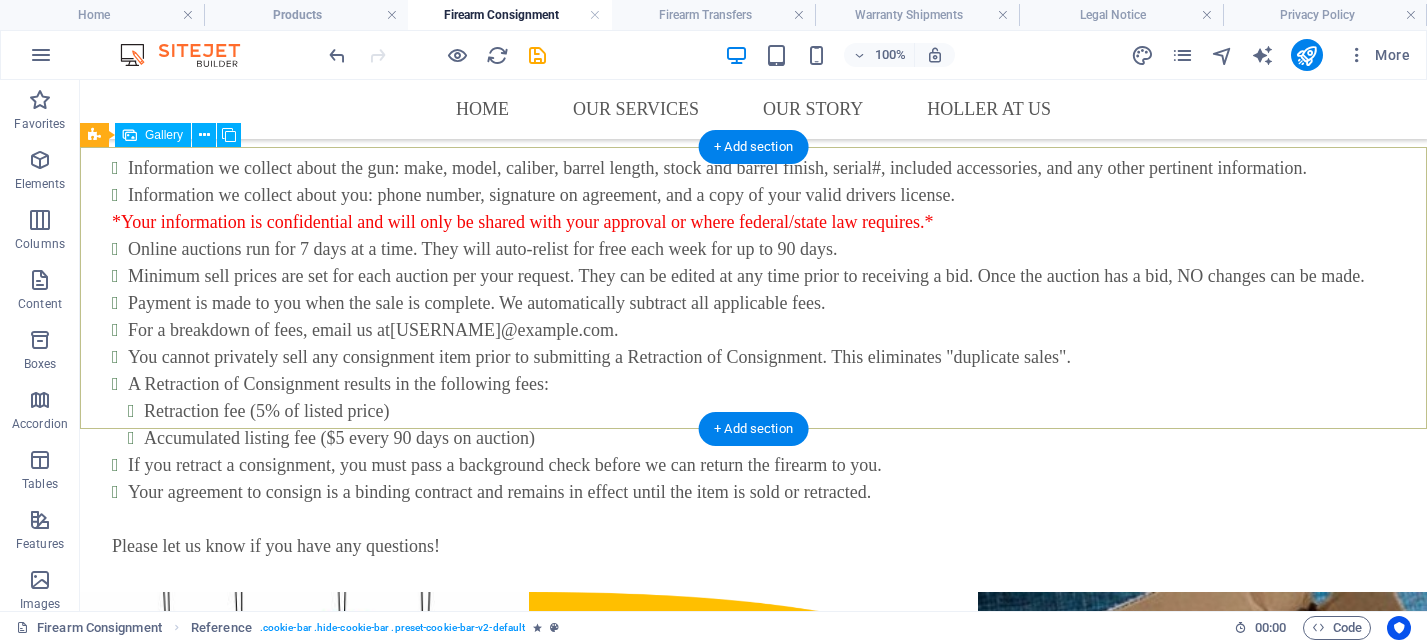 scroll, scrollTop: 1412, scrollLeft: 0, axis: vertical 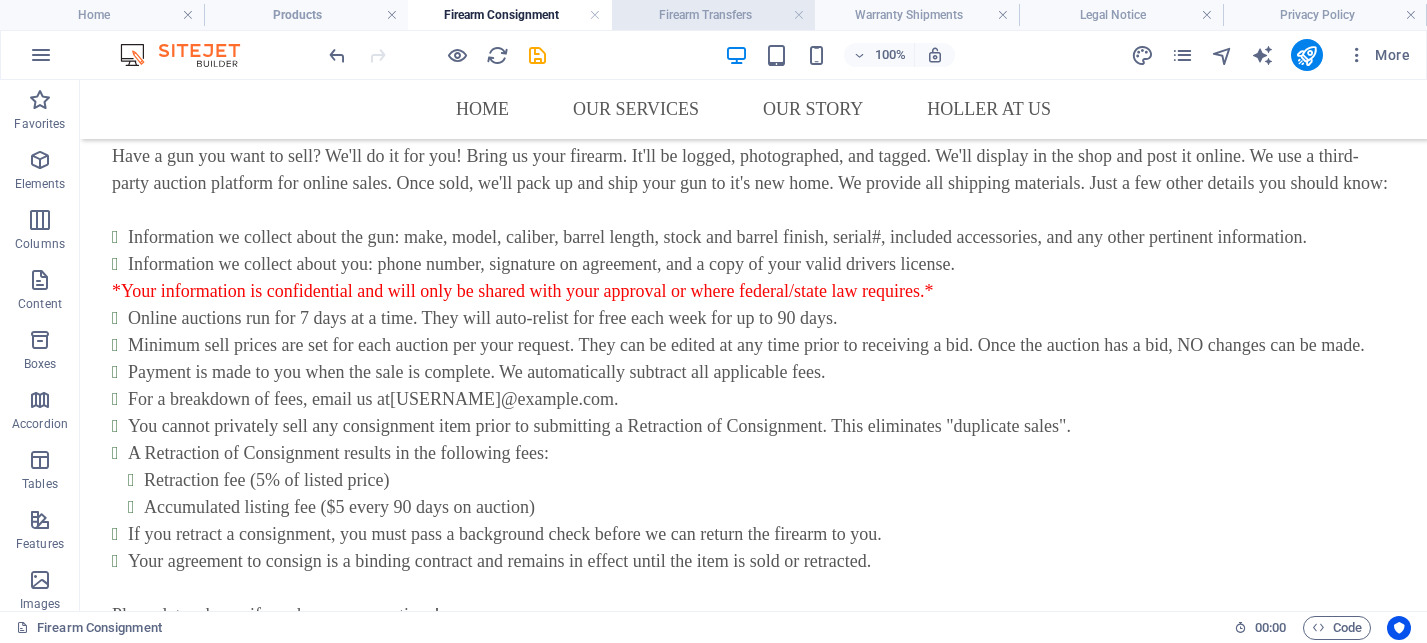 click on "Firearm Transfers" at bounding box center (714, 15) 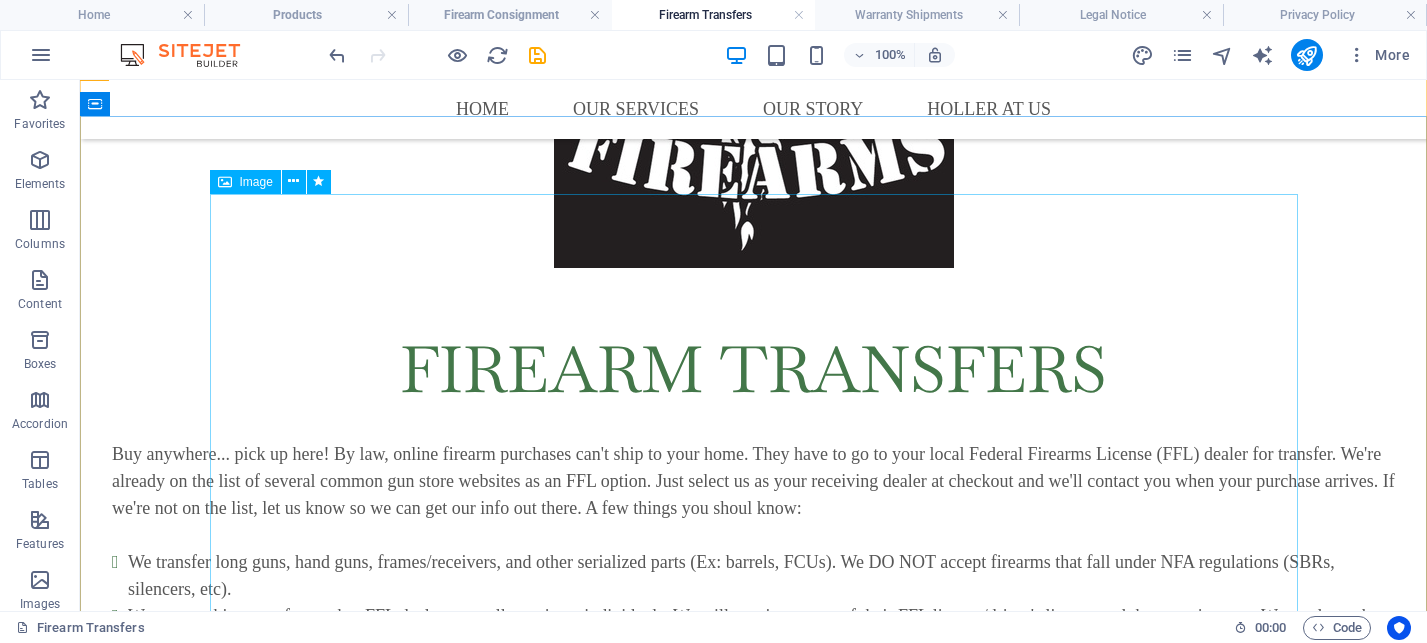 scroll, scrollTop: 1284, scrollLeft: 0, axis: vertical 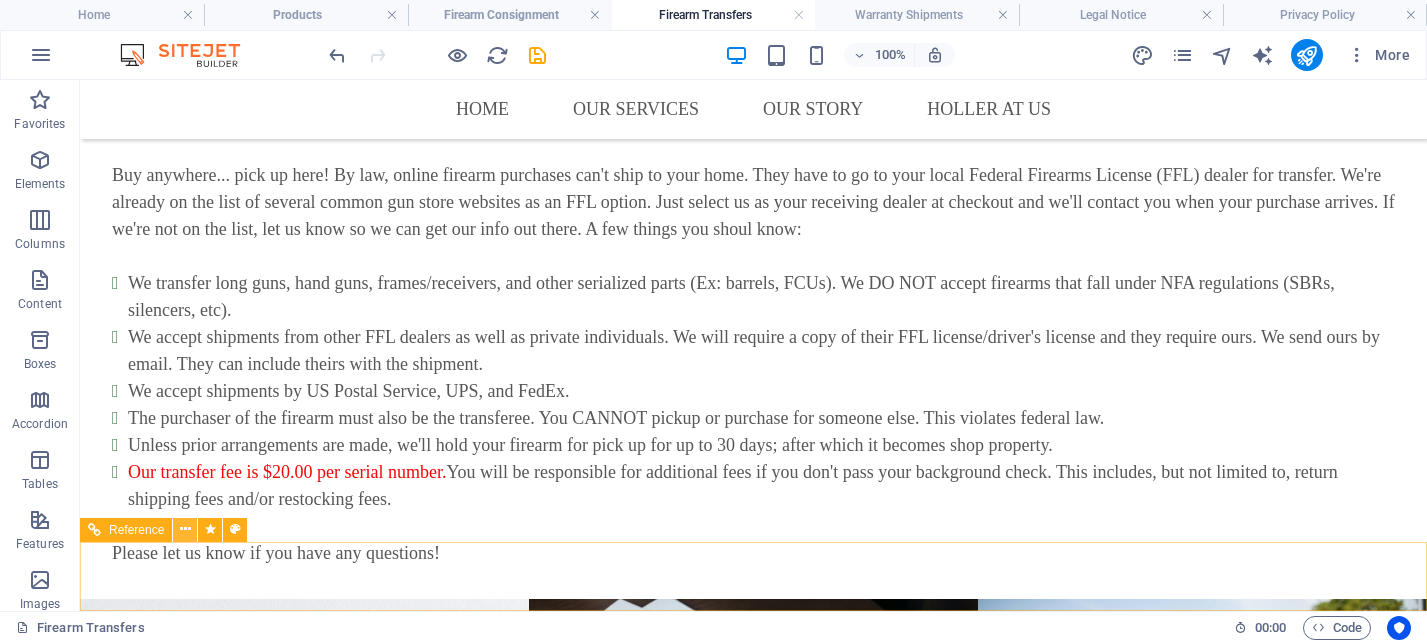 click at bounding box center (185, 529) 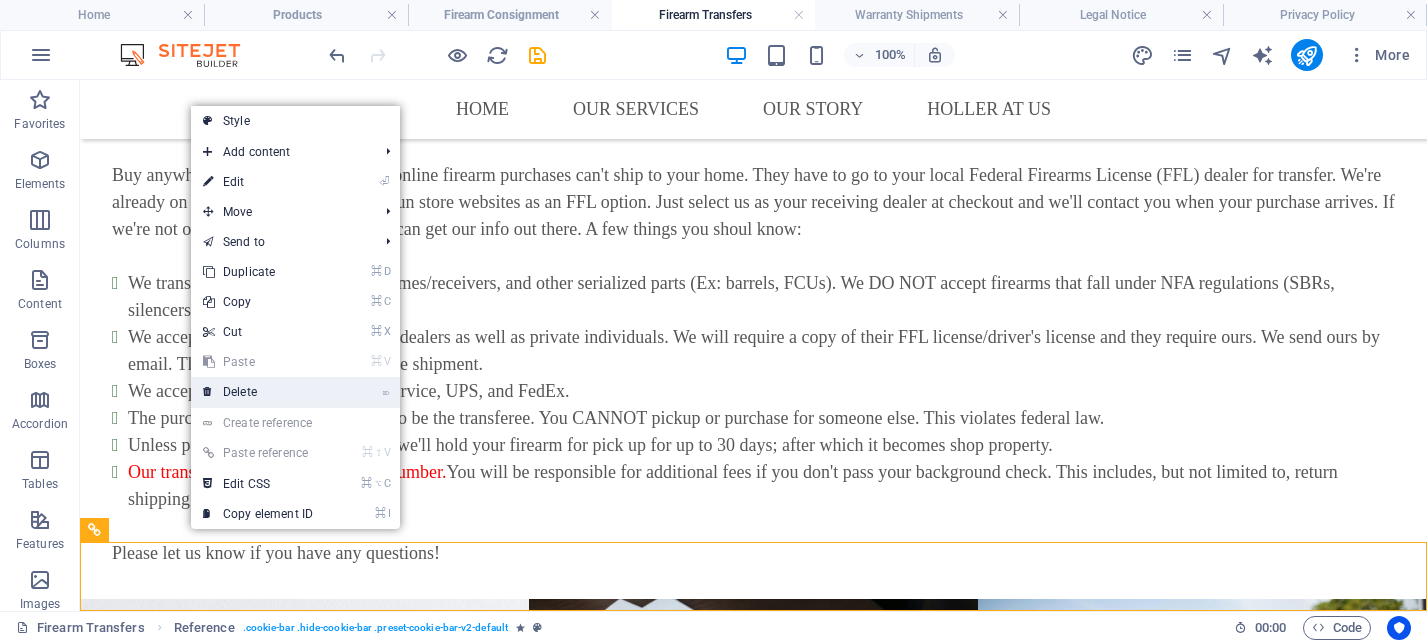click on "⌦  Delete" at bounding box center [258, 392] 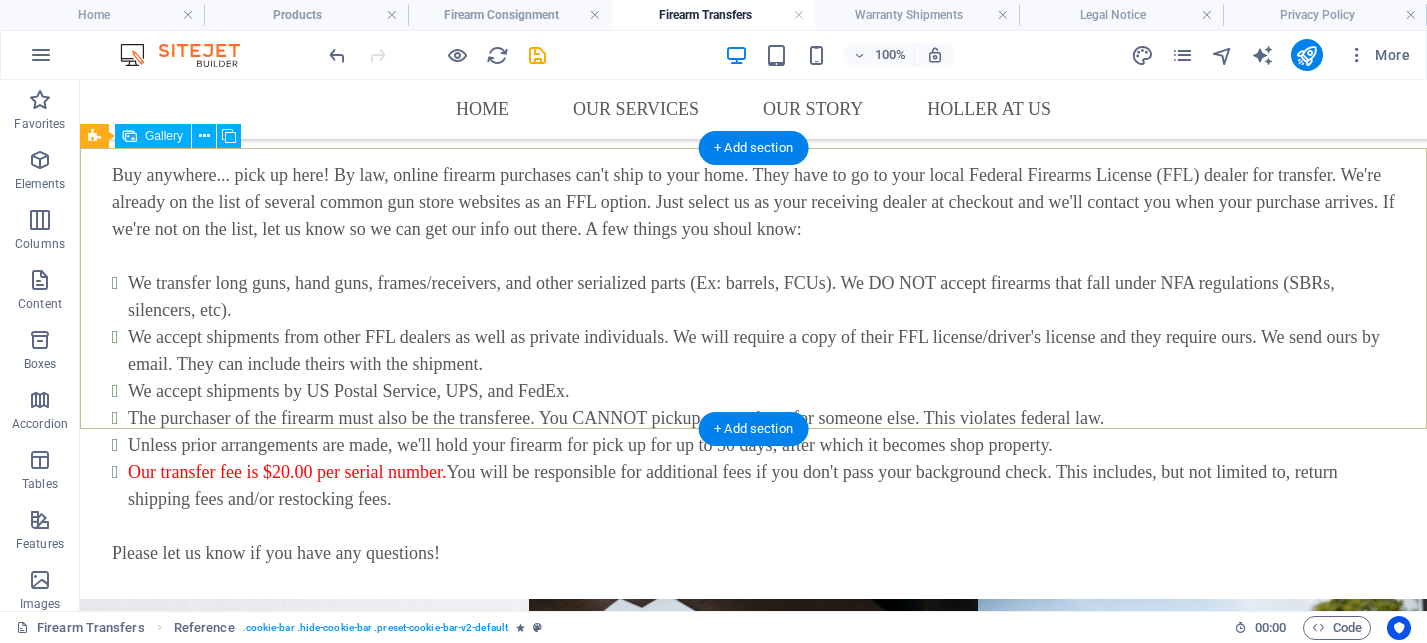 scroll, scrollTop: 1215, scrollLeft: 0, axis: vertical 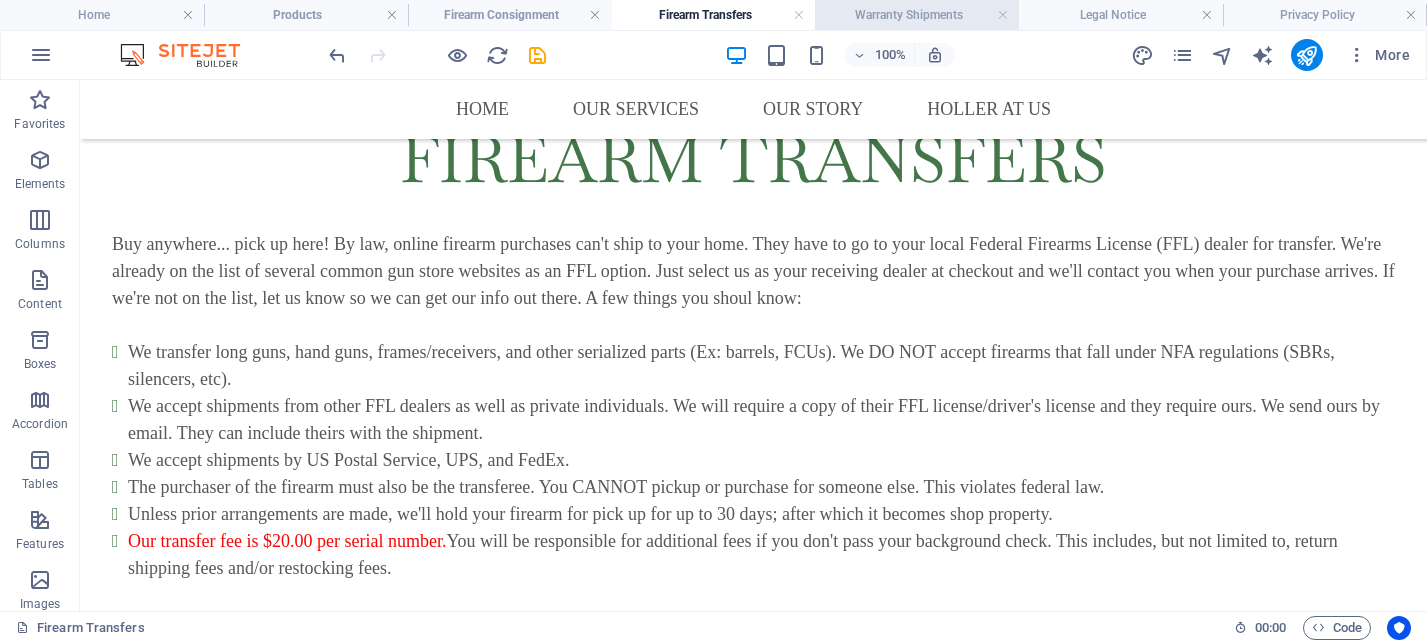 click on "Warranty Shipments" at bounding box center (917, 15) 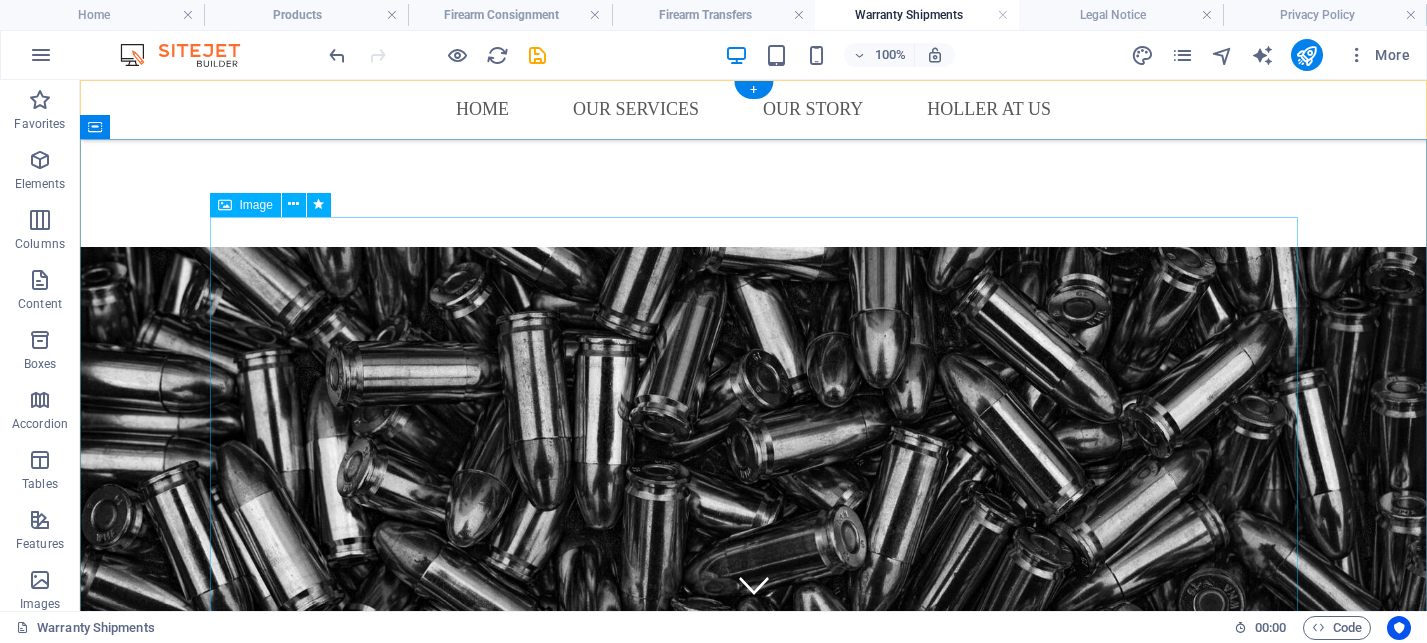 scroll, scrollTop: 1286, scrollLeft: 0, axis: vertical 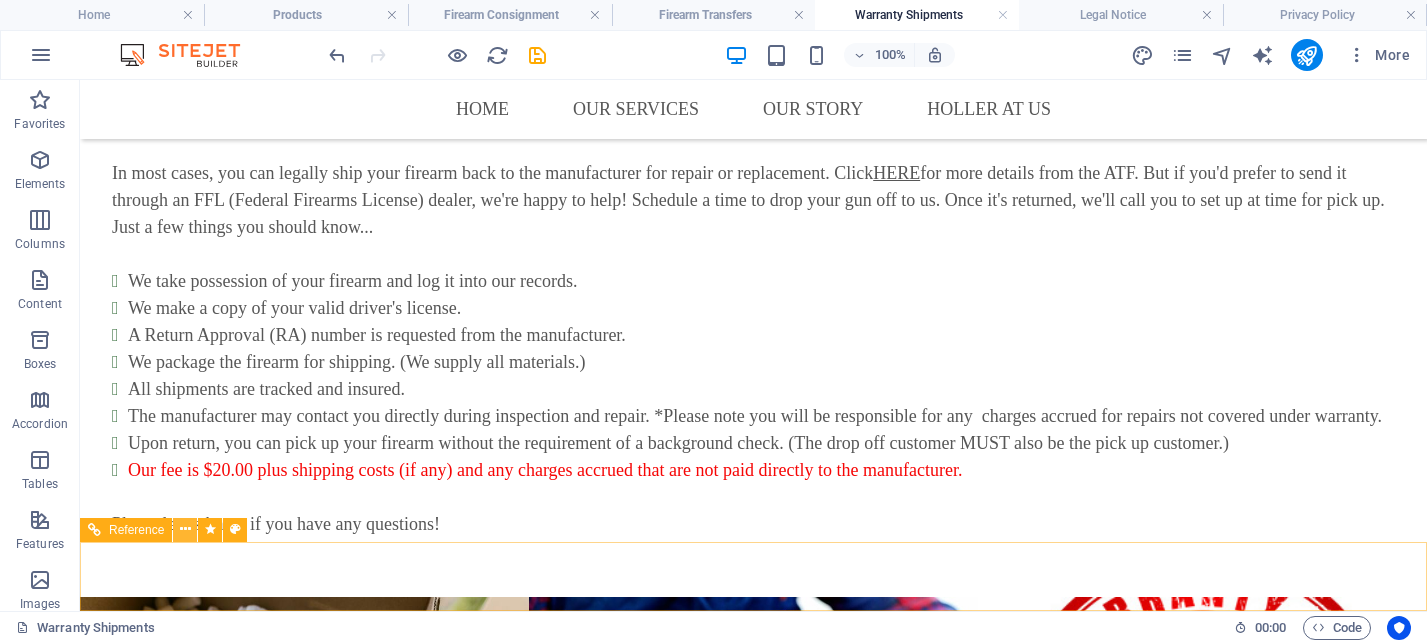 click at bounding box center (185, 529) 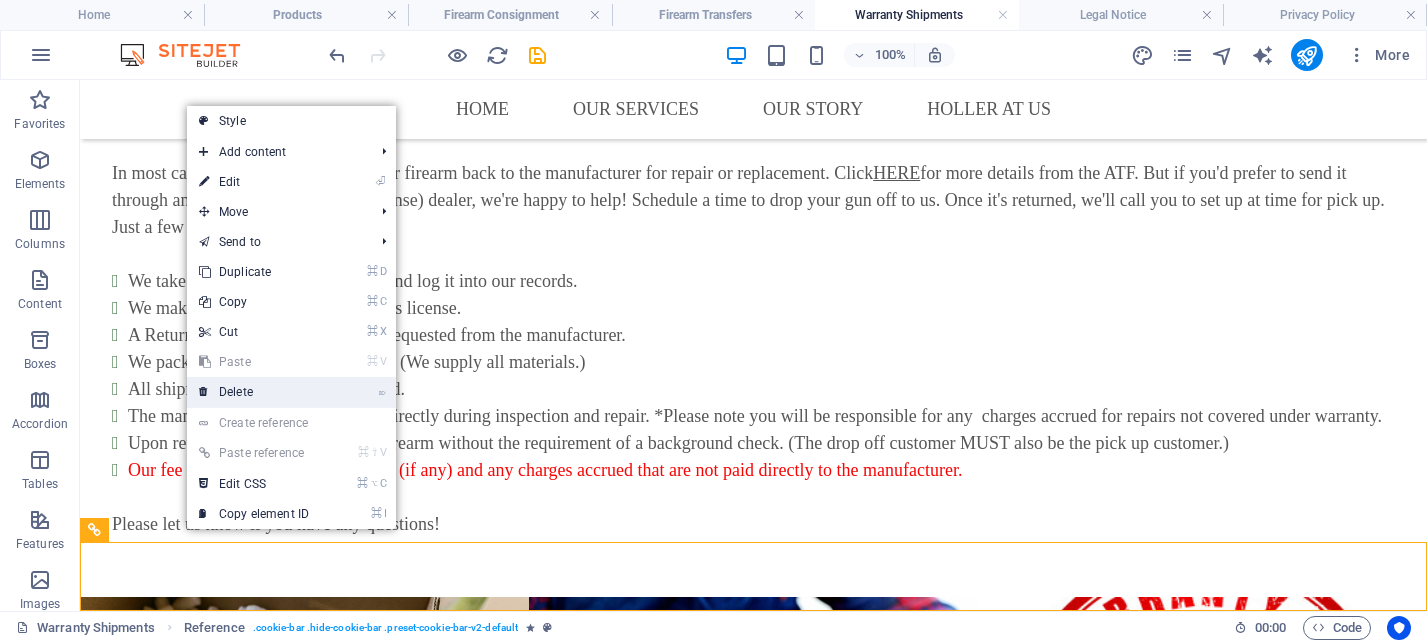 click on "⌦  Delete" at bounding box center (254, 392) 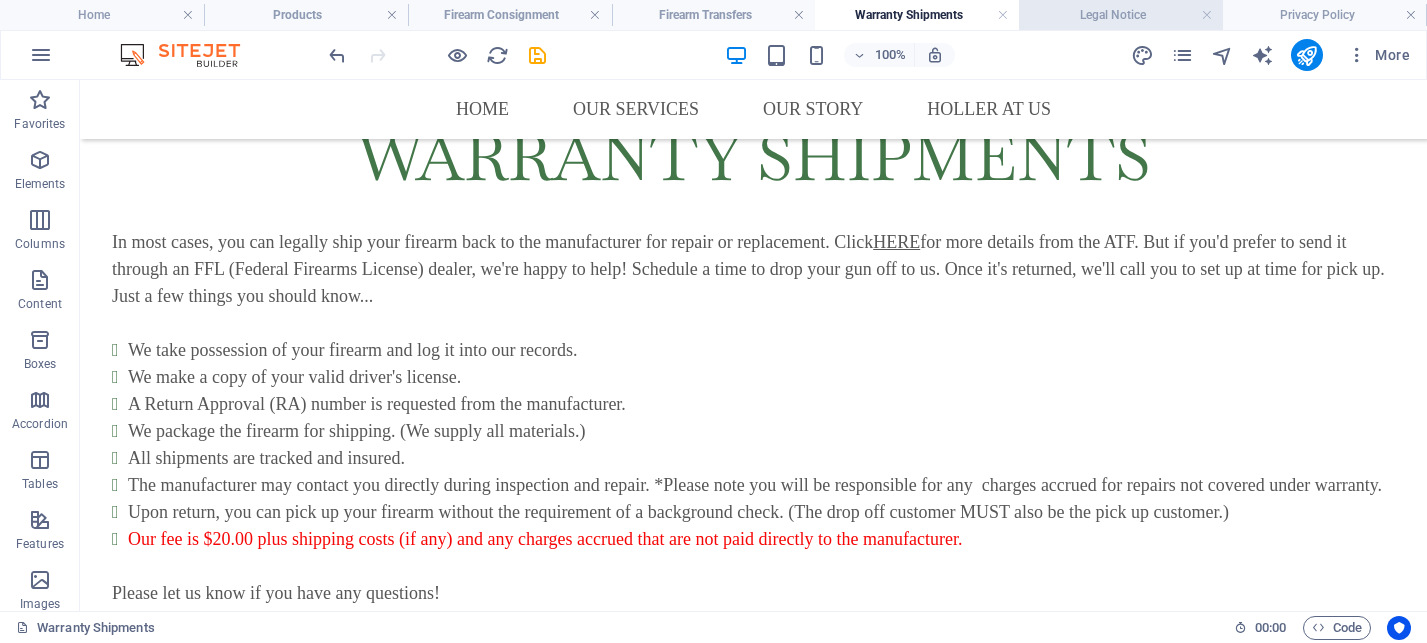 click on "Legal Notice" at bounding box center [1121, 15] 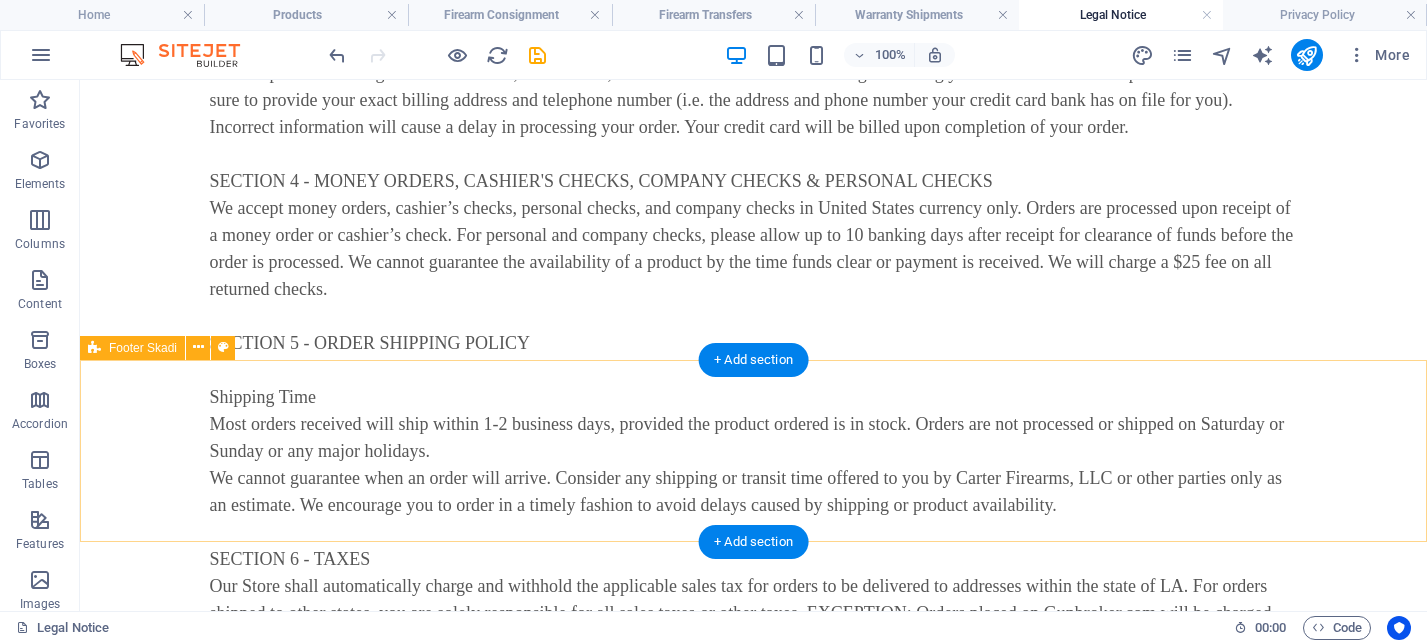 scroll, scrollTop: 2655, scrollLeft: 0, axis: vertical 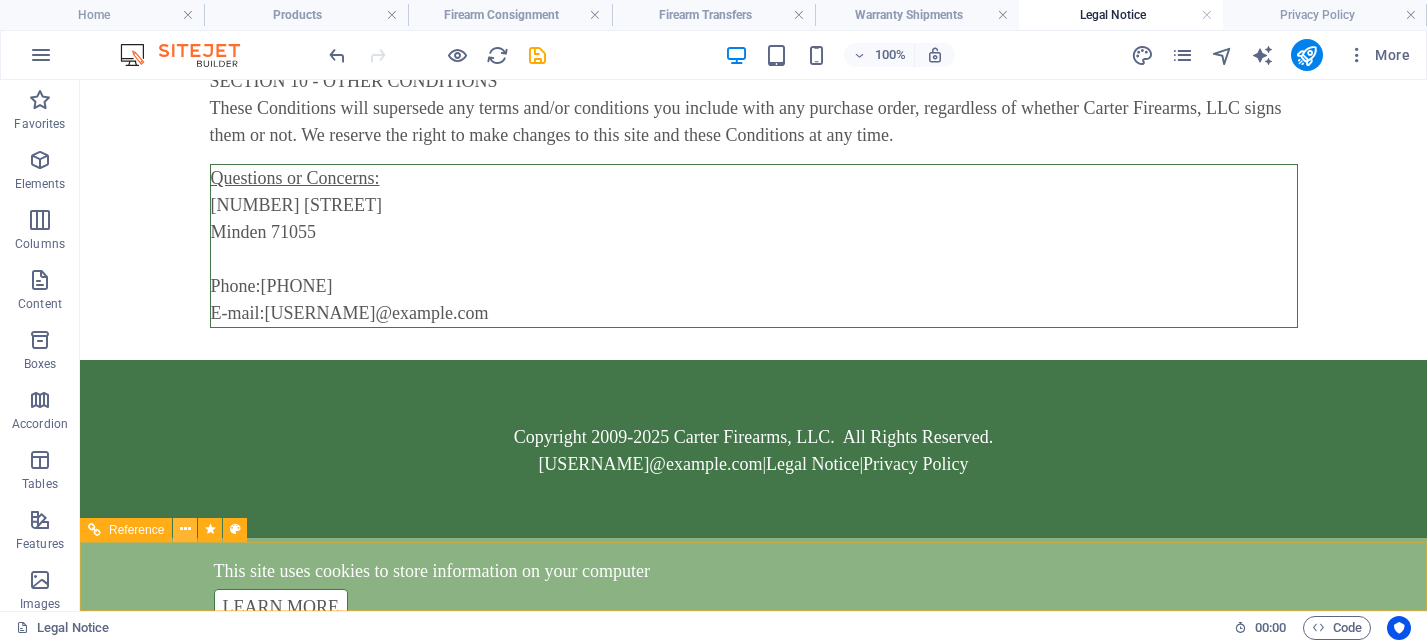 click at bounding box center [185, 529] 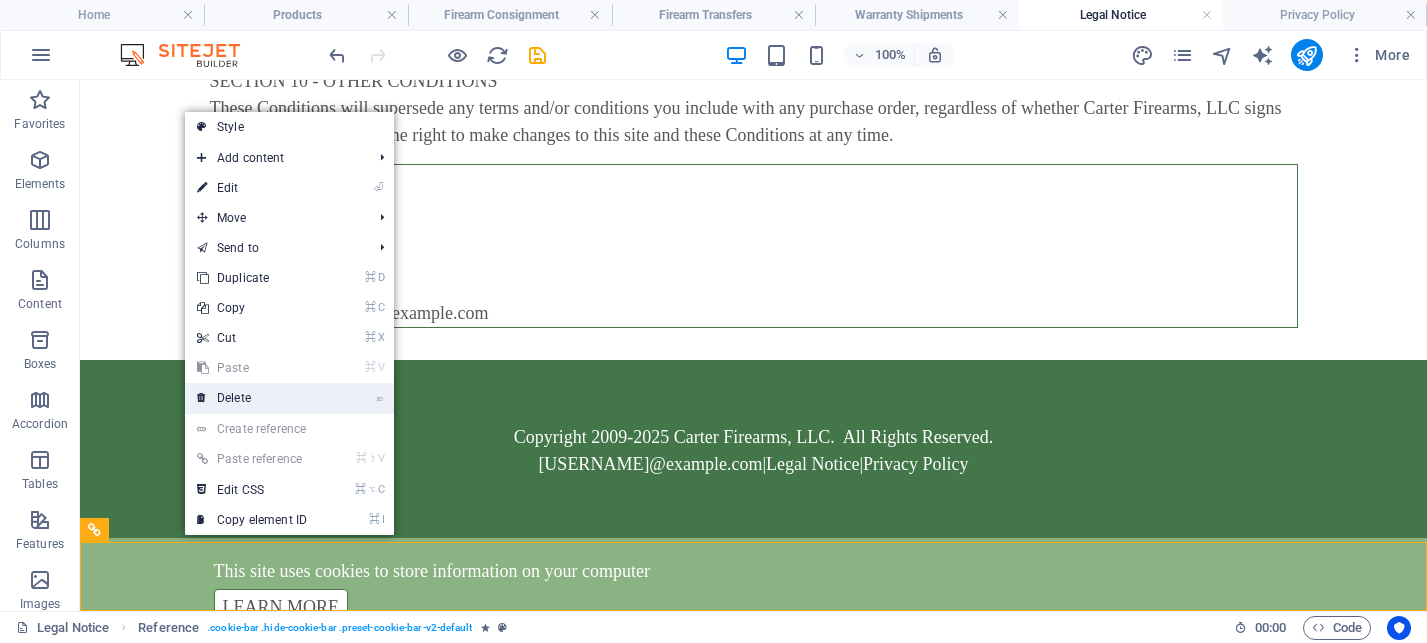 click on "⌦  Delete" at bounding box center (252, 398) 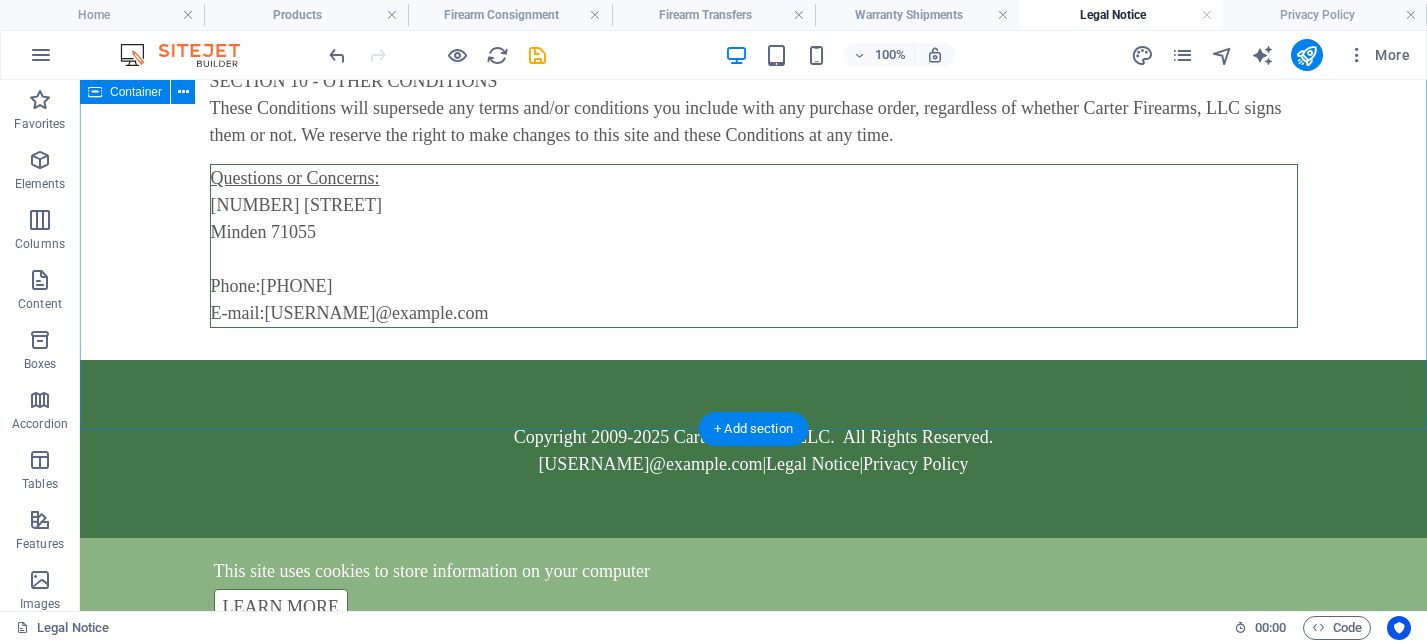 scroll, scrollTop: 2586, scrollLeft: 0, axis: vertical 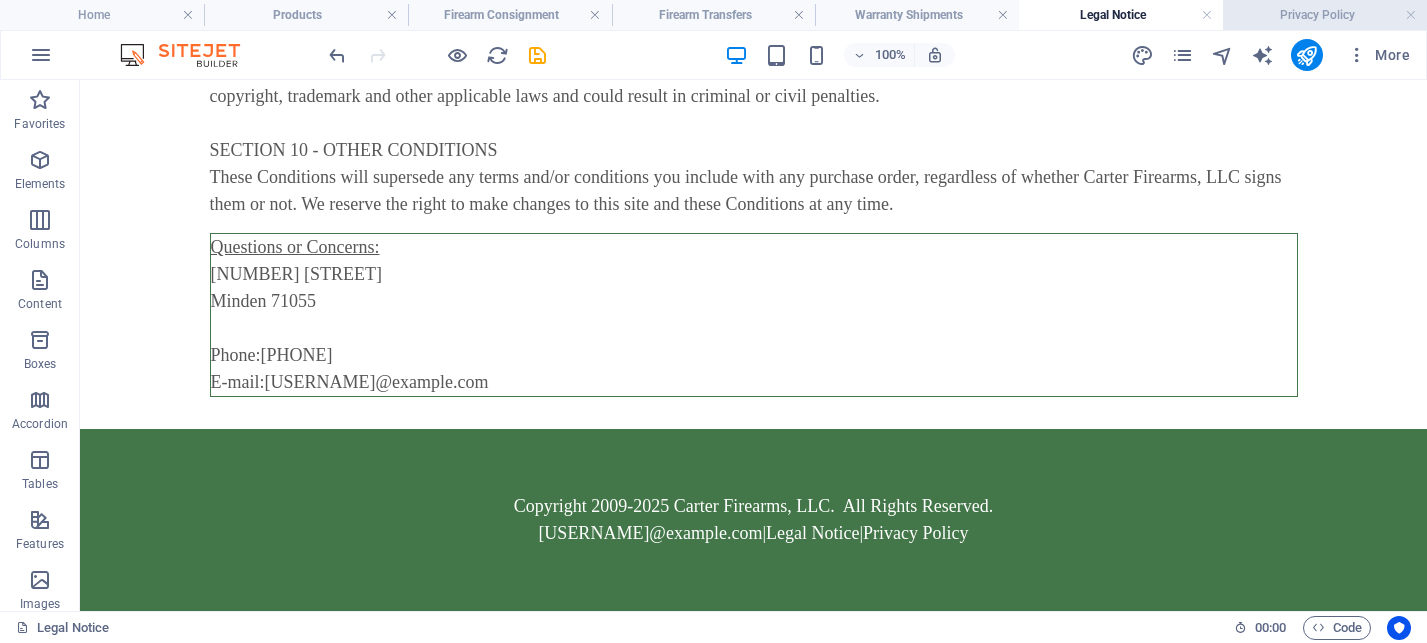 click on "Privacy Policy" at bounding box center [1325, 15] 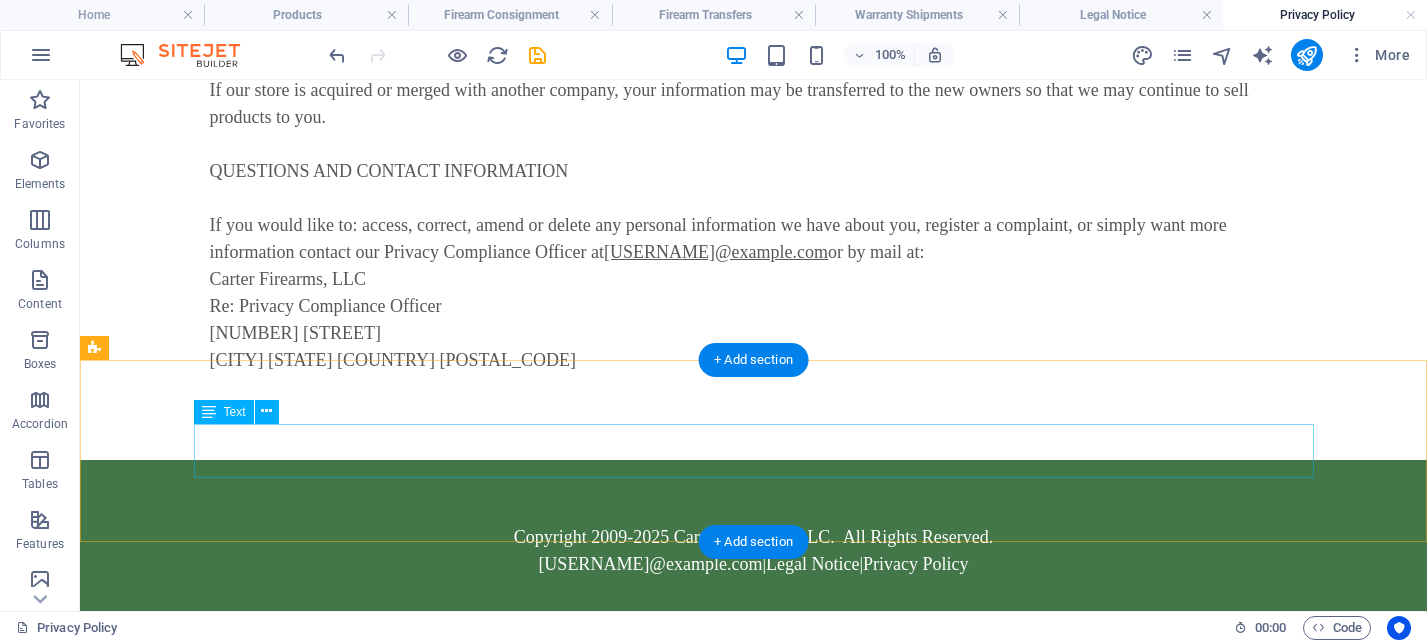 scroll, scrollTop: 3275, scrollLeft: 0, axis: vertical 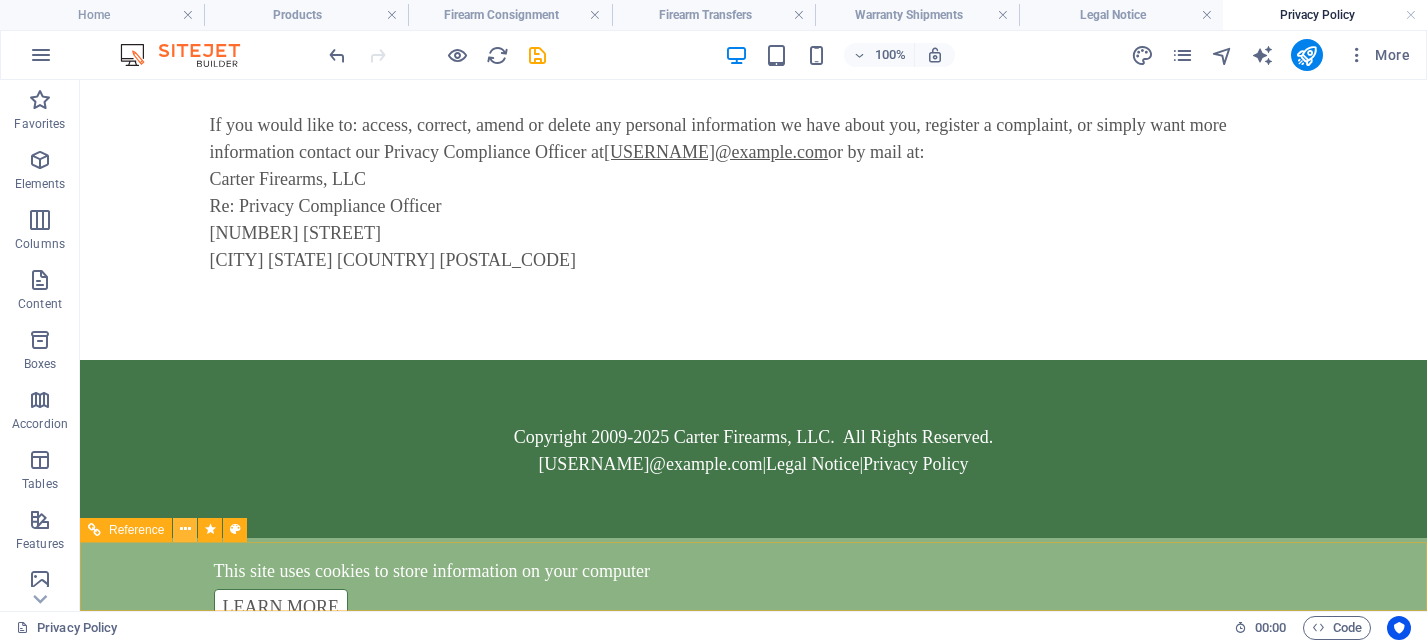 click at bounding box center [185, 529] 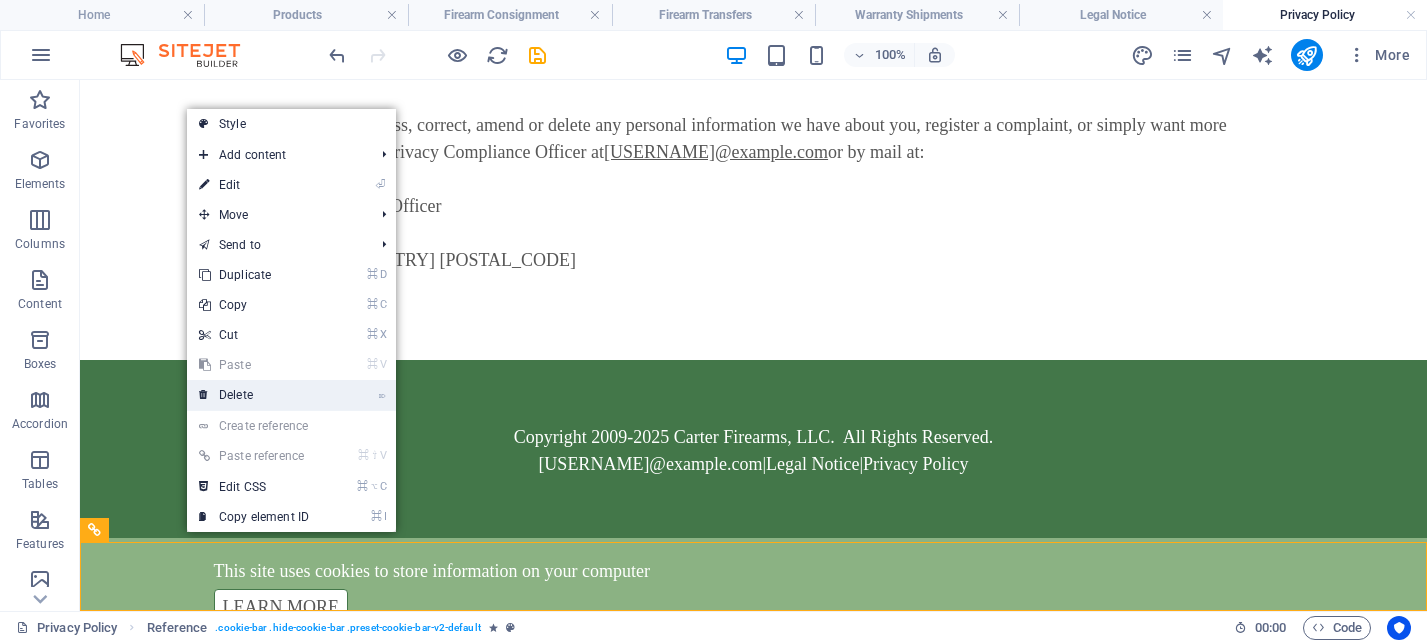 click on "⌦  Delete" at bounding box center [254, 395] 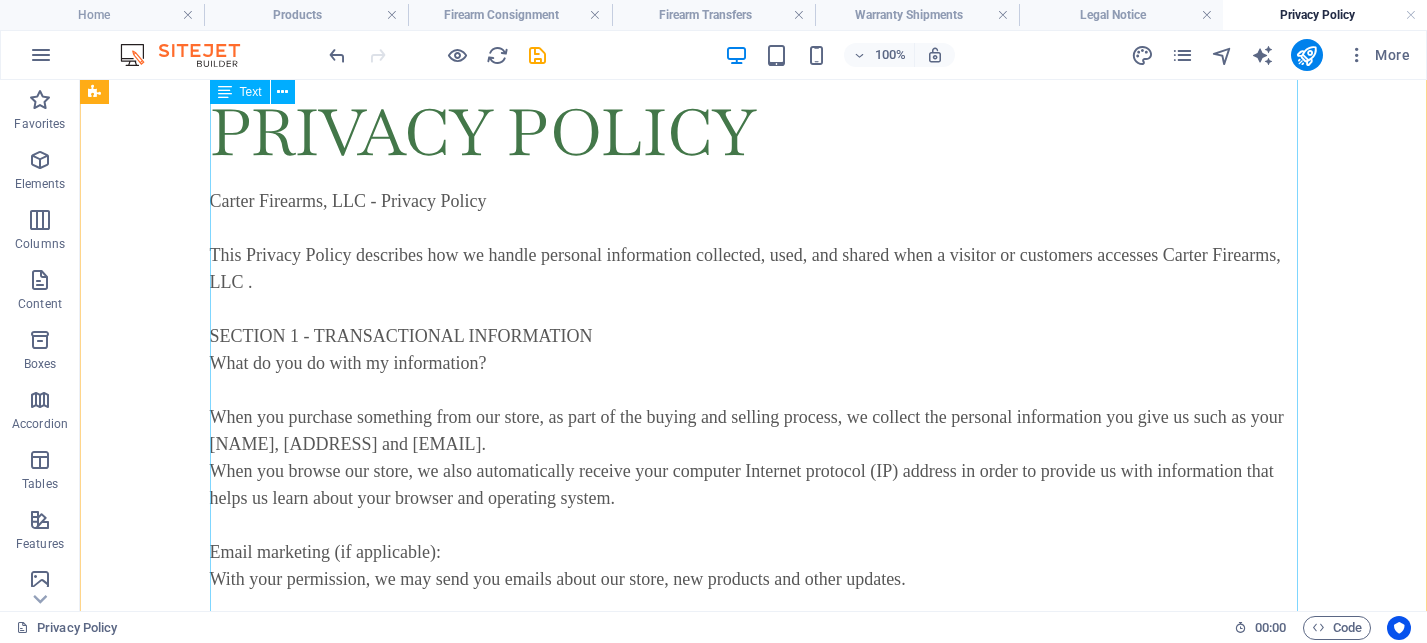 scroll, scrollTop: 0, scrollLeft: 0, axis: both 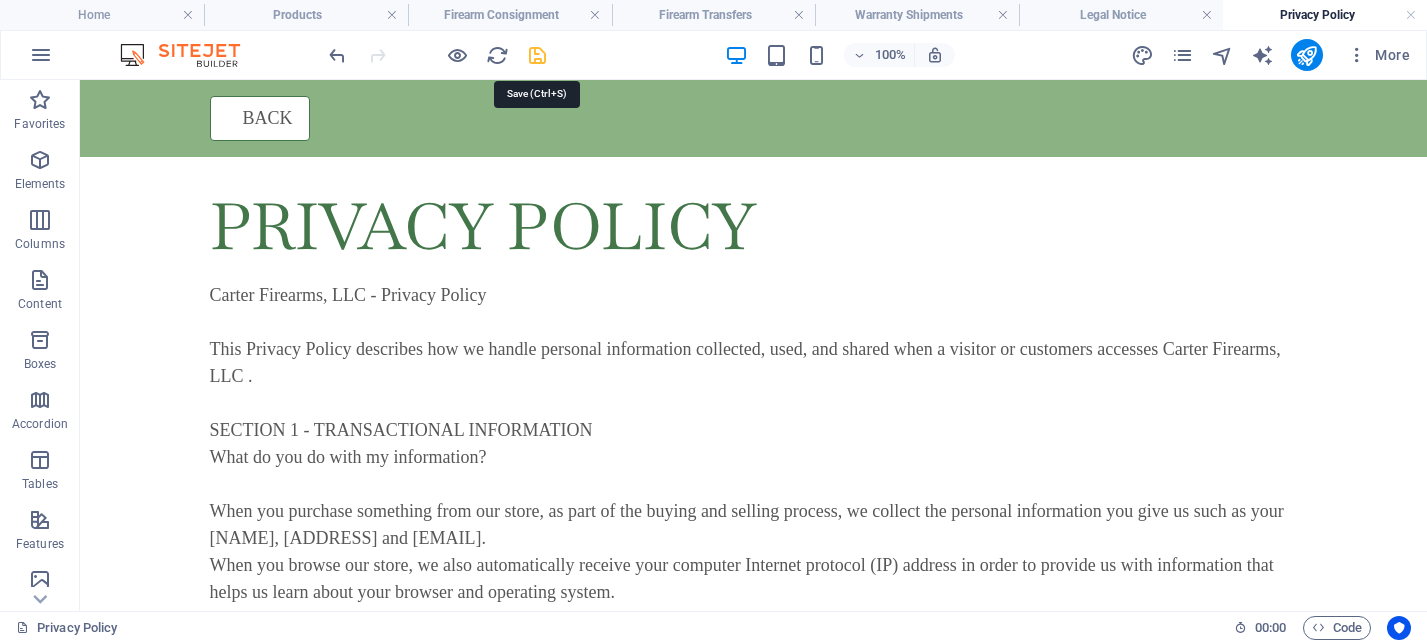 click at bounding box center [537, 55] 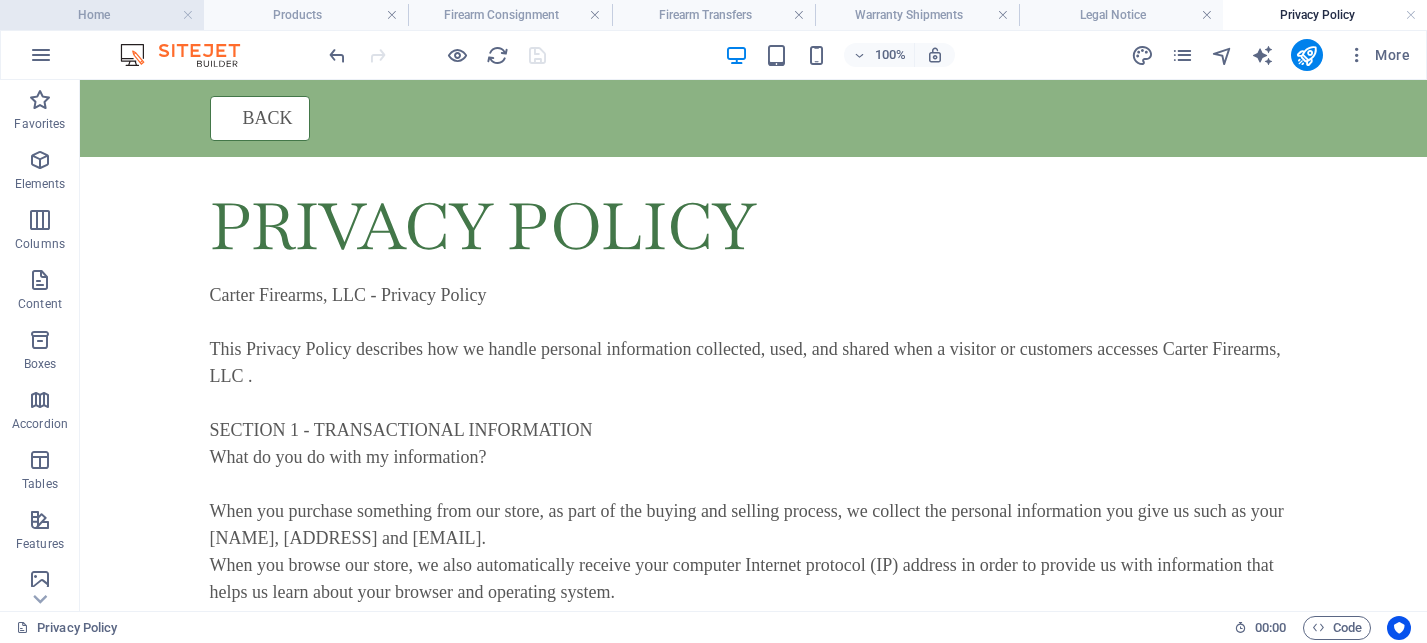 click on "Home" at bounding box center (102, 15) 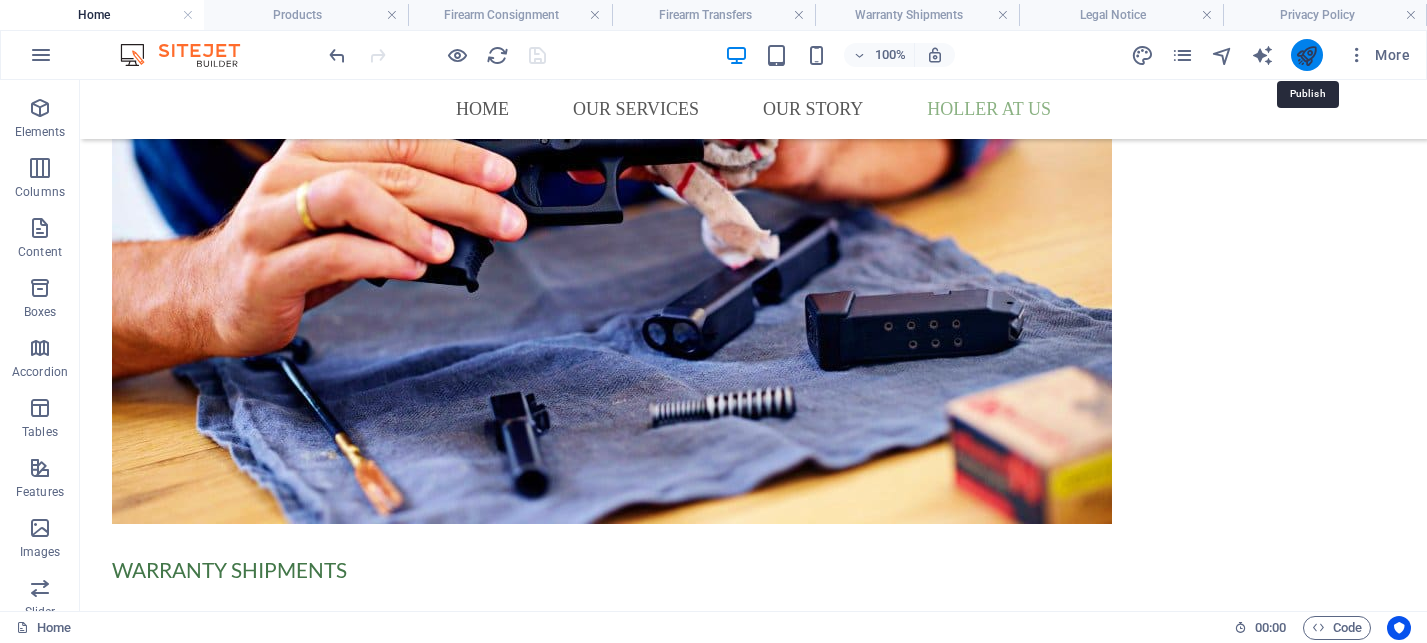 click at bounding box center [1306, 55] 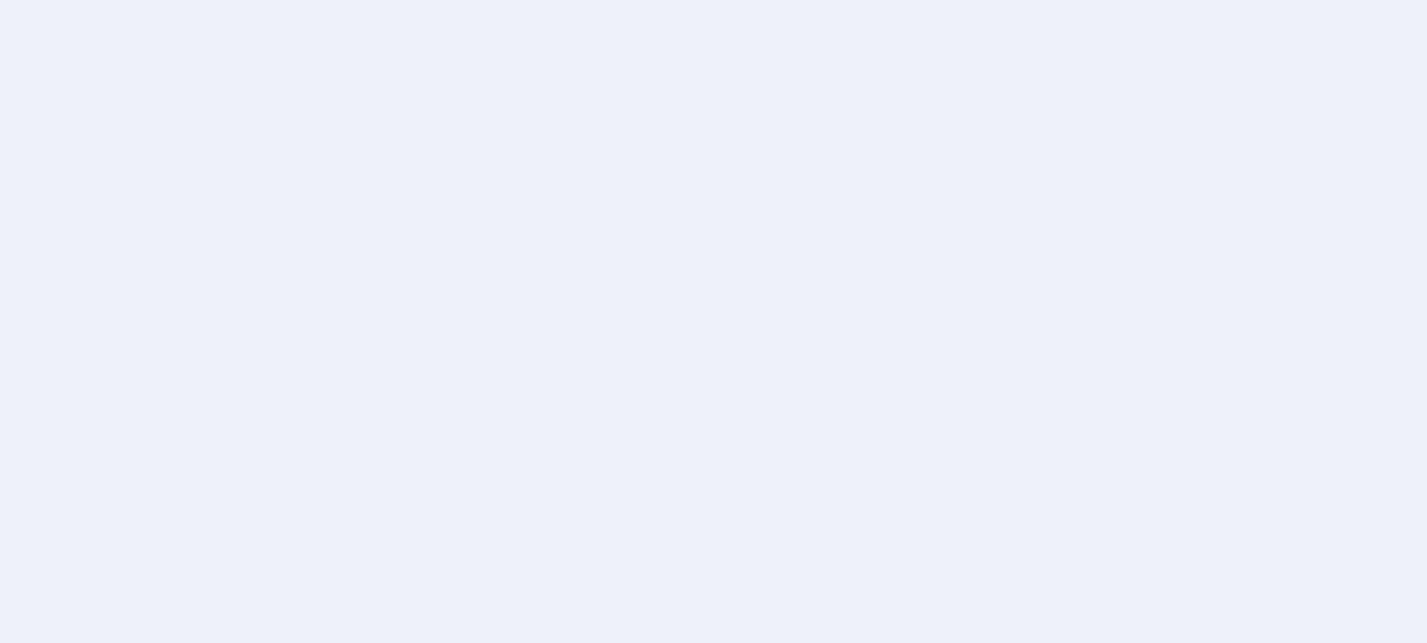 scroll, scrollTop: 0, scrollLeft: 0, axis: both 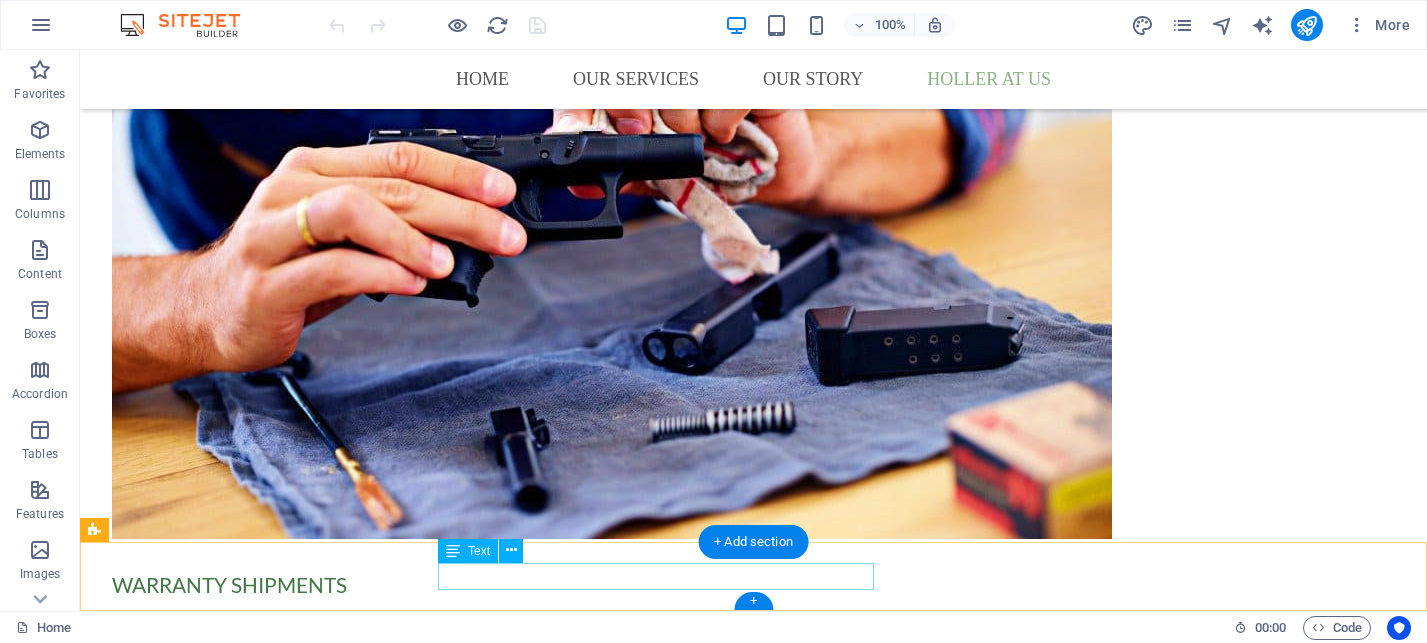 click on "This site uses cookies to store information on your computer" at bounding box center (754, 5189) 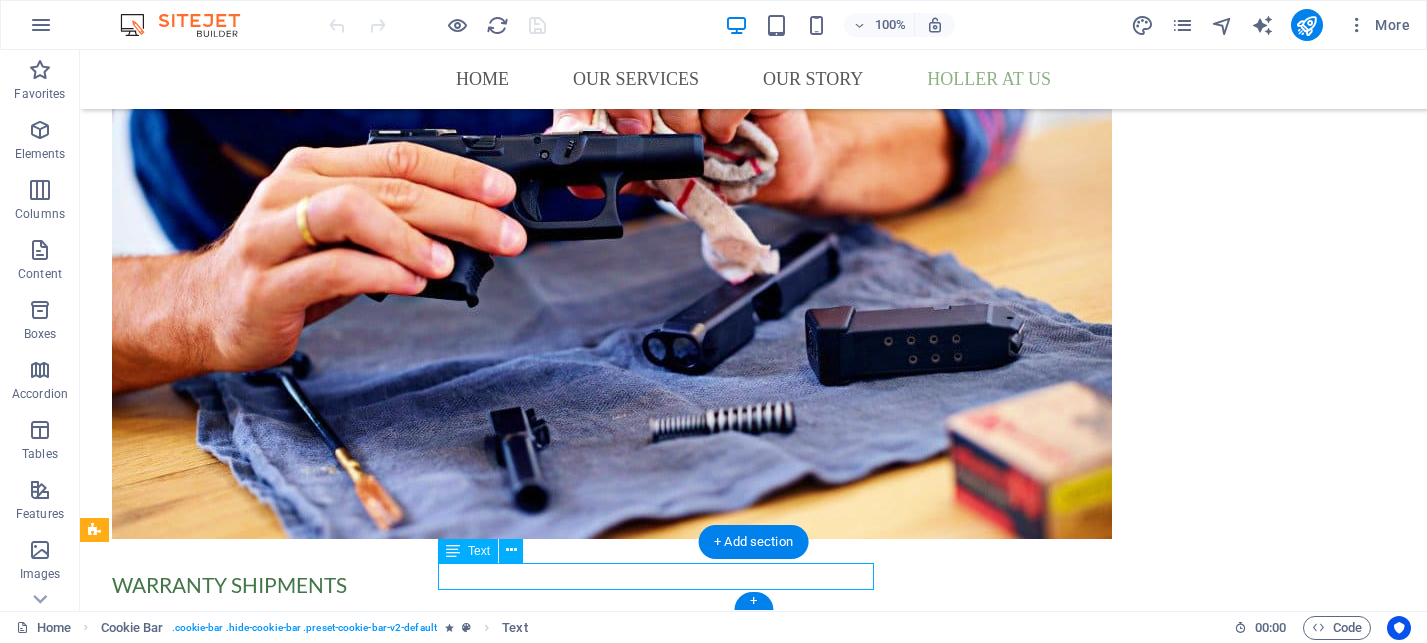 click on "This site uses cookies to store information on your computer" at bounding box center (754, 5189) 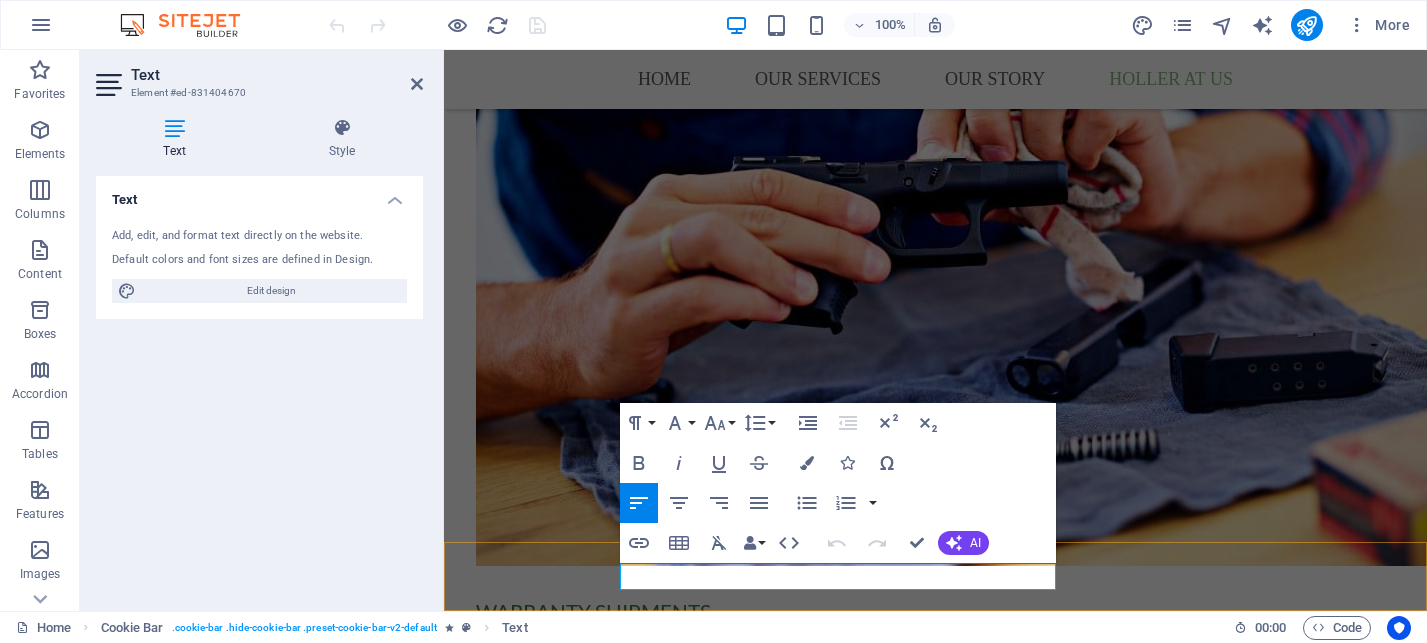 scroll, scrollTop: 5222, scrollLeft: 0, axis: vertical 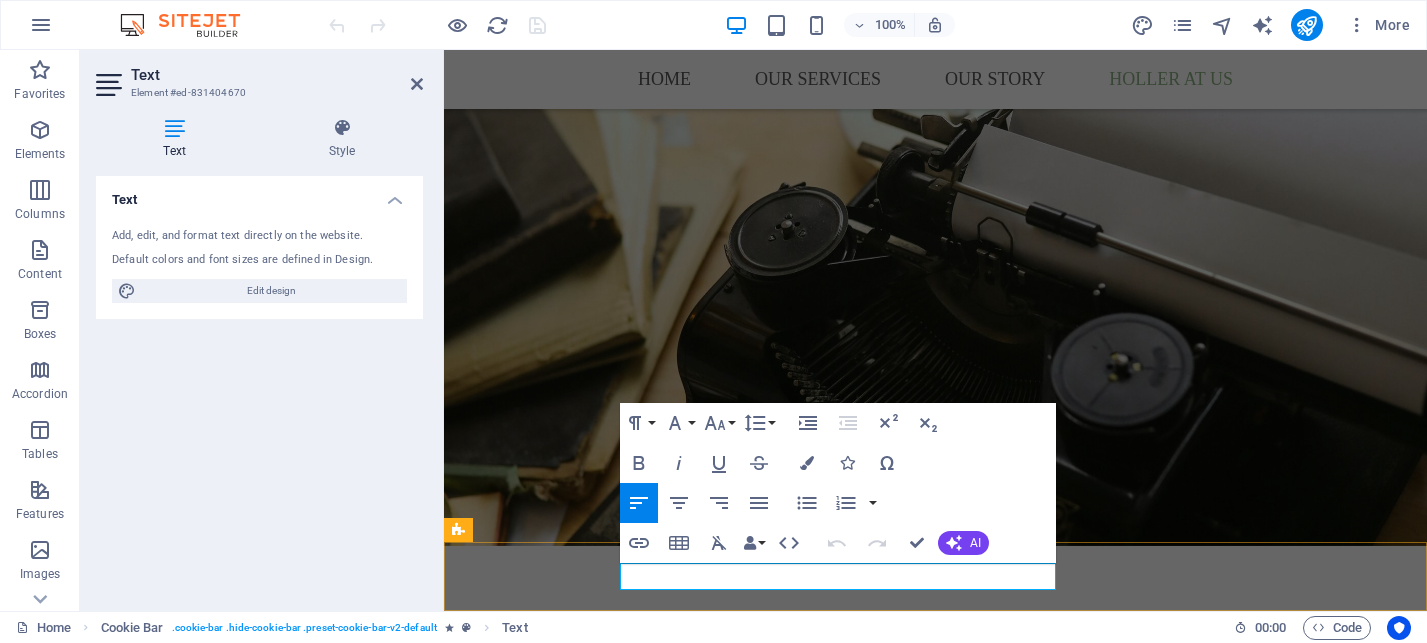 click on "This site uses cookies to store information on your computer" at bounding box center [935, 5024] 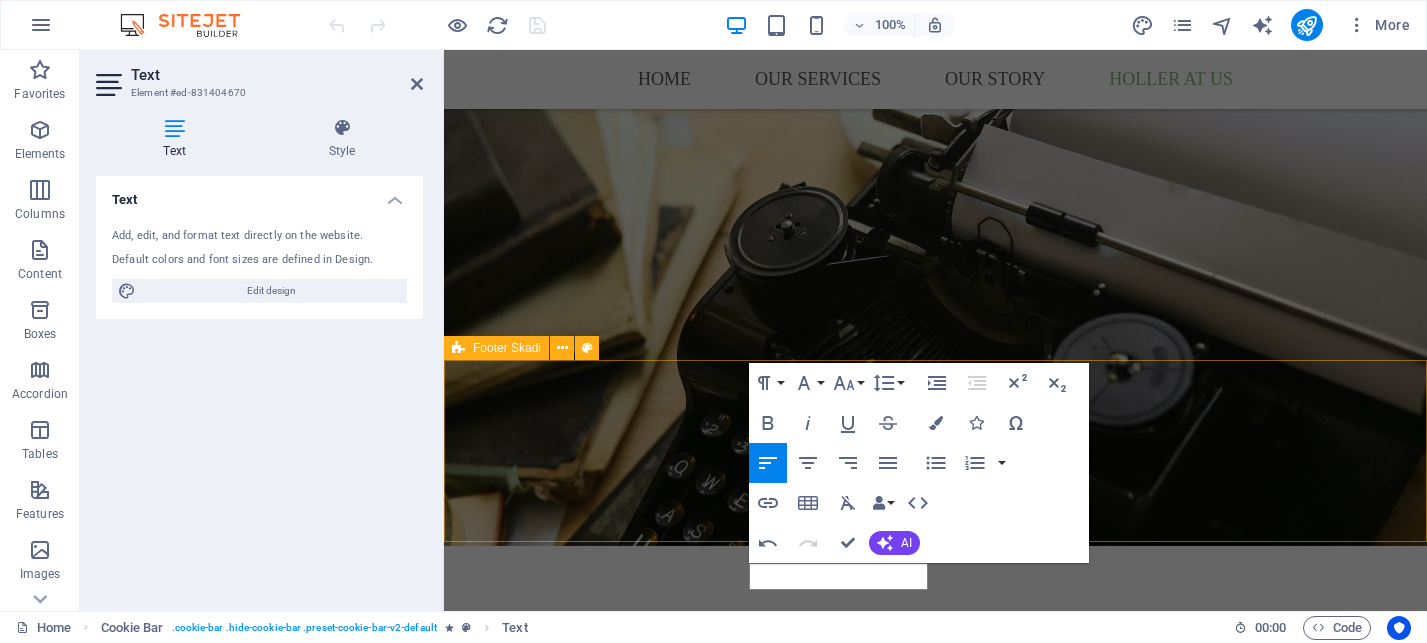 type 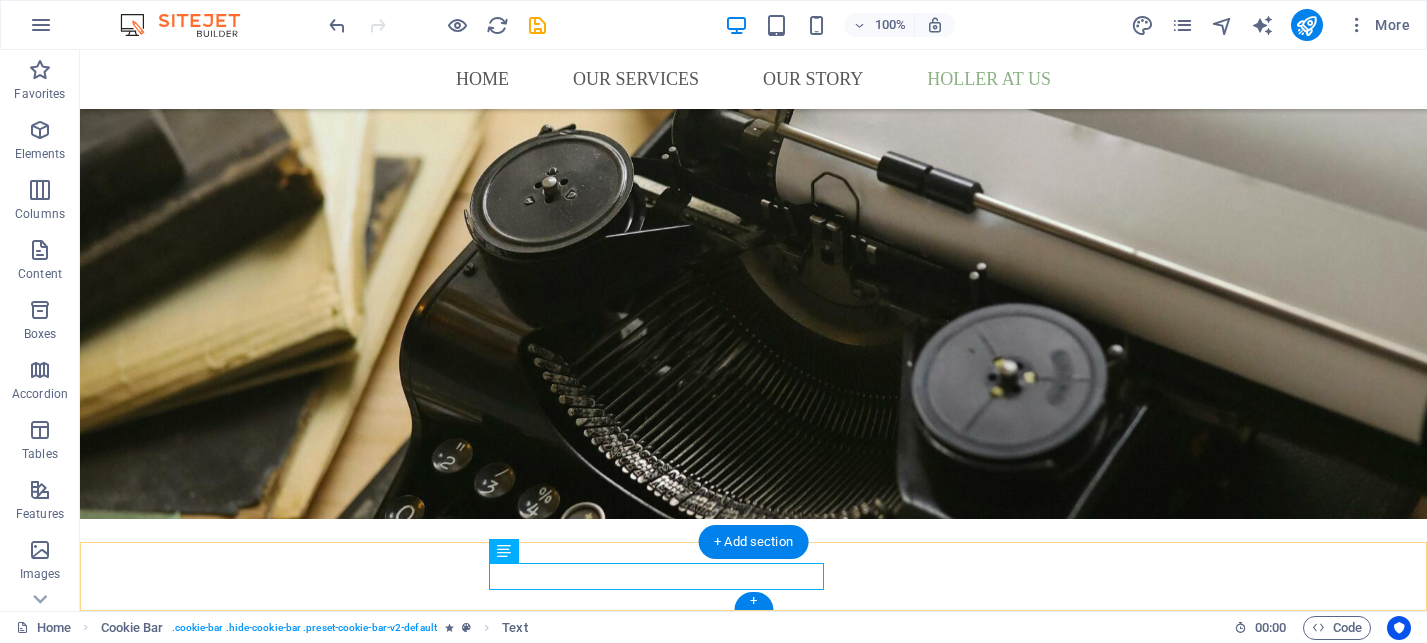 scroll, scrollTop: 4396, scrollLeft: 0, axis: vertical 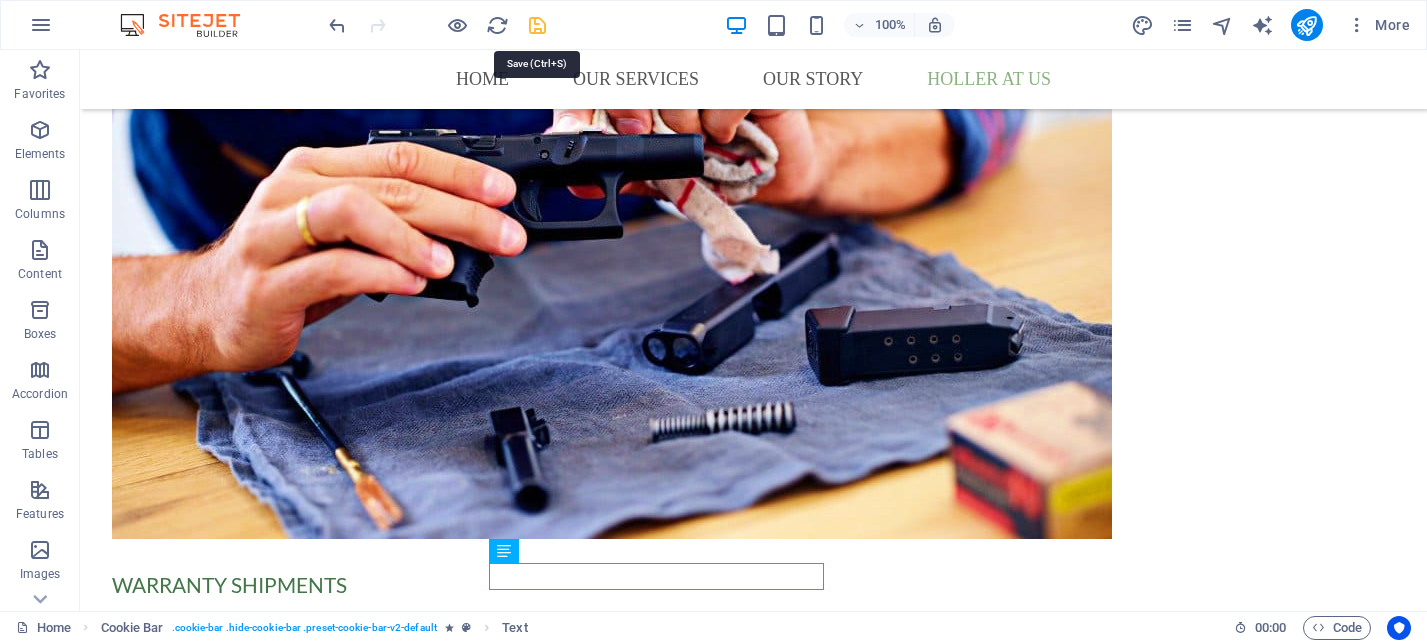 click at bounding box center [537, 25] 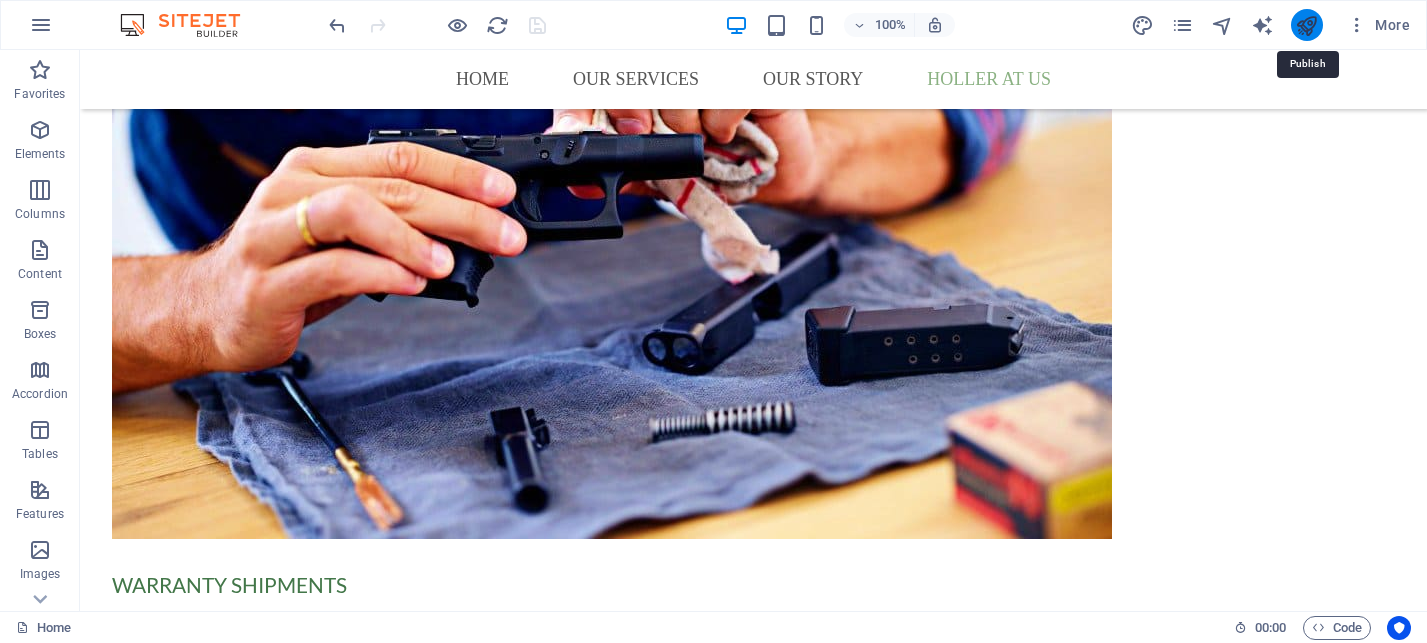 click at bounding box center [1306, 25] 